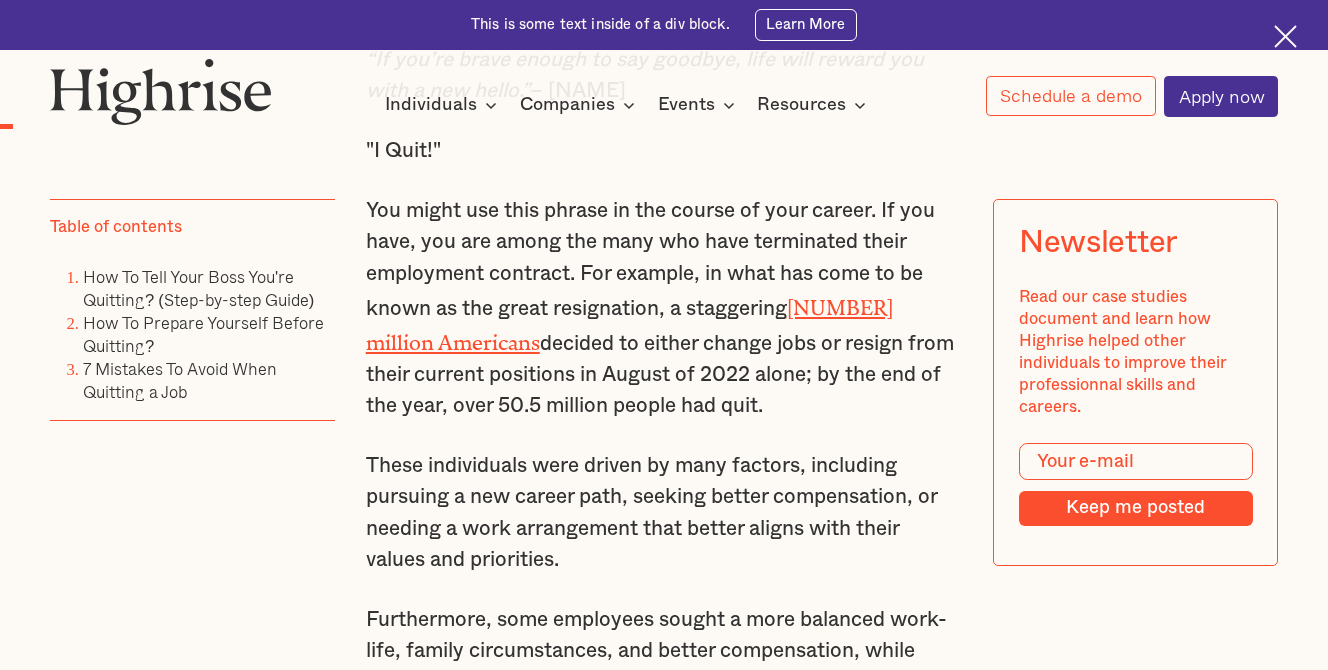 scroll, scrollTop: 1354, scrollLeft: 0, axis: vertical 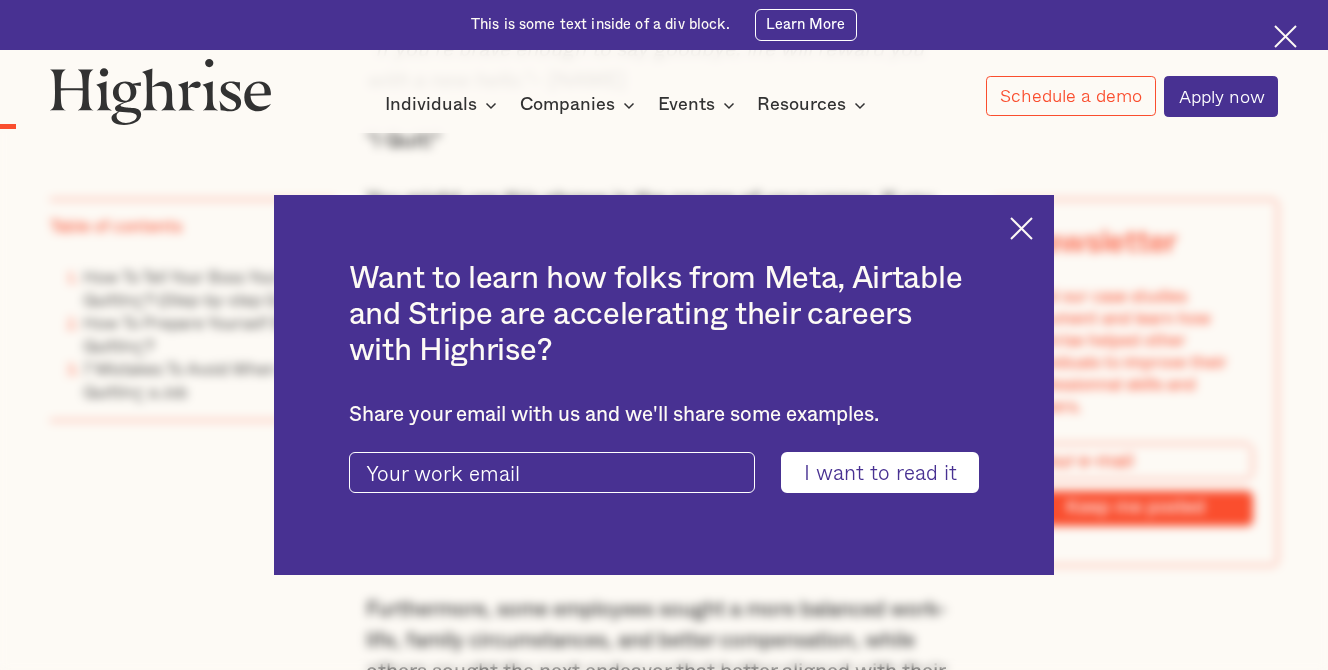 click at bounding box center (1021, 228) 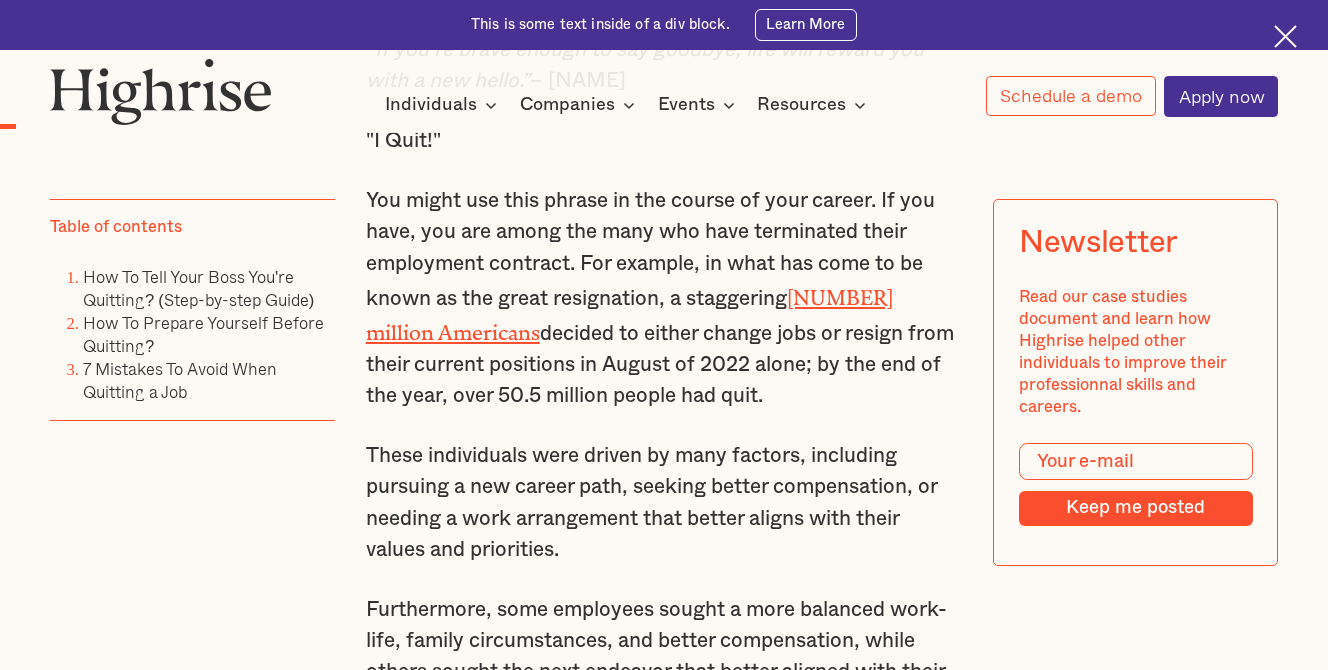 click at bounding box center [1285, 36] 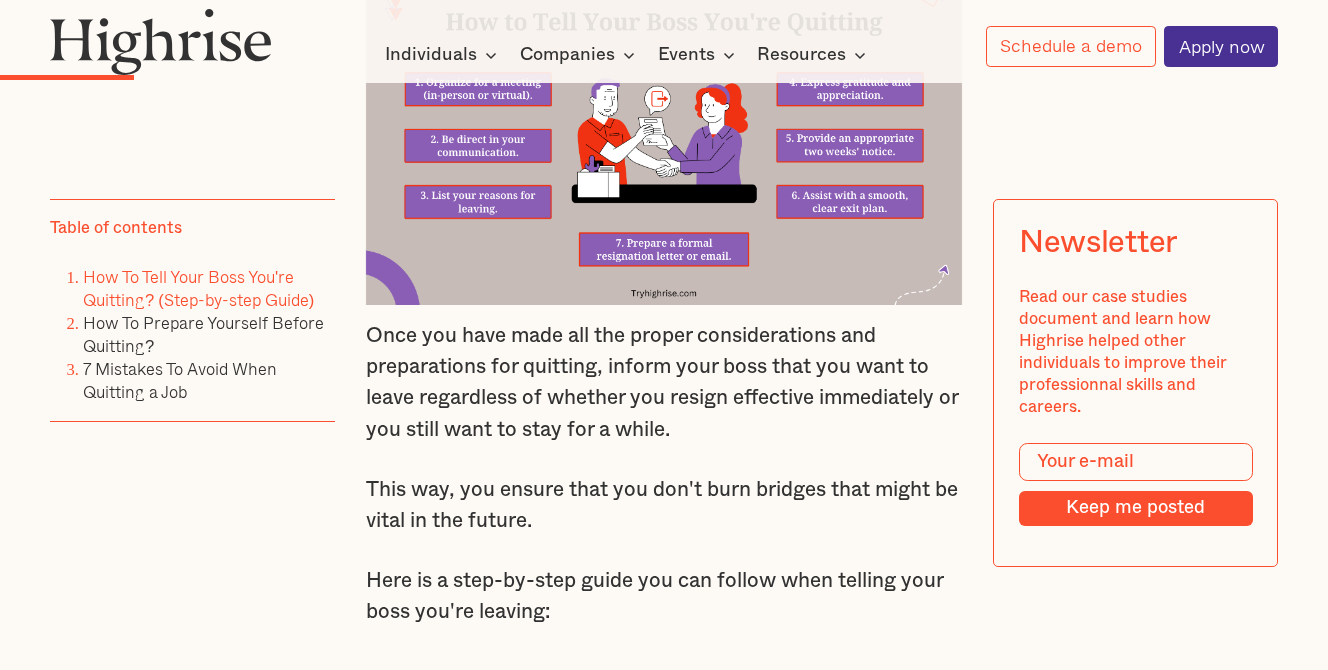 scroll, scrollTop: 2742, scrollLeft: 0, axis: vertical 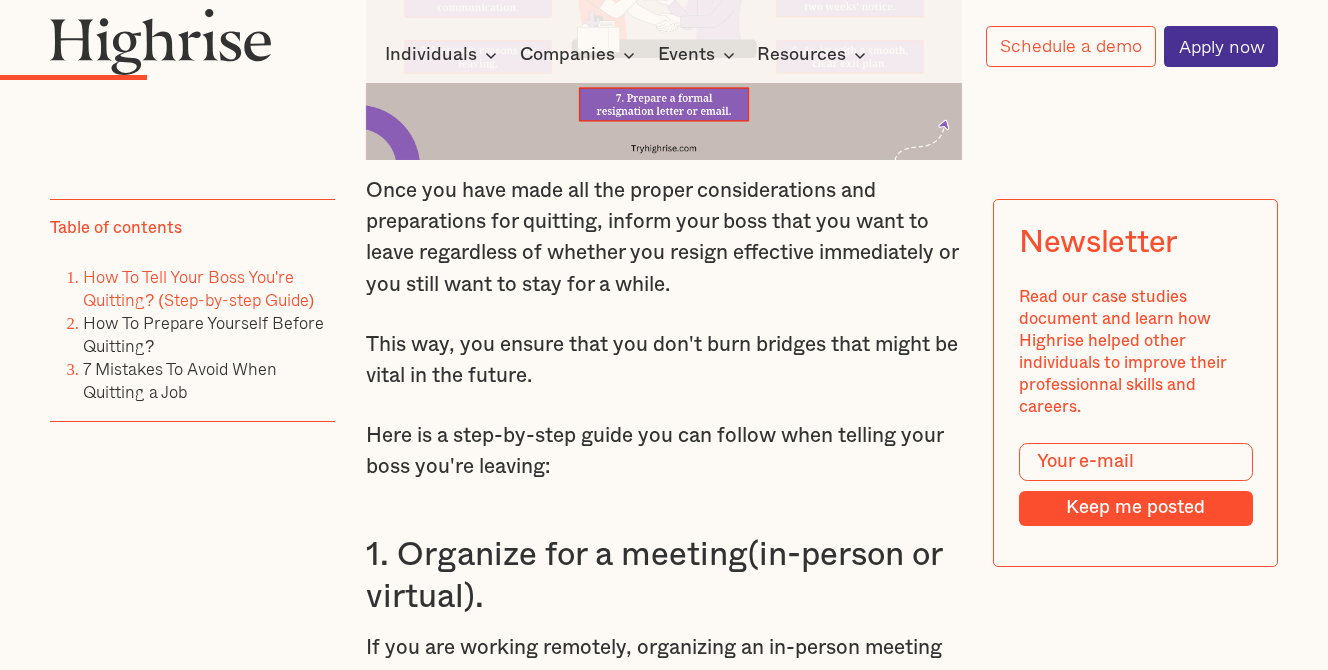 click on "This way, you ensure that you don't burn bridges that might be vital in the future." at bounding box center (664, 360) 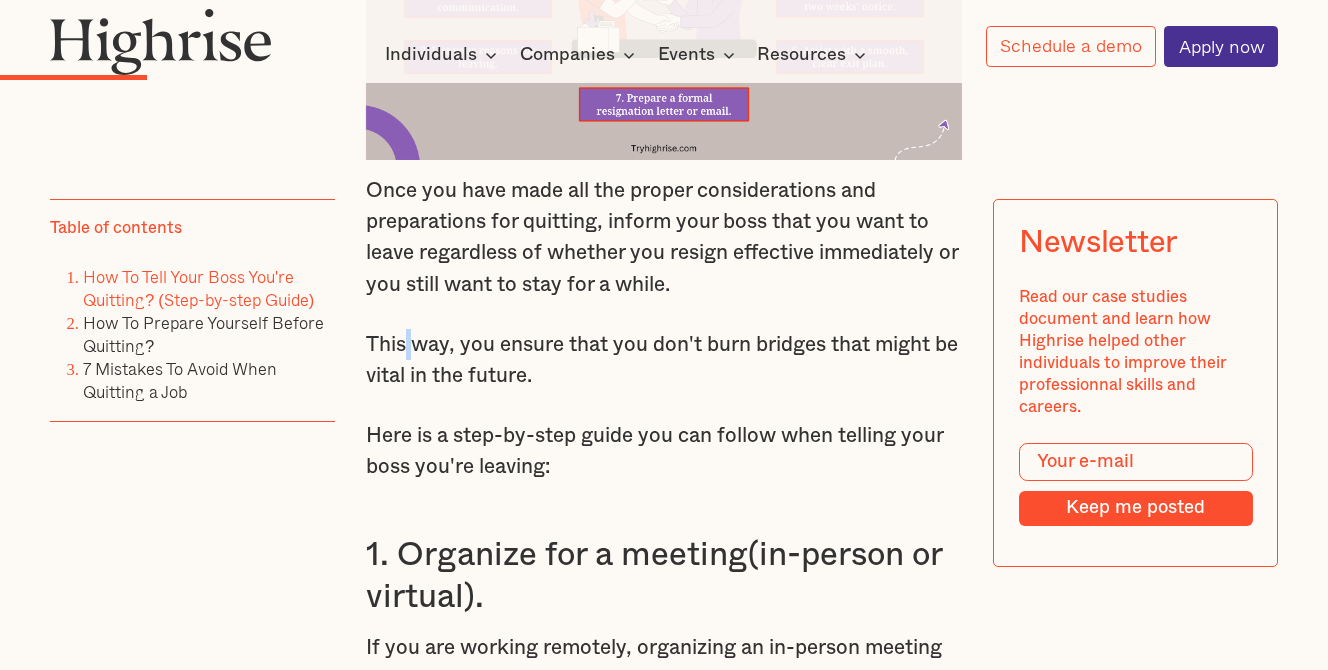 click on "This way, you ensure that you don't burn bridges that might be vital in the future." at bounding box center (664, 360) 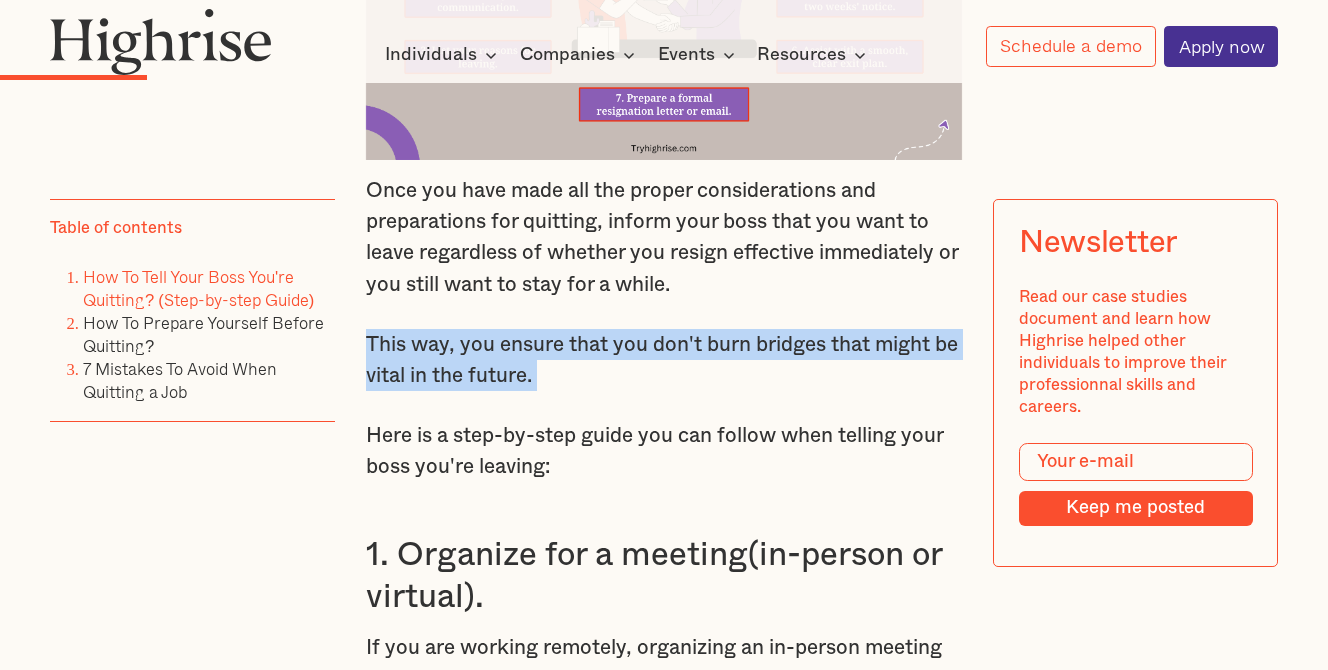 click on "This way, you ensure that you don't burn bridges that might be vital in the future." at bounding box center [664, 360] 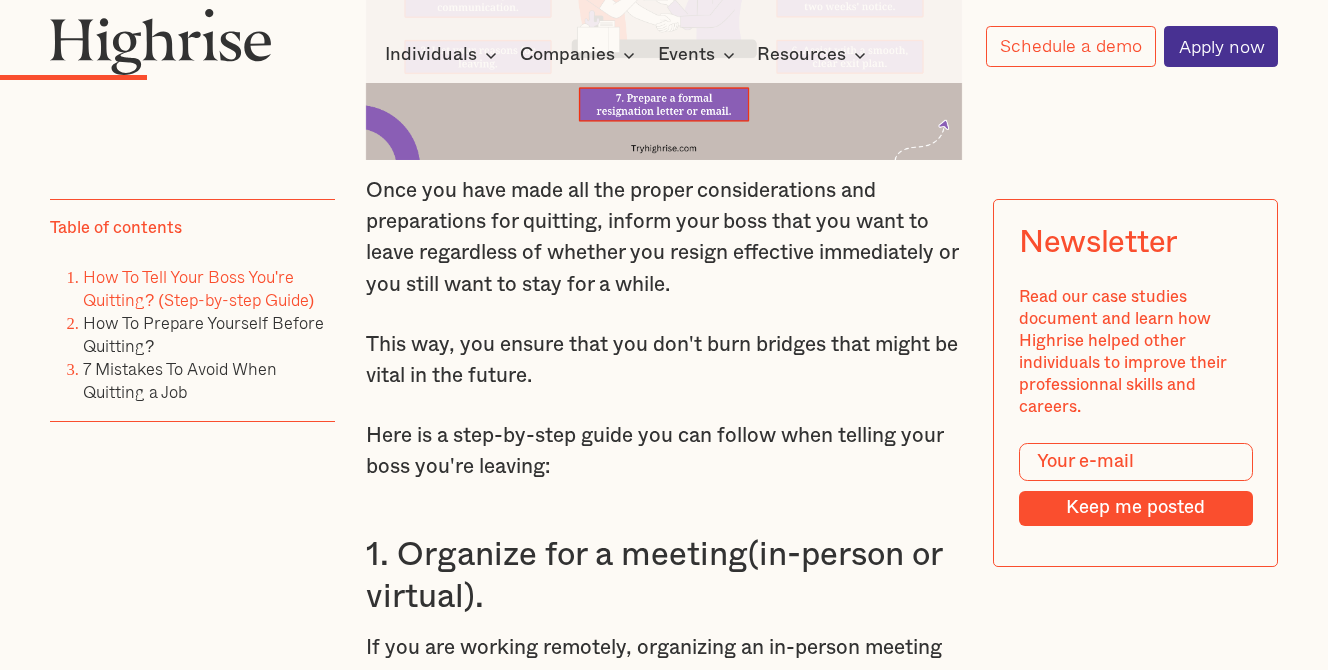 click on "This way, you ensure that you don't burn bridges that might be vital in the future." at bounding box center (664, 360) 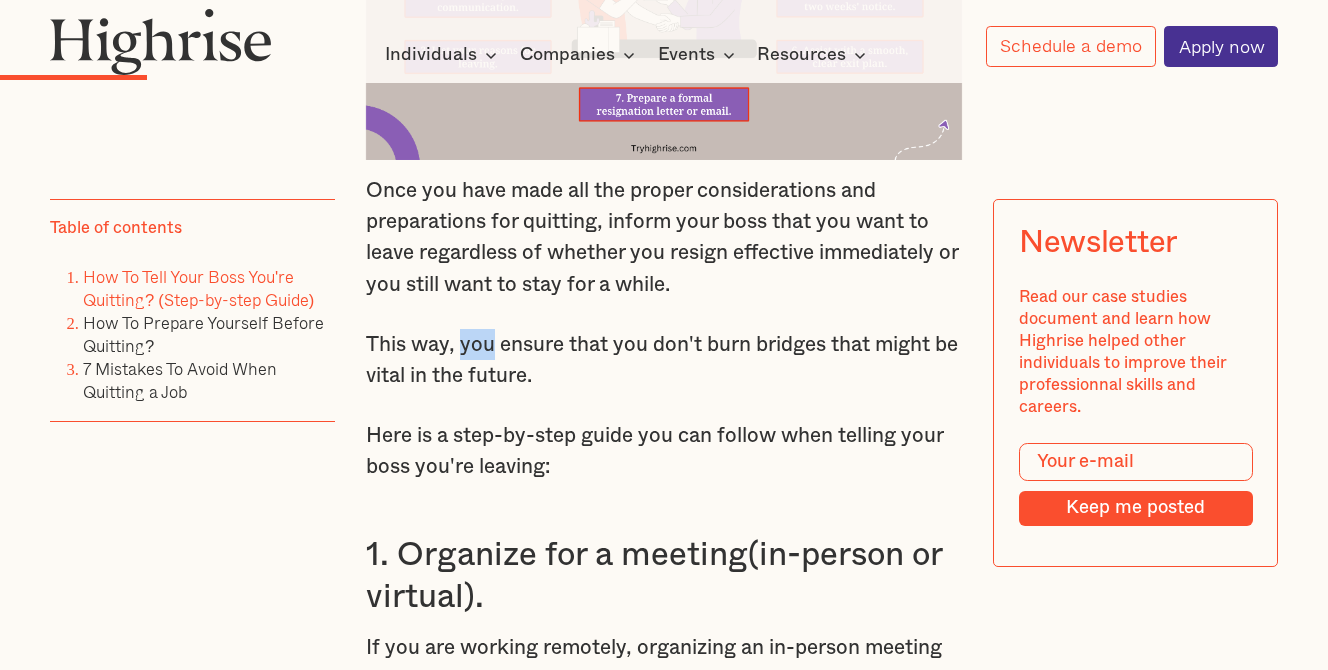 click on "This way, you ensure that you don't burn bridges that might be vital in the future." at bounding box center (664, 360) 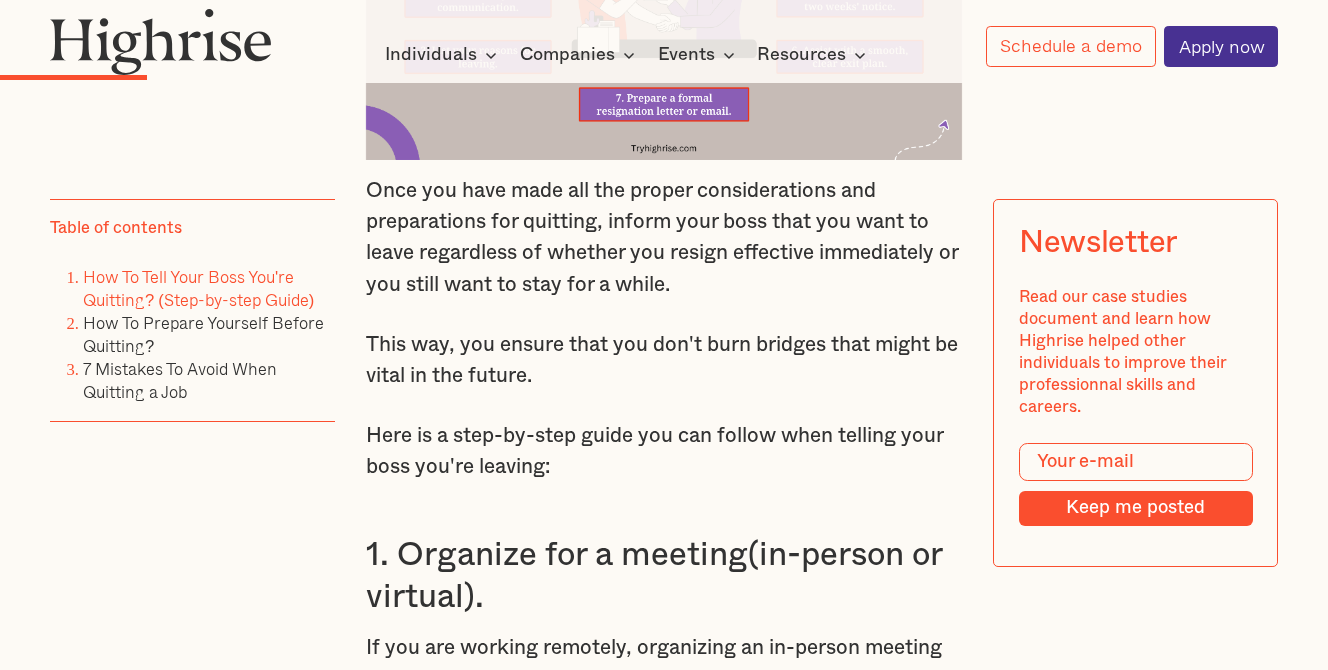 click on "This way, you ensure that you don't burn bridges that might be vital in the future." at bounding box center (664, 360) 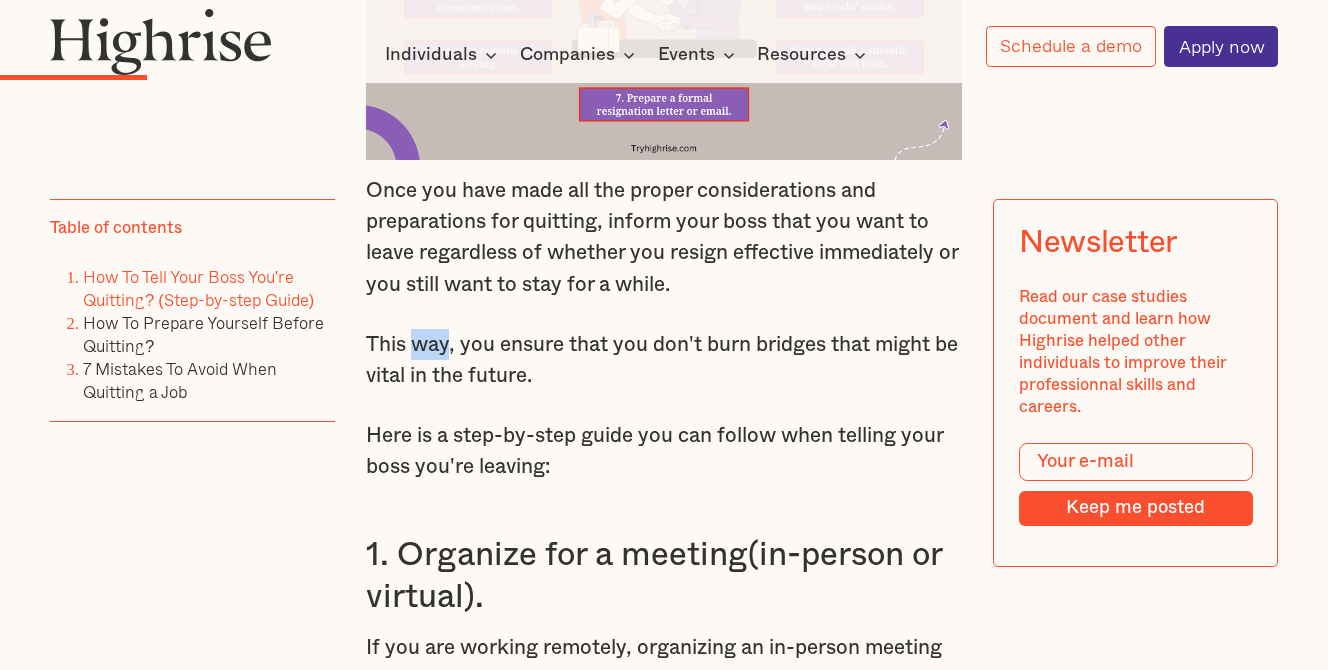 click on "This way, you ensure that you don't burn bridges that might be vital in the future." at bounding box center (664, 360) 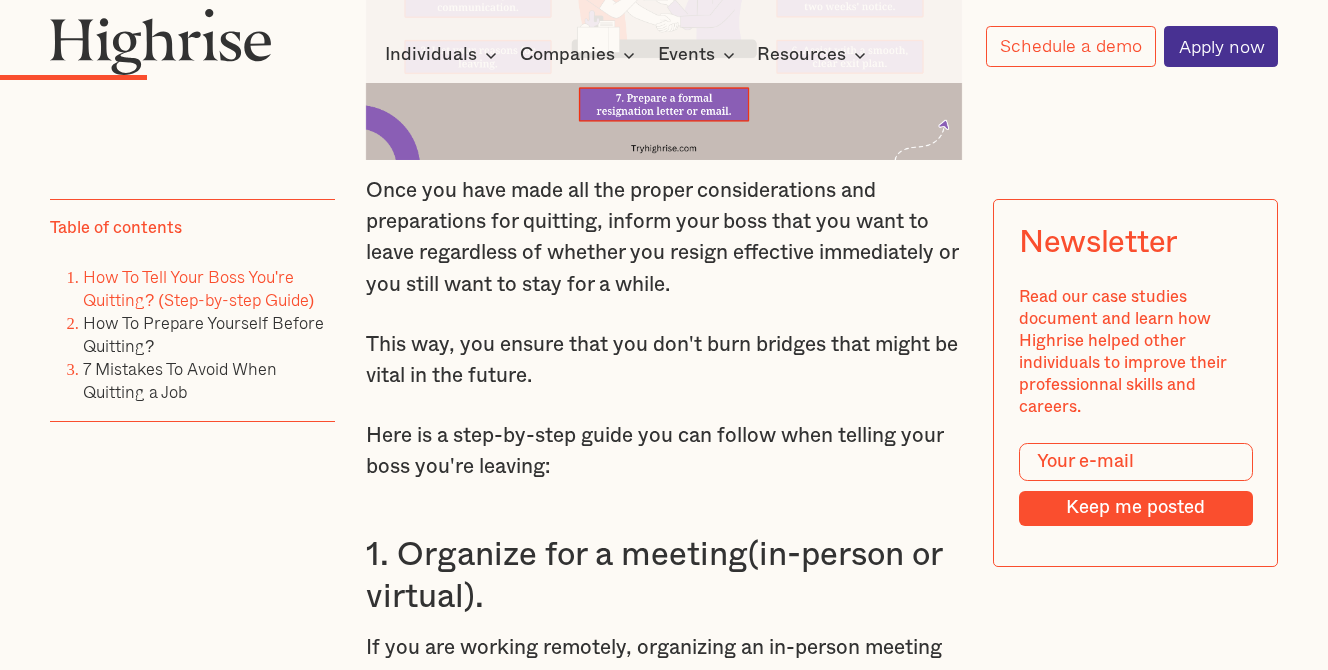 click on "Here is a step-by-step guide you can follow when telling your boss you're leaving:" at bounding box center (664, 451) 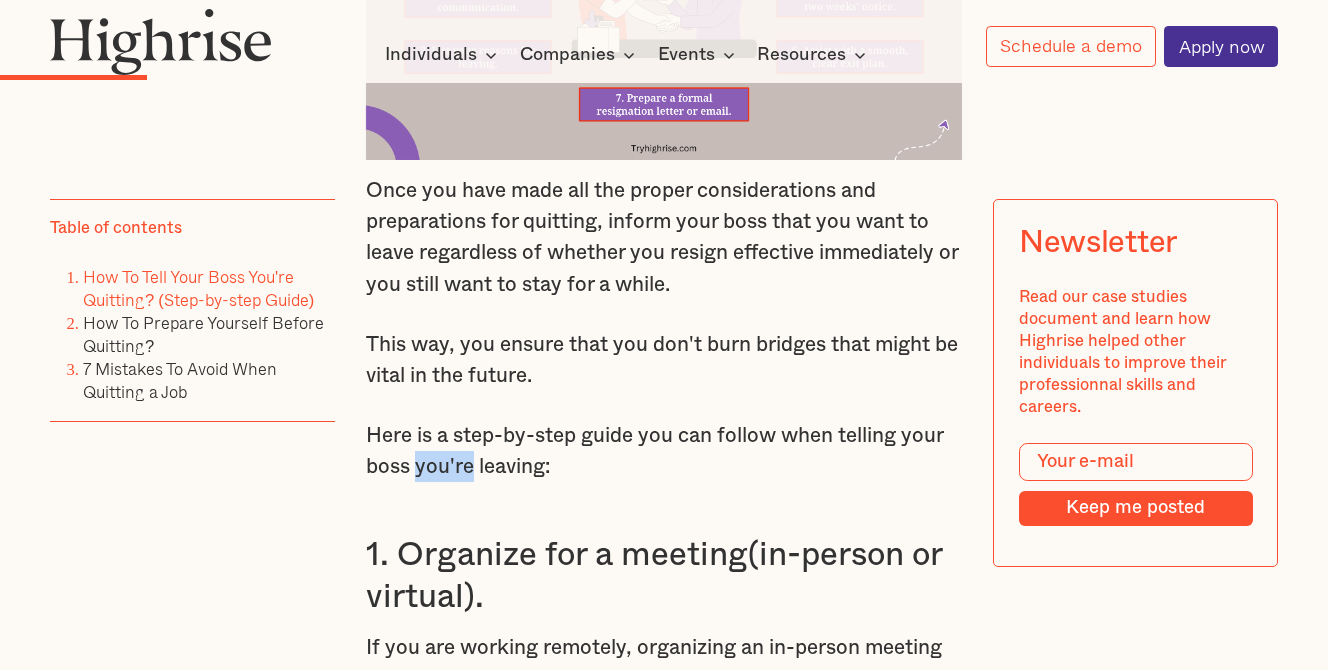 click on "Here is a step-by-step guide you can follow when telling your boss you're leaving:" at bounding box center [664, 451] 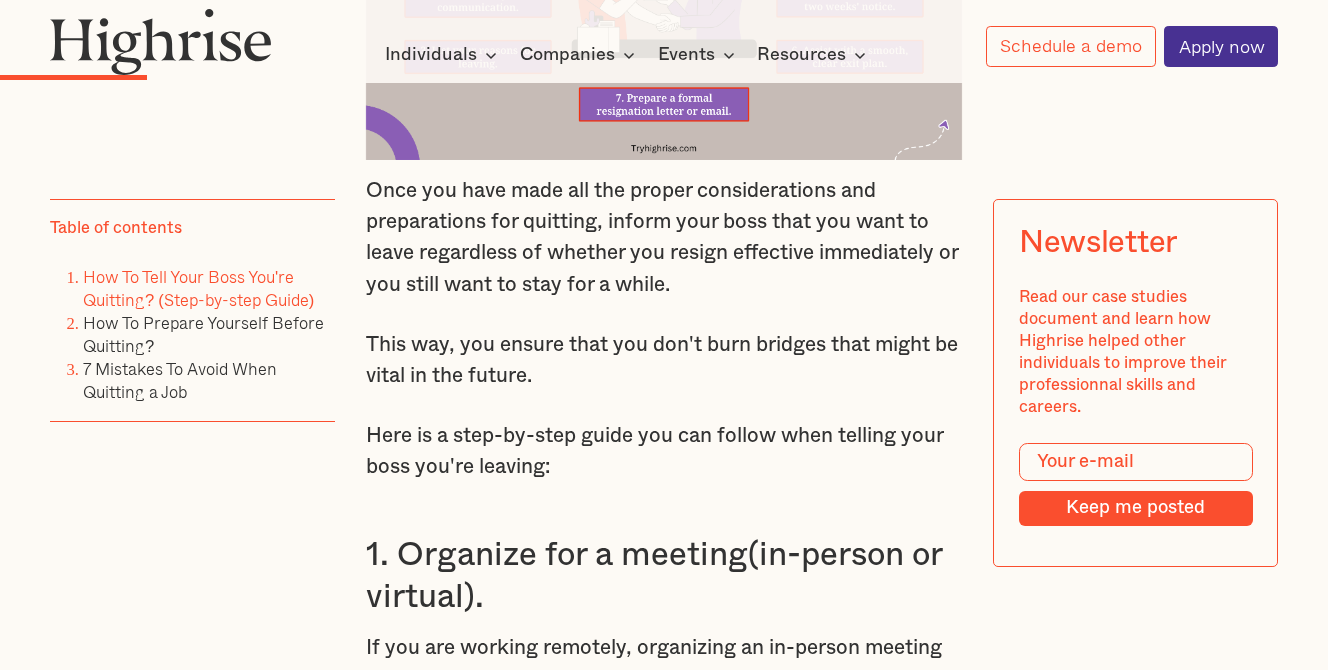 click on "Here is a step-by-step guide you can follow when telling your boss you're leaving:" at bounding box center [664, 451] 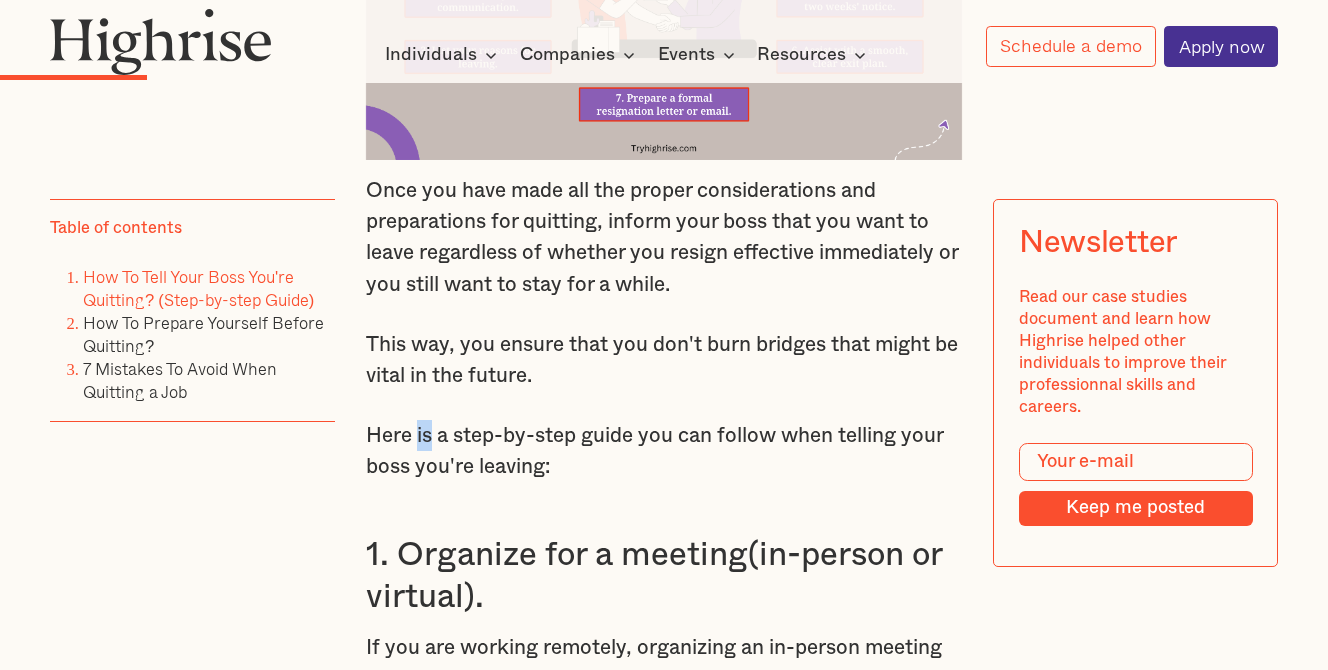 click on "Here is a step-by-step guide you can follow when telling your boss you're leaving:" at bounding box center (664, 451) 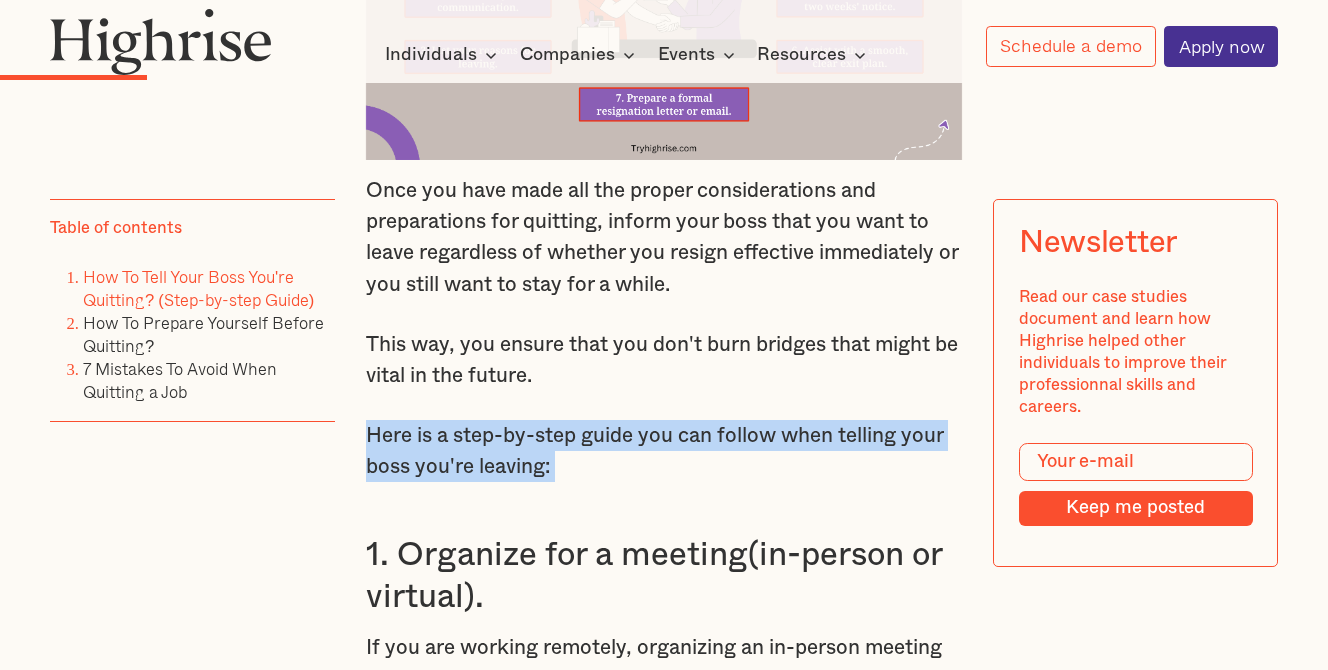 click on "Here is a step-by-step guide you can follow when telling your boss you're leaving:" at bounding box center [664, 451] 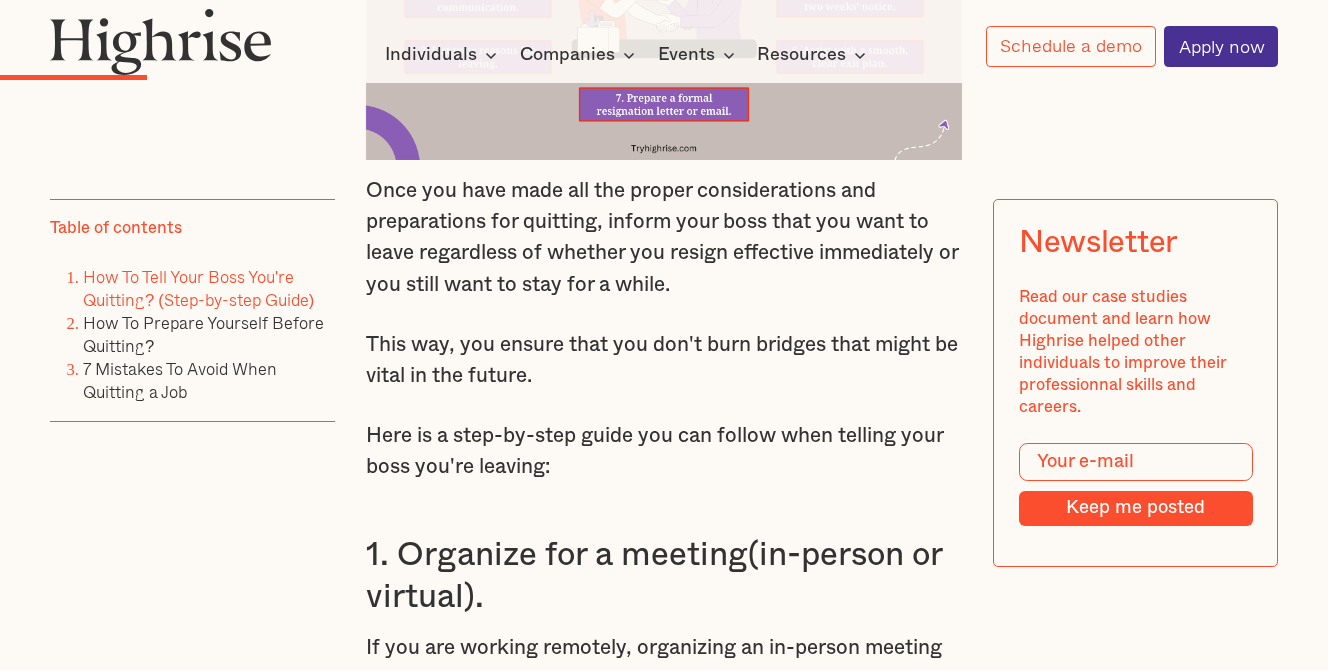 click on "Here is a step-by-step guide you can follow when telling your boss you're leaving:" at bounding box center [664, 451] 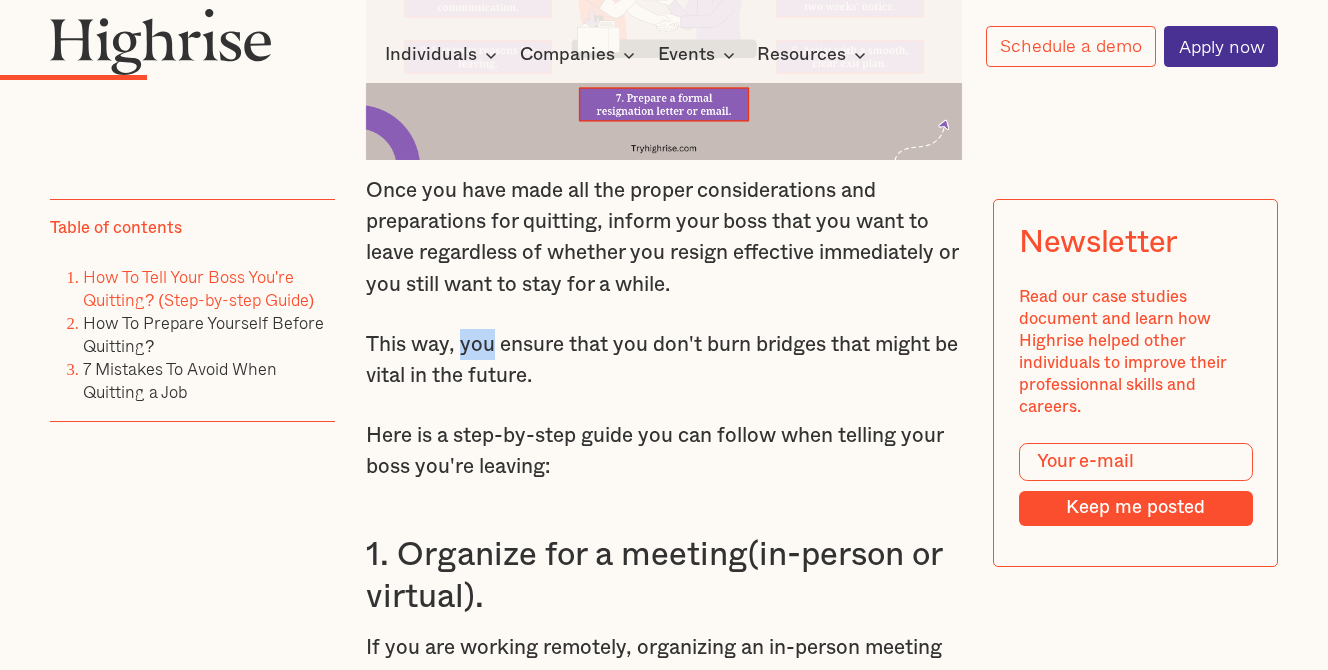 click on "This way, you ensure that you don't burn bridges that might be vital in the future." at bounding box center [664, 360] 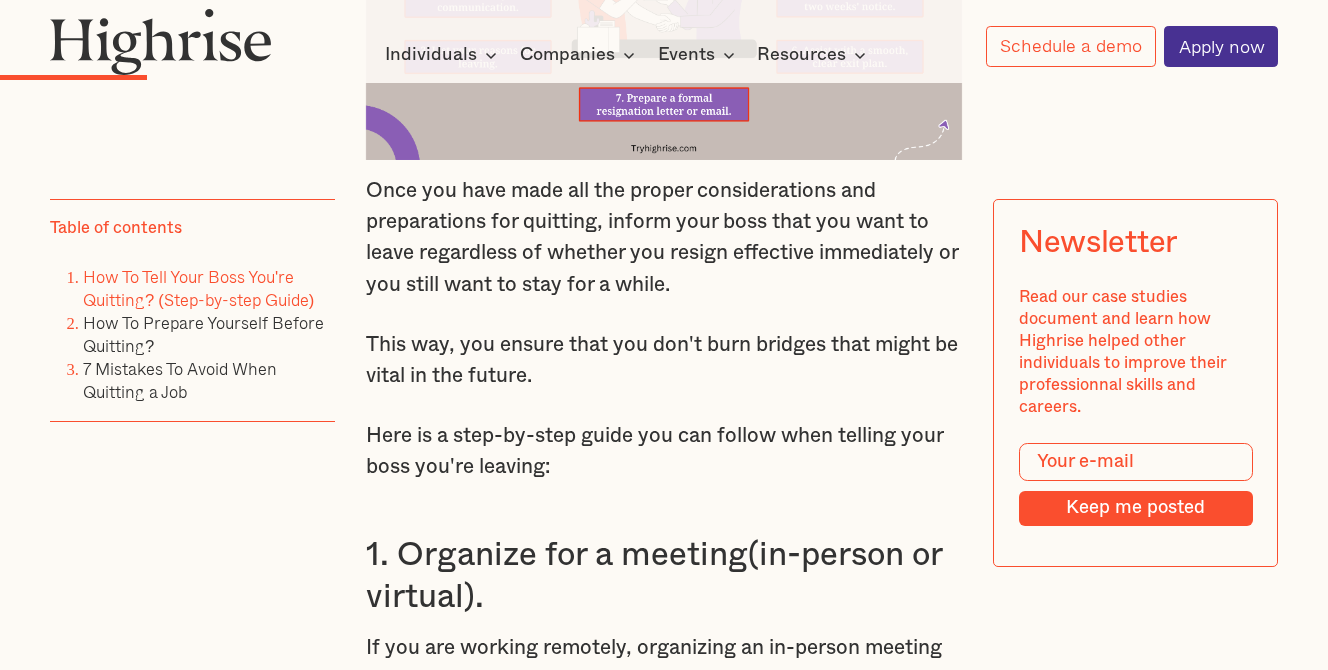 click on "This way, you ensure that you don't burn bridges that might be vital in the future." at bounding box center (664, 360) 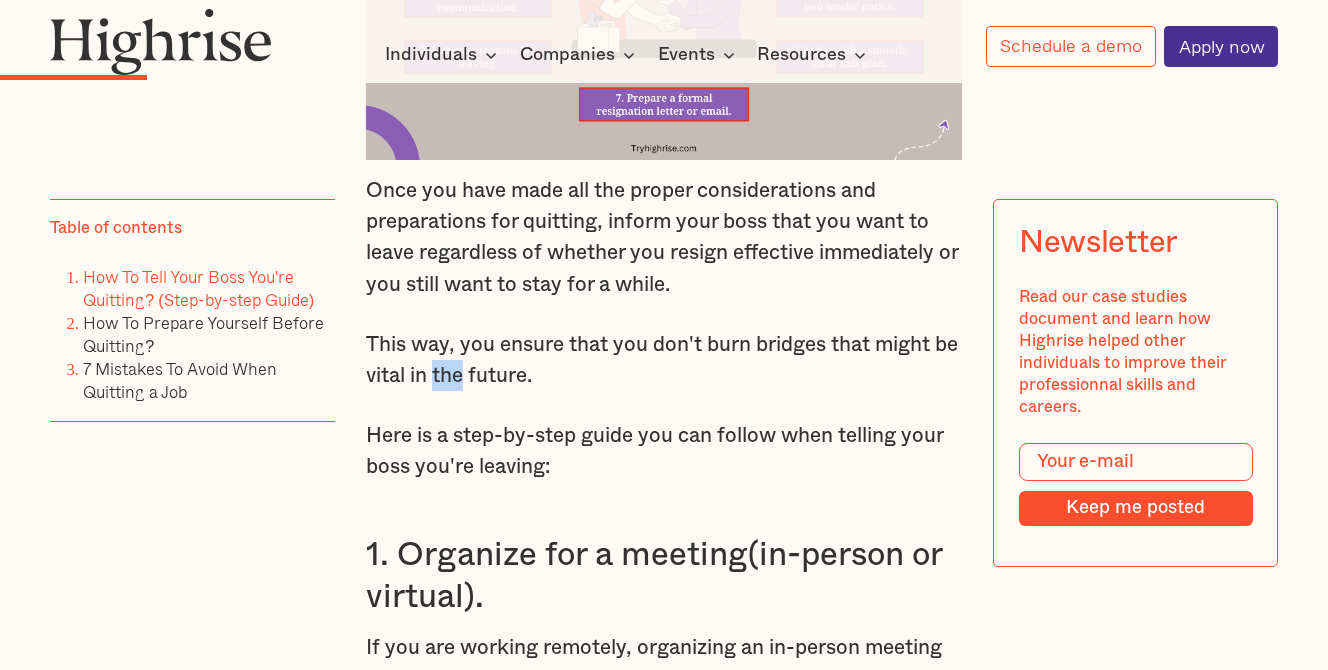 click on "This way, you ensure that you don't burn bridges that might be vital in the future." at bounding box center (664, 360) 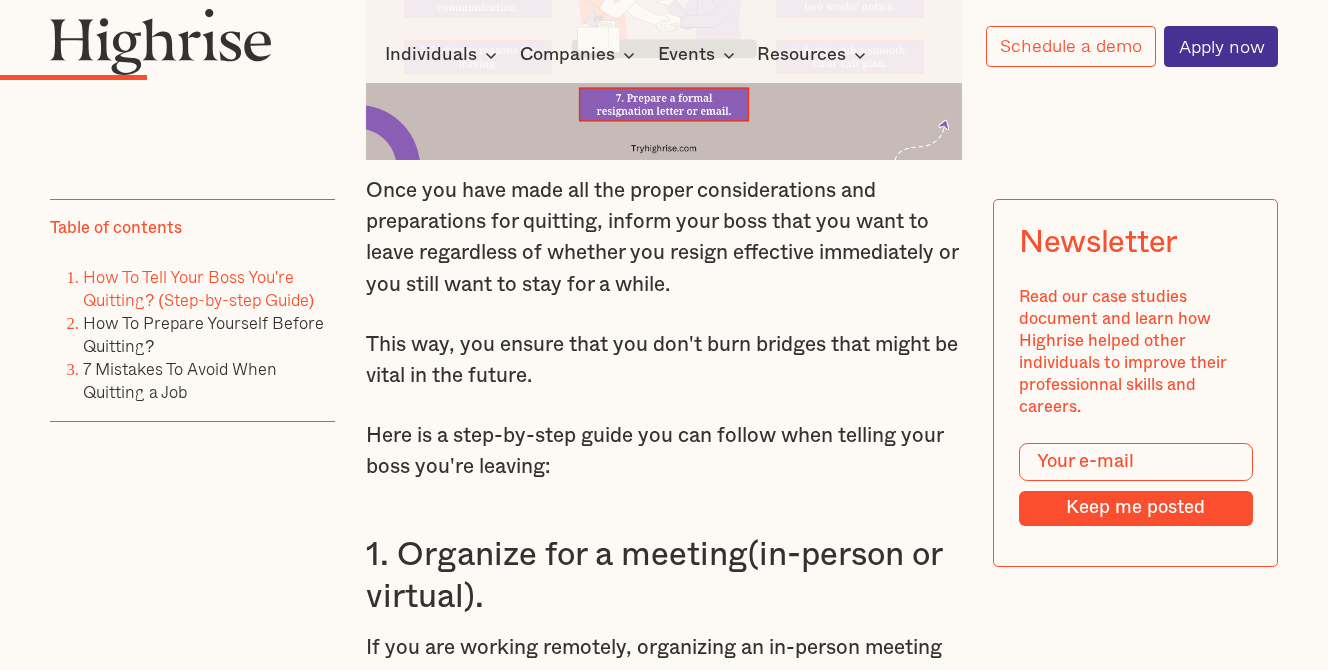 click on "This way, you ensure that you don't burn bridges that might be vital in the future." at bounding box center (664, 360) 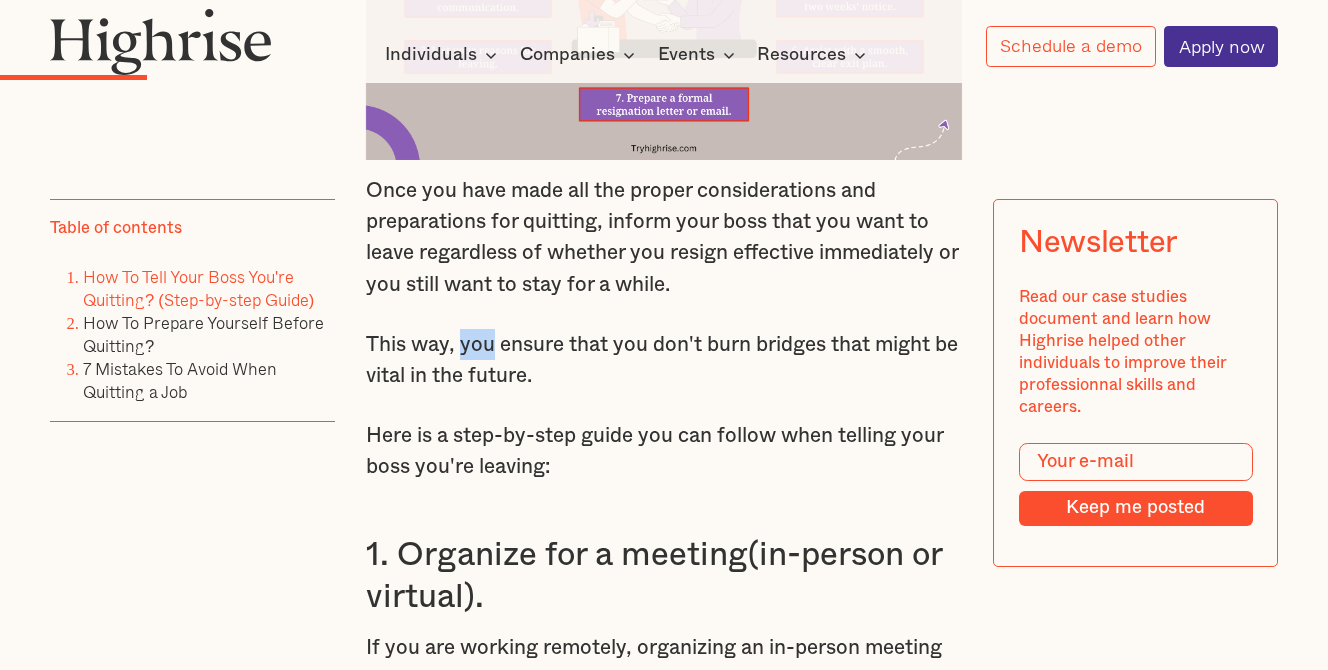 click on "This way, you ensure that you don't burn bridges that might be vital in the future." at bounding box center [664, 360] 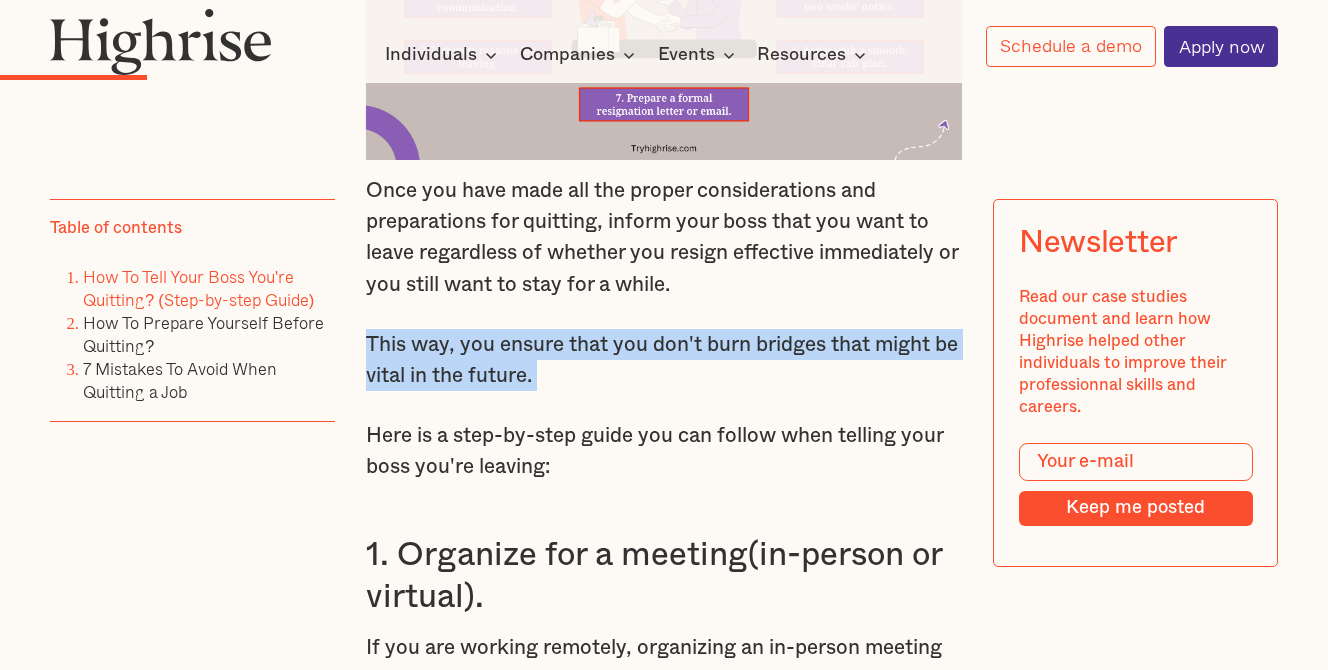 click on "This way, you ensure that you don't burn bridges that might be vital in the future." at bounding box center [664, 360] 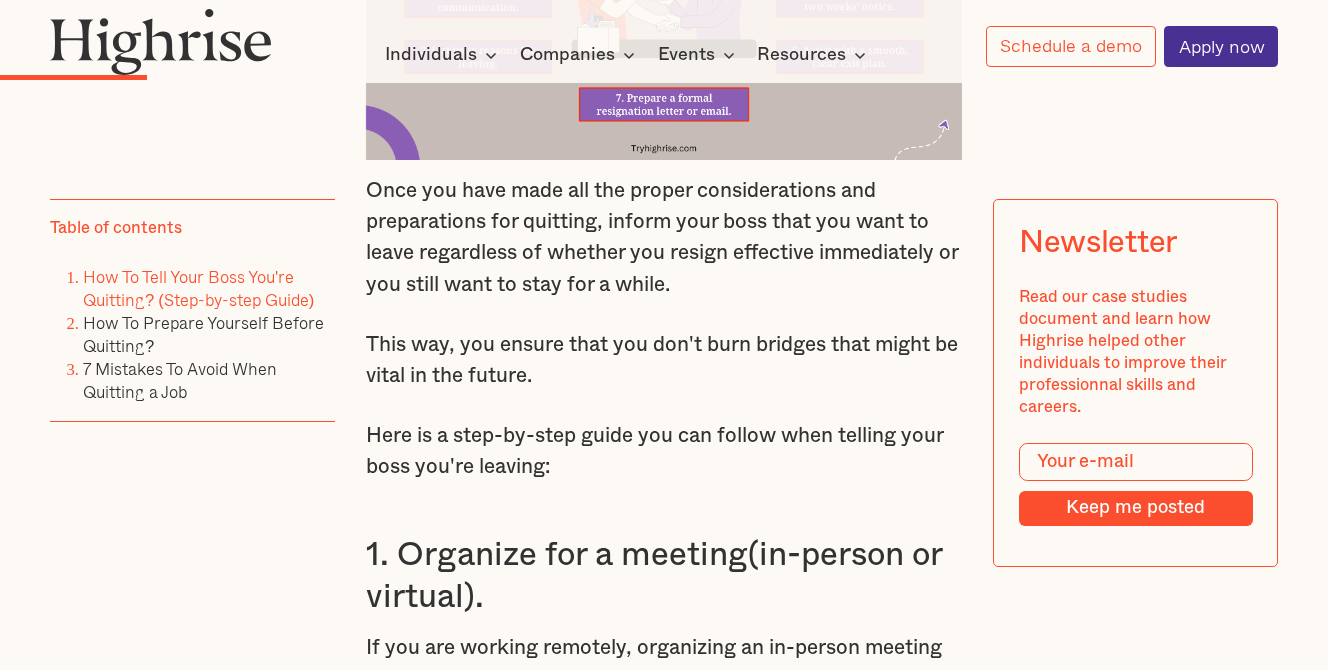 click on "Here is a step-by-step guide you can follow when telling your boss you're leaving:" at bounding box center [664, 451] 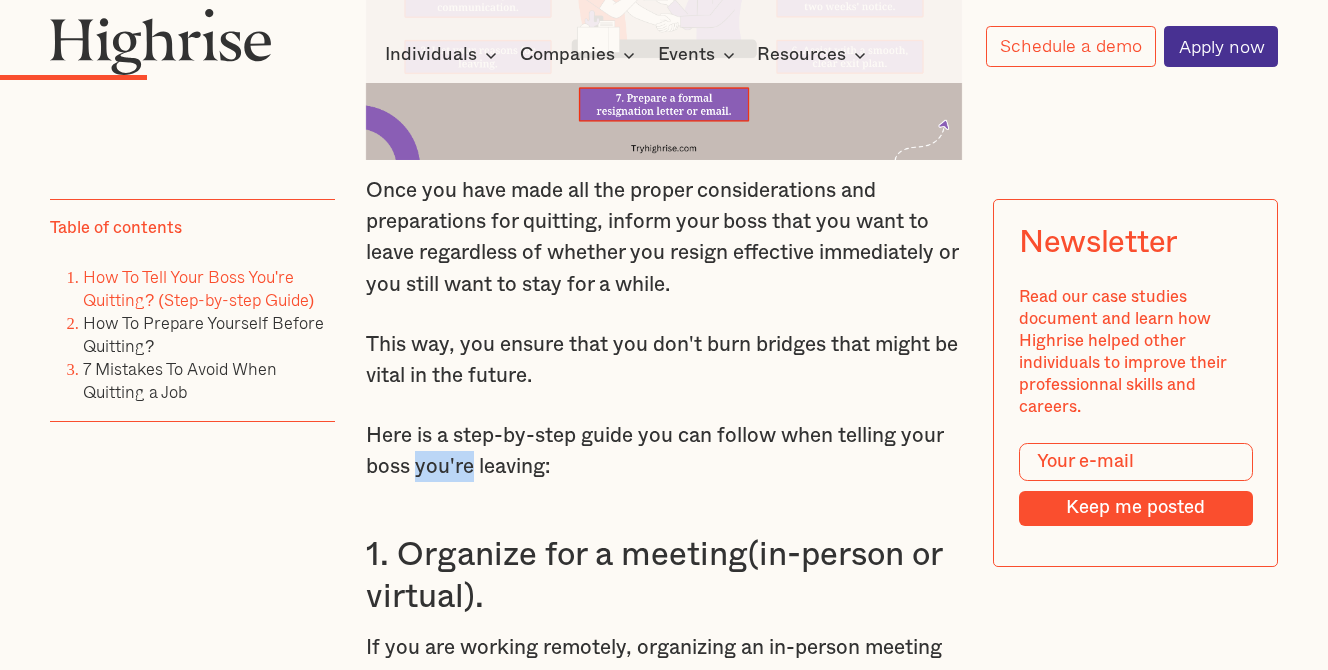 click on "Here is a step-by-step guide you can follow when telling your boss you're leaving:" at bounding box center [664, 451] 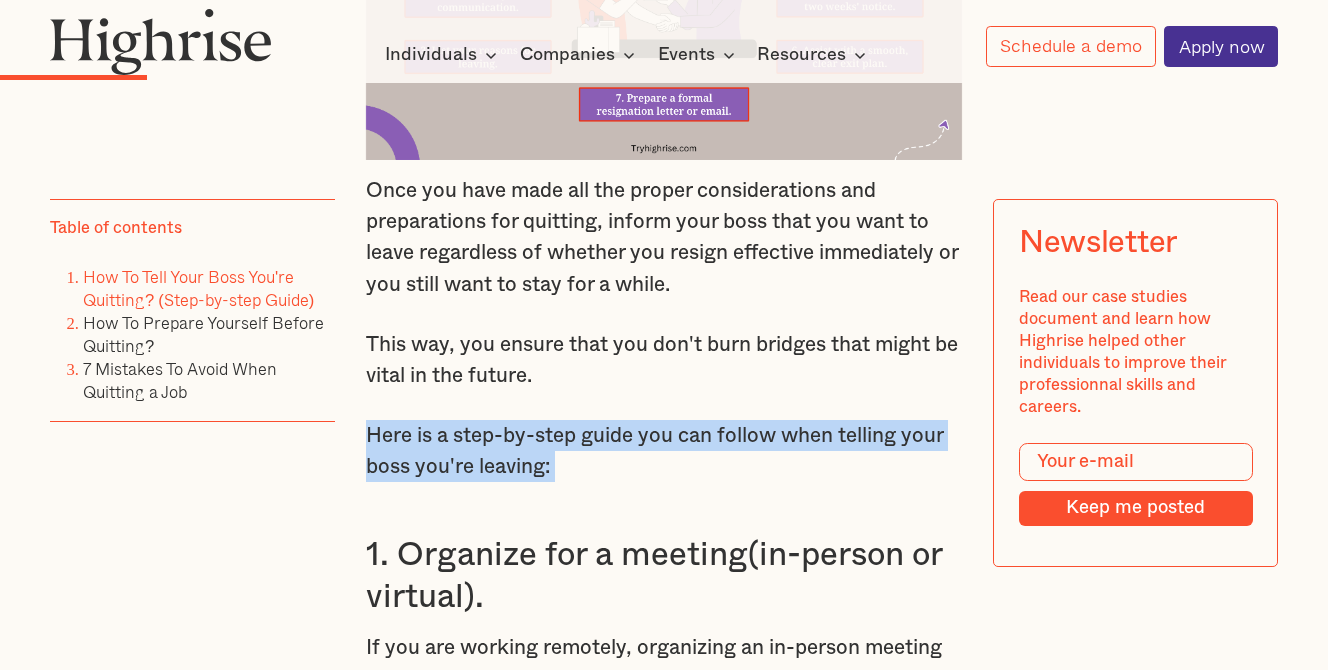 click on "Here is a step-by-step guide you can follow when telling your boss you're leaving:" at bounding box center [664, 451] 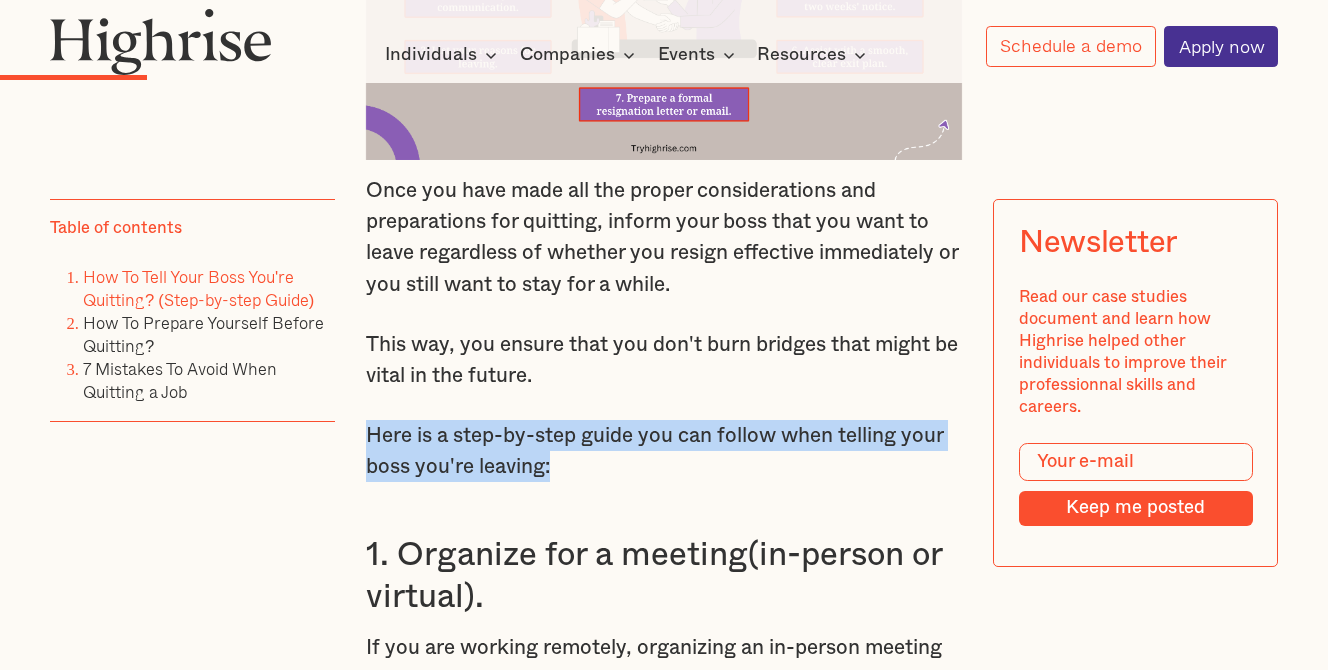 drag, startPoint x: 367, startPoint y: 420, endPoint x: 551, endPoint y: 455, distance: 187.29922 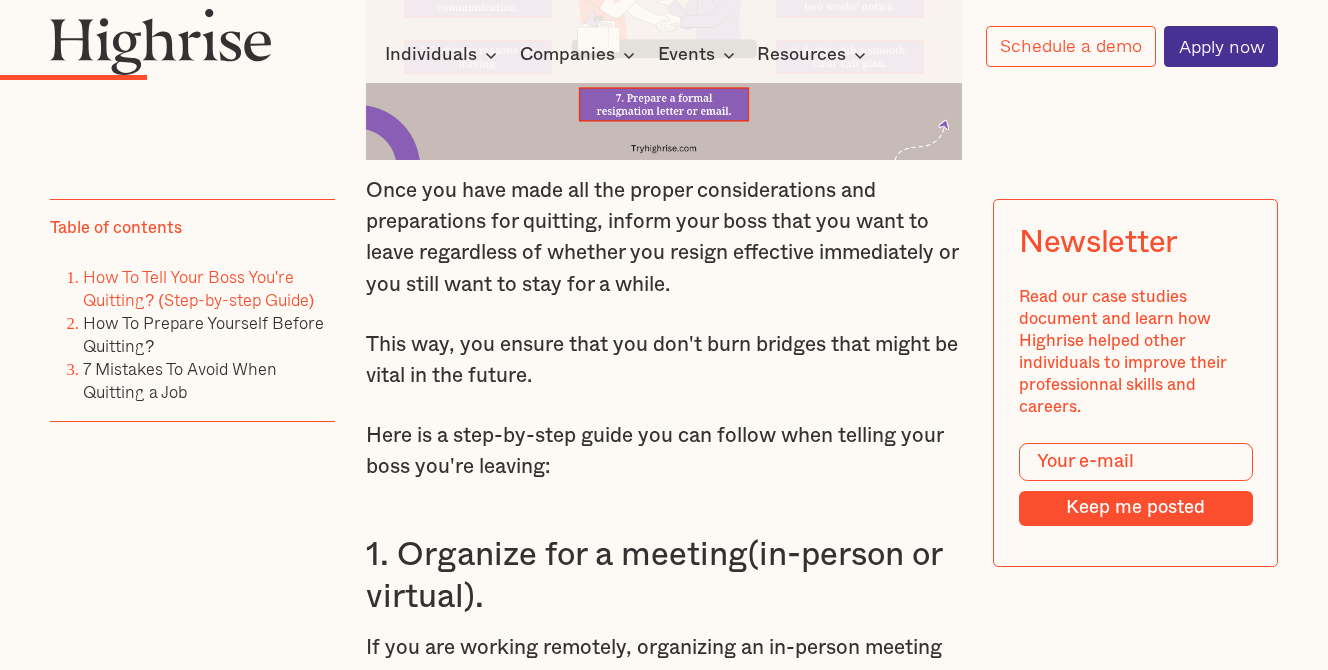 click on "Here is a step-by-step guide you can follow when telling your boss you're leaving:" at bounding box center (664, 451) 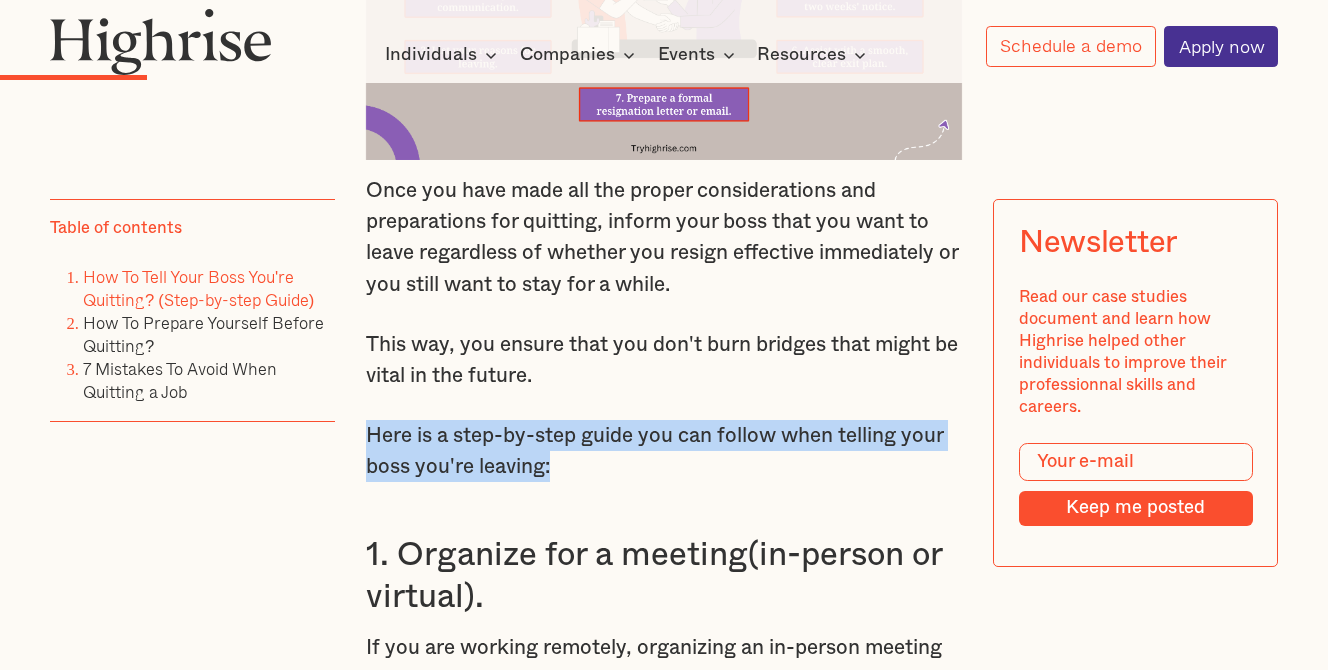 drag, startPoint x: 560, startPoint y: 457, endPoint x: 358, endPoint y: 424, distance: 204.6778 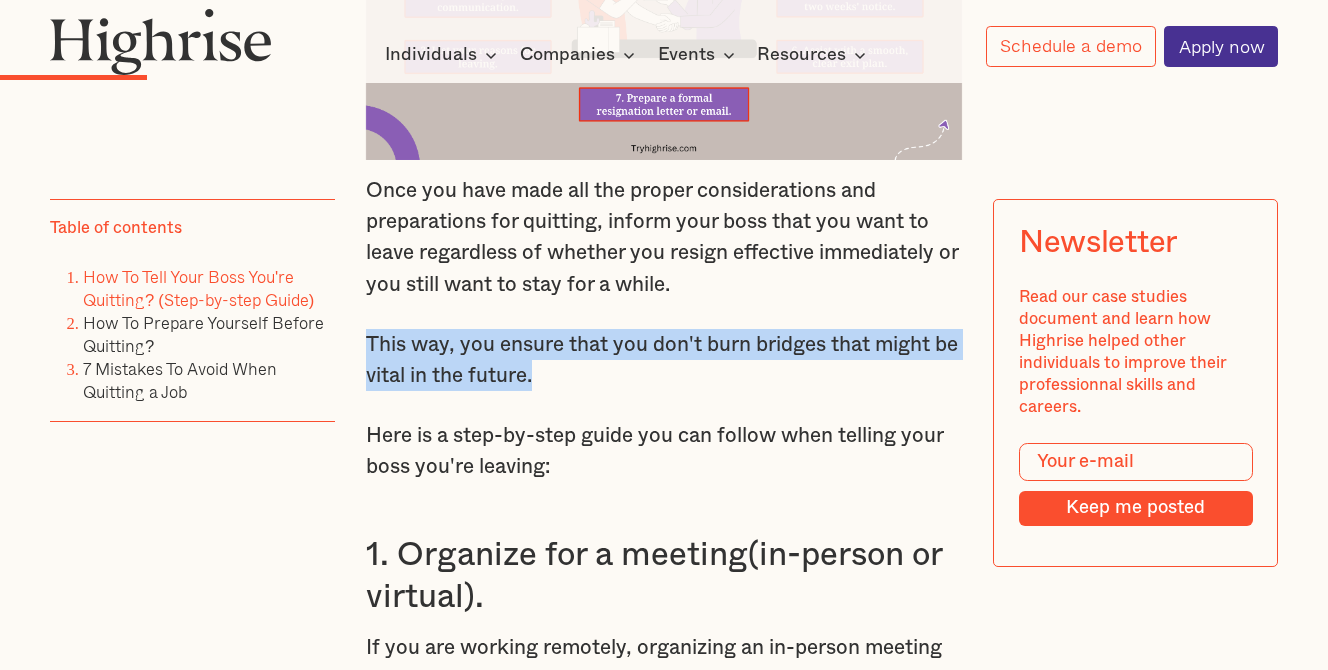drag, startPoint x: 577, startPoint y: 366, endPoint x: 352, endPoint y: 326, distance: 228.5279 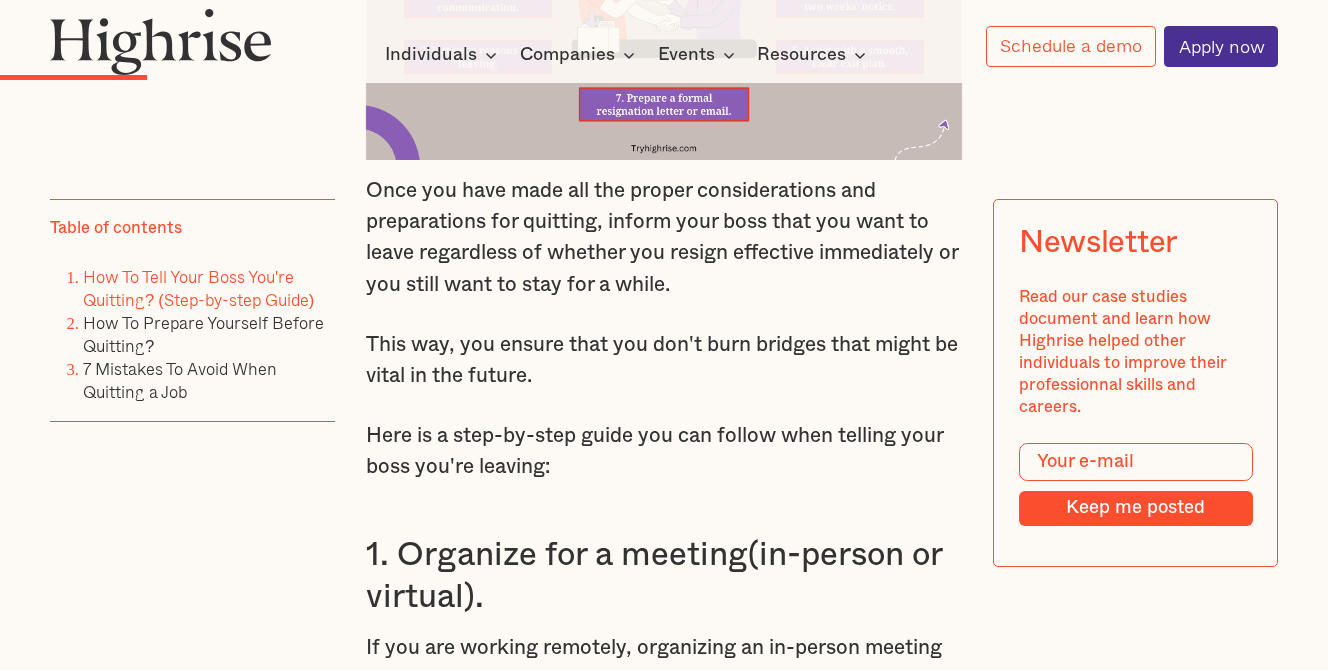 click on "Here is a step-by-step guide you can follow when telling your boss you're leaving:" at bounding box center (664, 451) 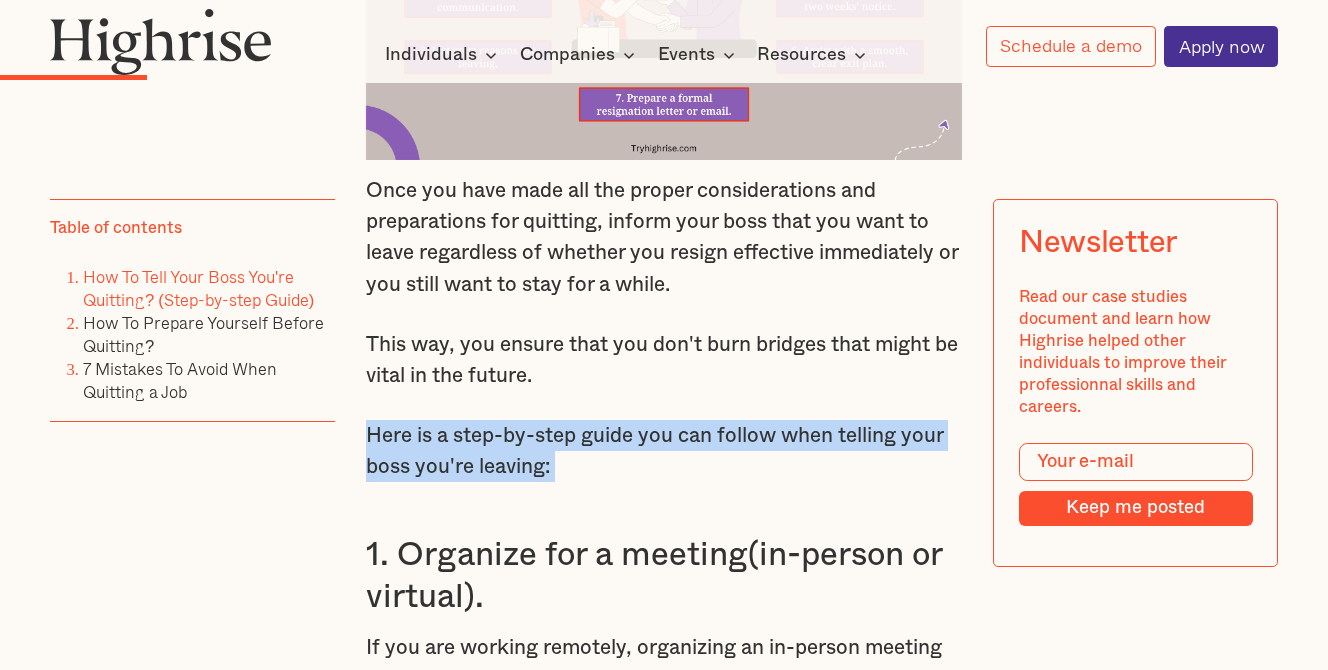 drag, startPoint x: 556, startPoint y: 456, endPoint x: 362, endPoint y: 418, distance: 197.68661 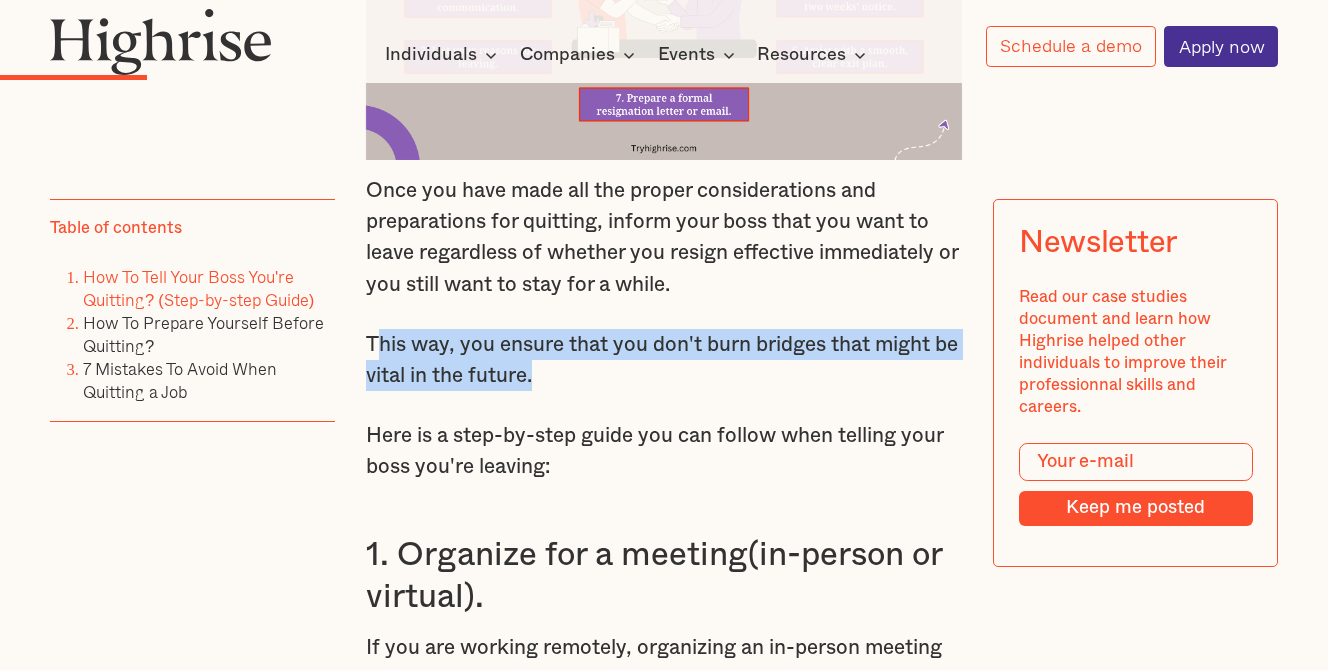 drag, startPoint x: 566, startPoint y: 365, endPoint x: 373, endPoint y: 326, distance: 196.90099 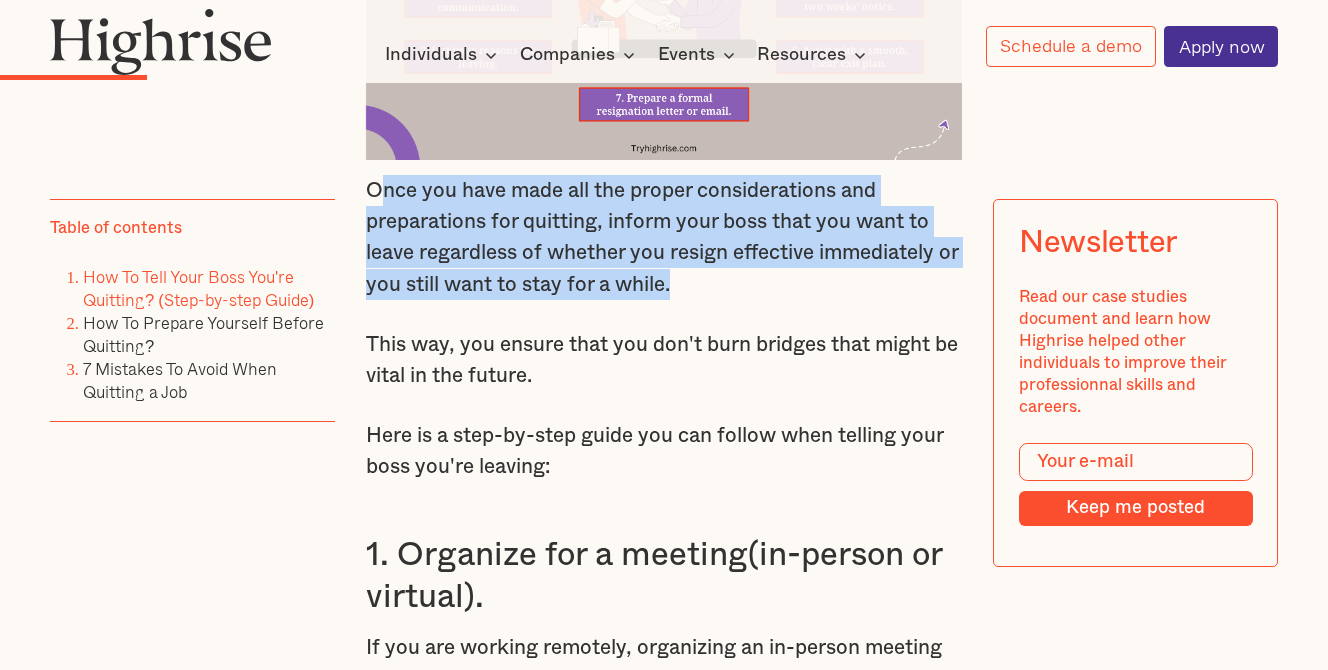 drag, startPoint x: 712, startPoint y: 268, endPoint x: 378, endPoint y: 173, distance: 347.24774 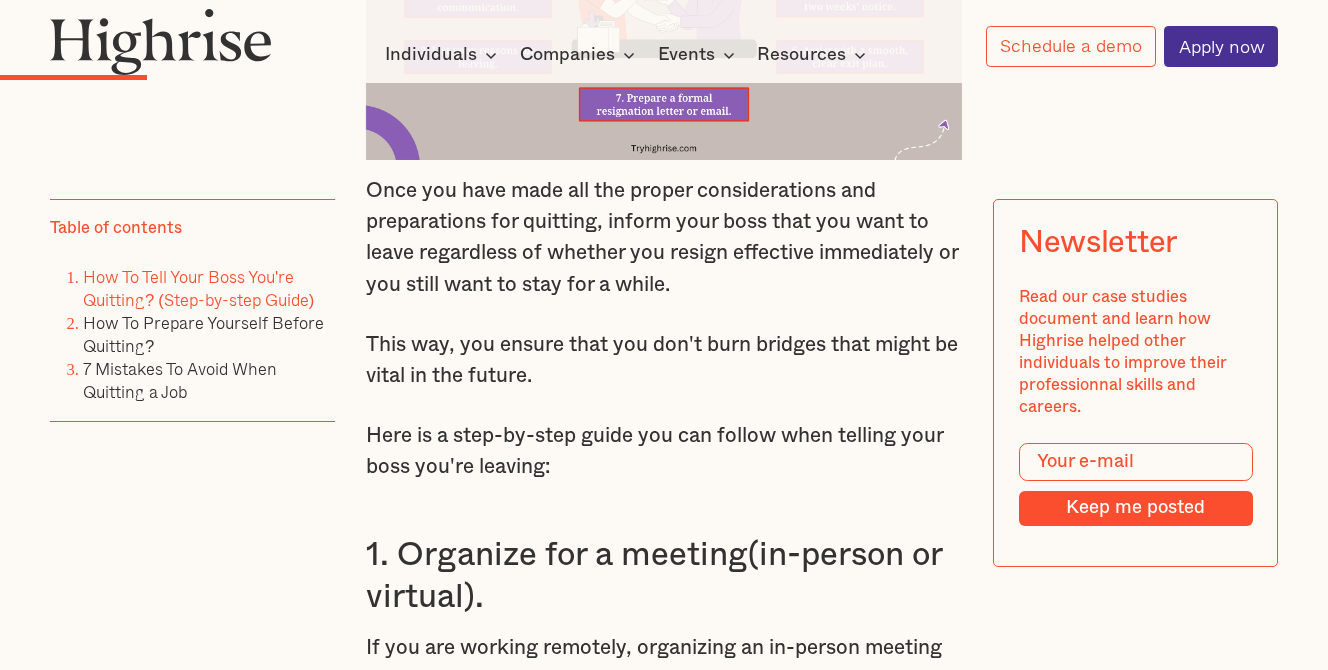 click on "Here is a step-by-step guide you can follow when telling your boss you're leaving:" at bounding box center (664, 451) 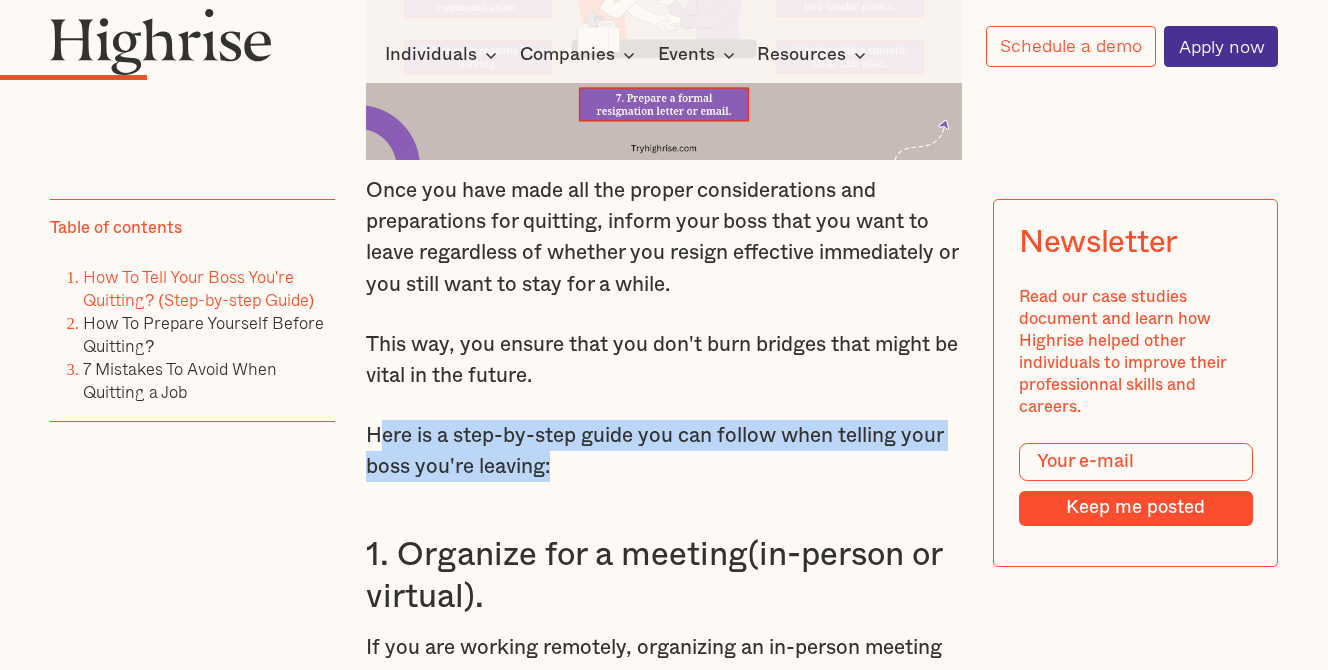 drag, startPoint x: 556, startPoint y: 457, endPoint x: 376, endPoint y: 419, distance: 183.96739 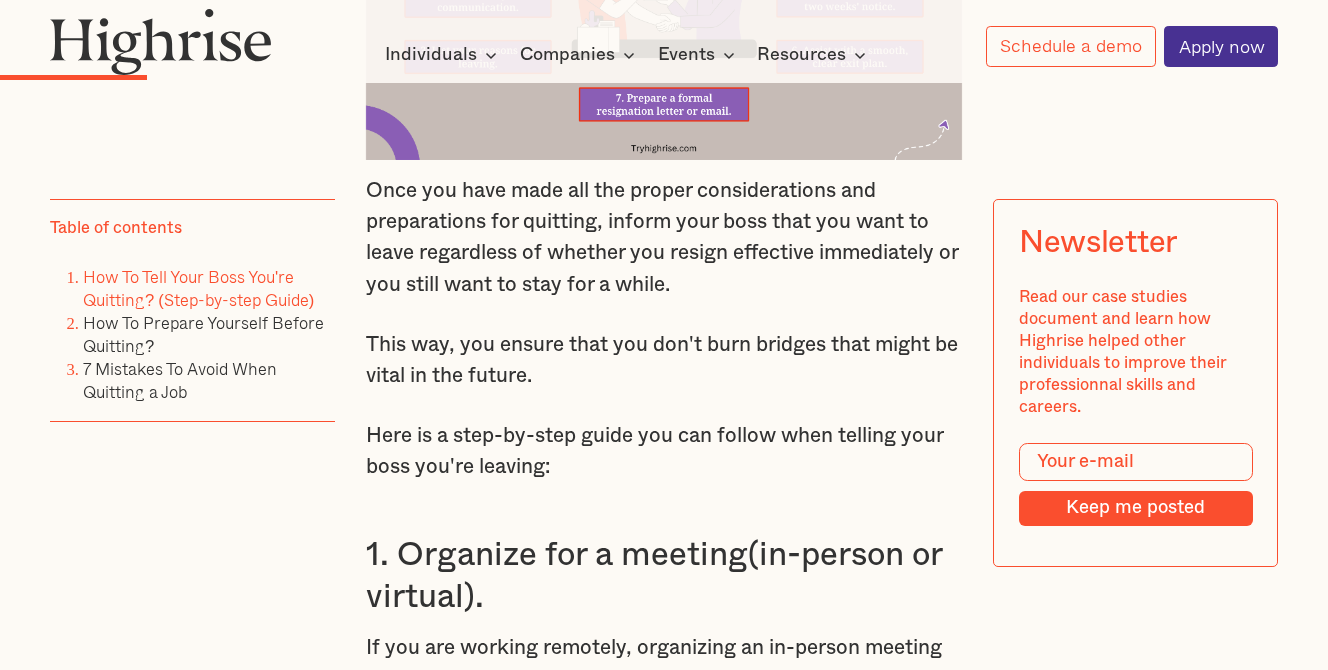 click on "Here is a step-by-step guide you can follow when telling your boss you're leaving:" at bounding box center [664, 451] 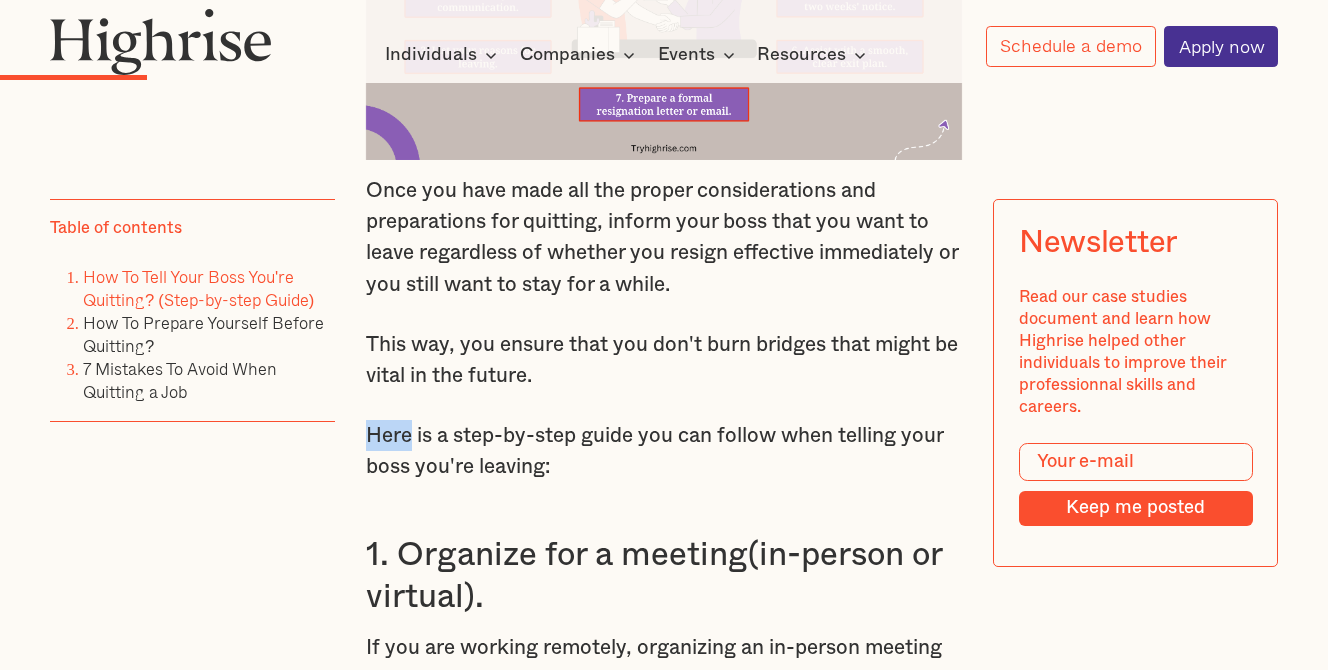 click on "Here is a step-by-step guide you can follow when telling your boss you're leaving:" at bounding box center [664, 451] 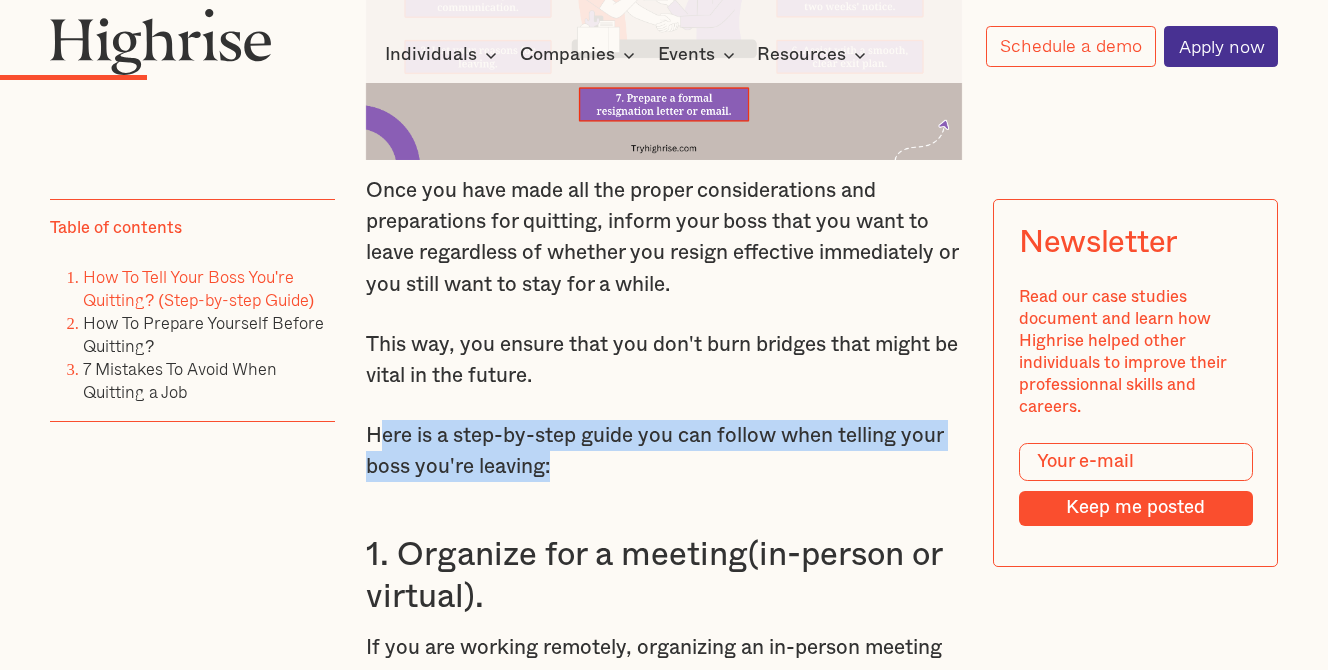 drag, startPoint x: 560, startPoint y: 445, endPoint x: 376, endPoint y: 419, distance: 185.82788 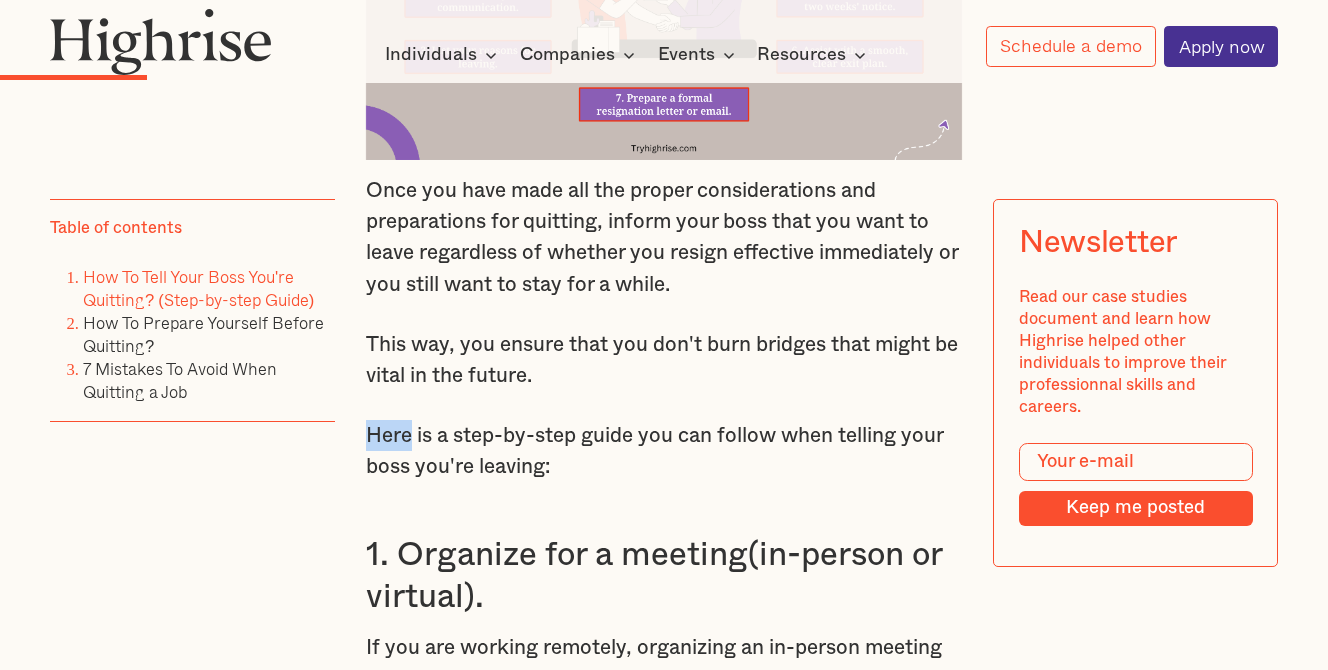 click on "Here is a step-by-step guide you can follow when telling your boss you're leaving:" at bounding box center [664, 451] 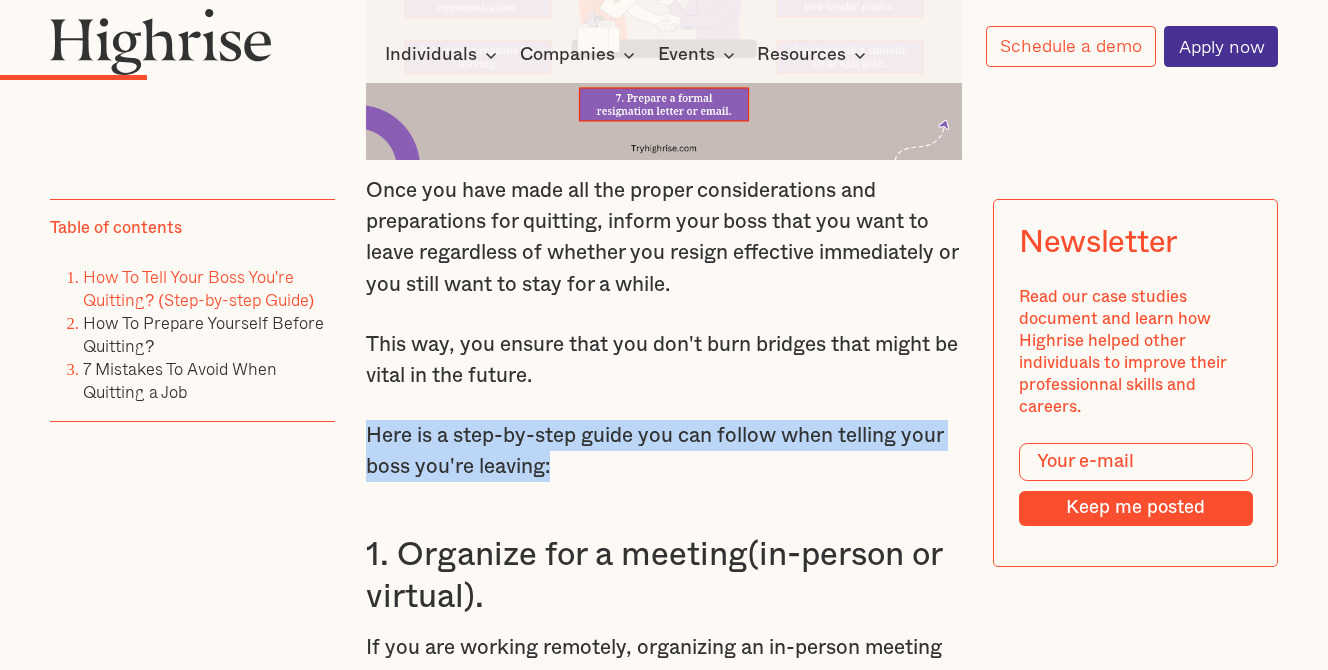 drag, startPoint x: 550, startPoint y: 448, endPoint x: 359, endPoint y: 418, distance: 193.34166 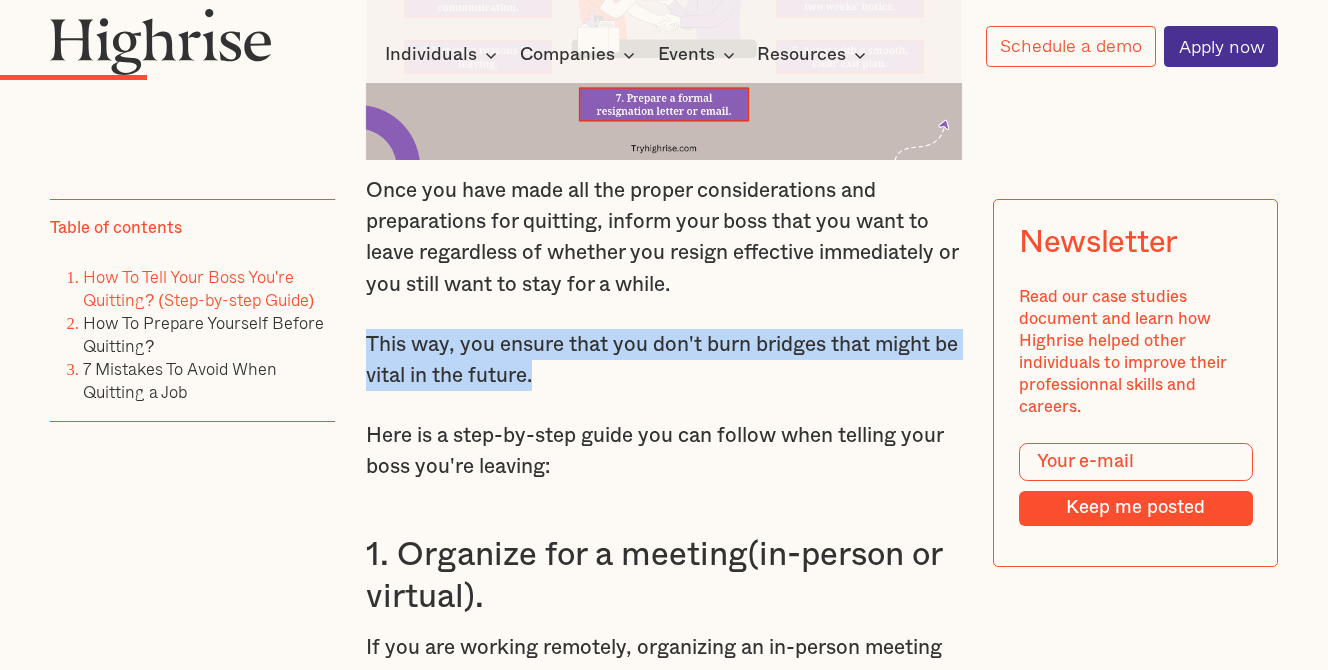 drag, startPoint x: 569, startPoint y: 369, endPoint x: 367, endPoint y: 325, distance: 206.73654 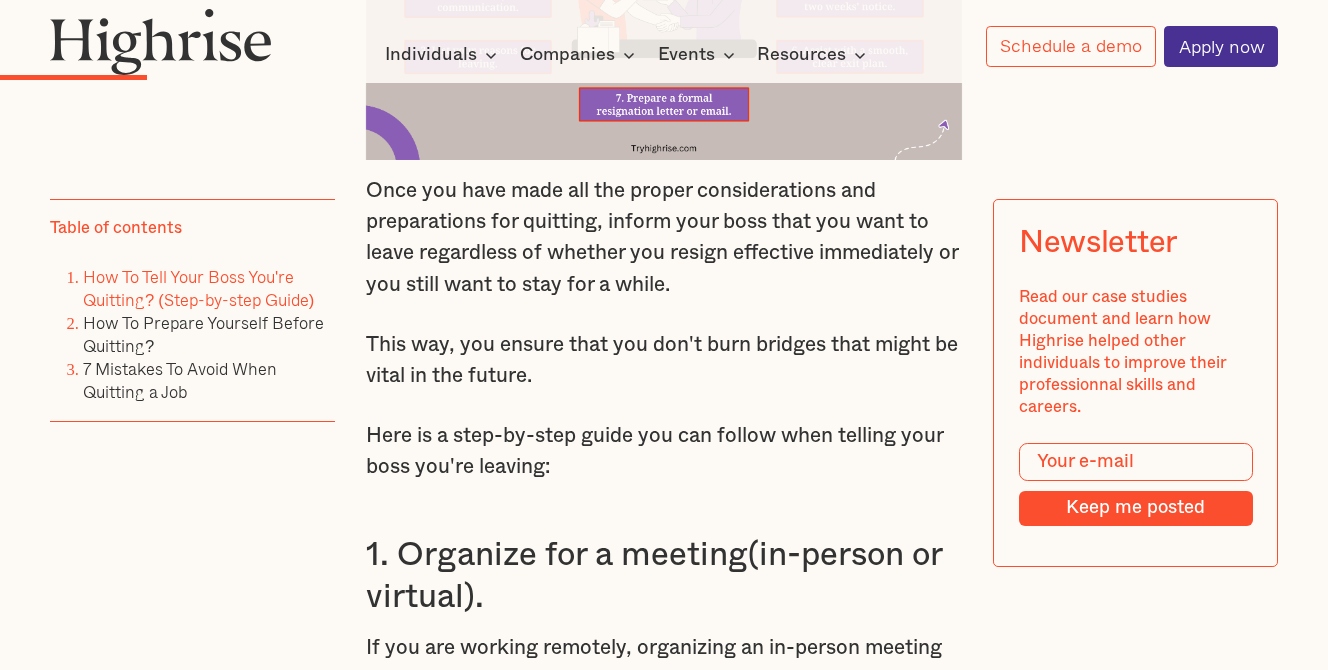 click on "This way, you ensure that you don't burn bridges that might be vital in the future." at bounding box center [664, 360] 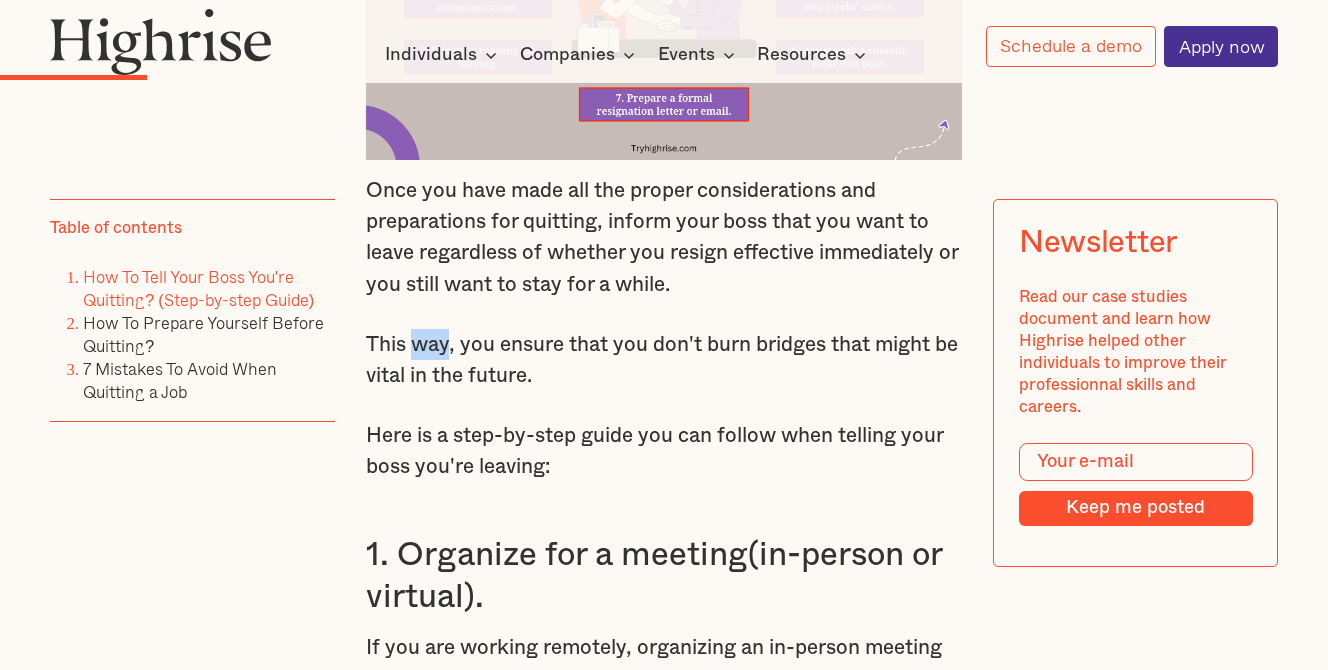 click on "This way, you ensure that you don't burn bridges that might be vital in the future." at bounding box center [664, 360] 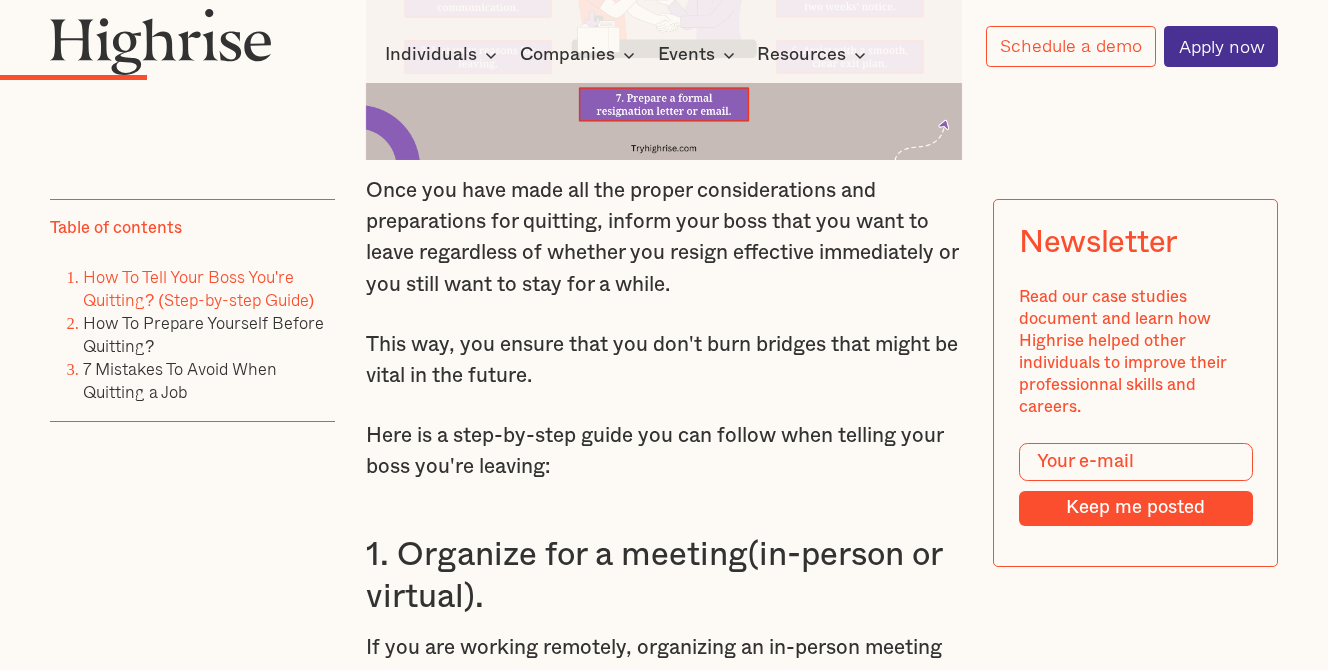 click on "This way, you ensure that you don't burn bridges that might be vital in the future." at bounding box center (664, 360) 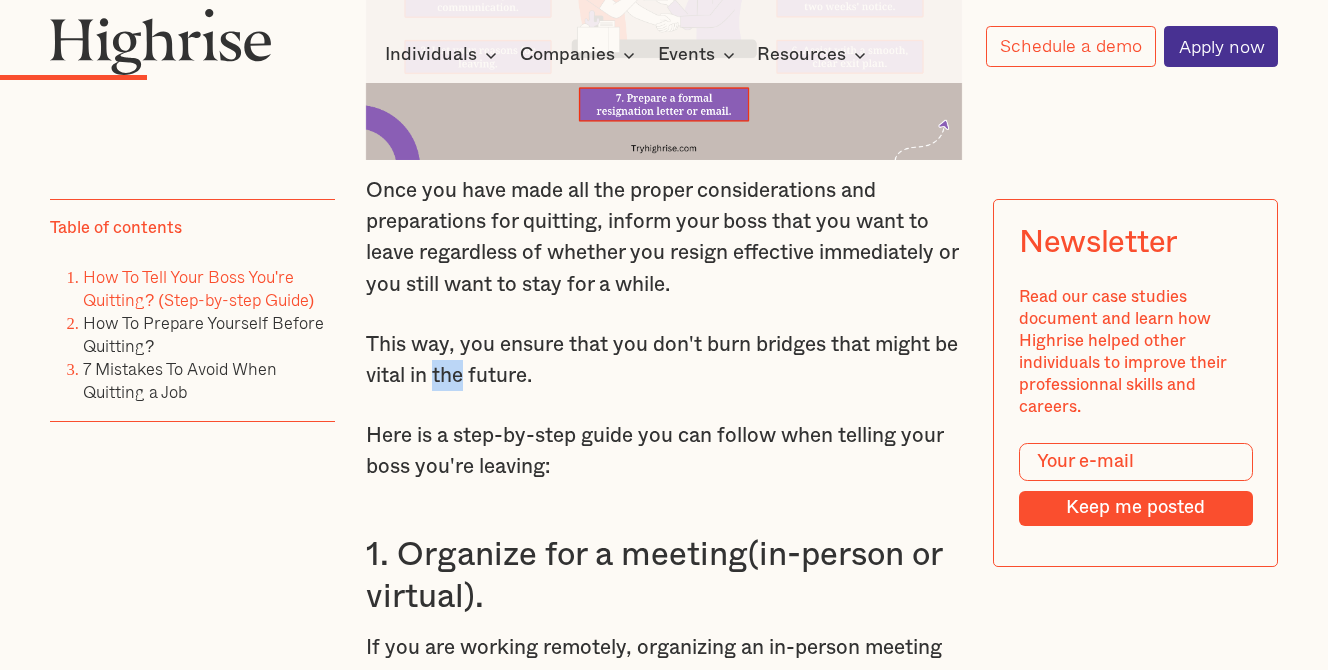 click on "This way, you ensure that you don't burn bridges that might be vital in the future." at bounding box center (664, 360) 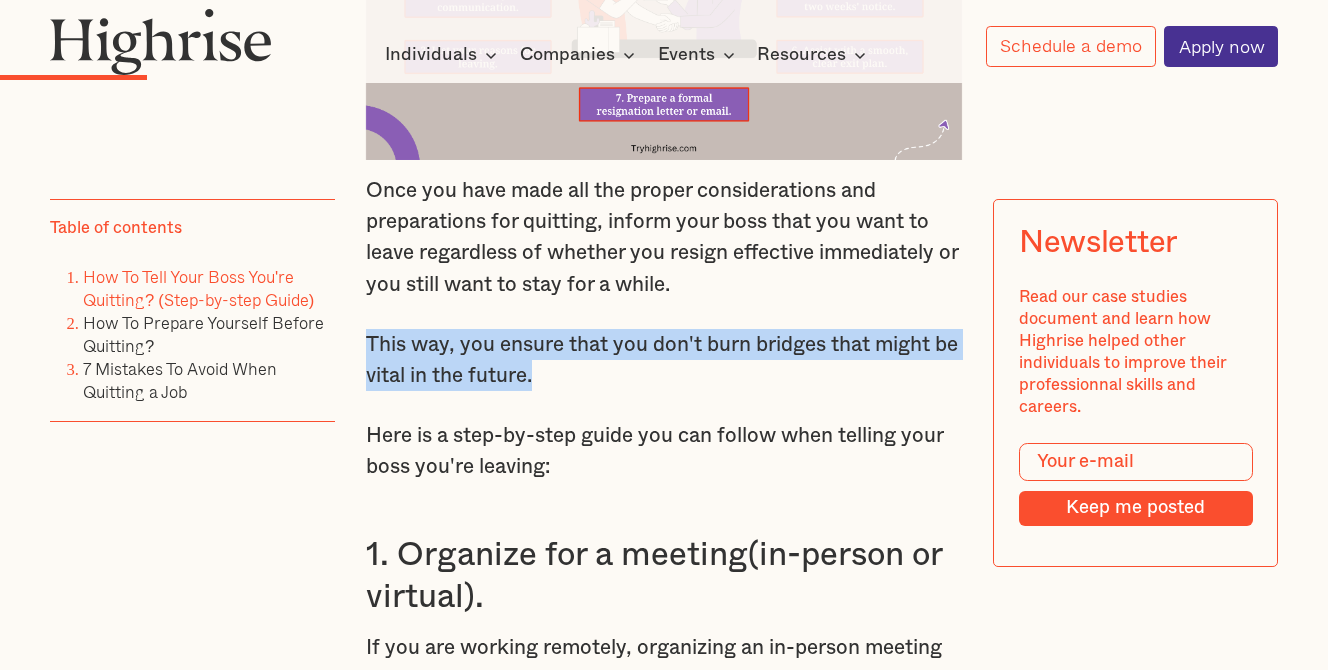 drag, startPoint x: 567, startPoint y: 364, endPoint x: 368, endPoint y: 329, distance: 202.05444 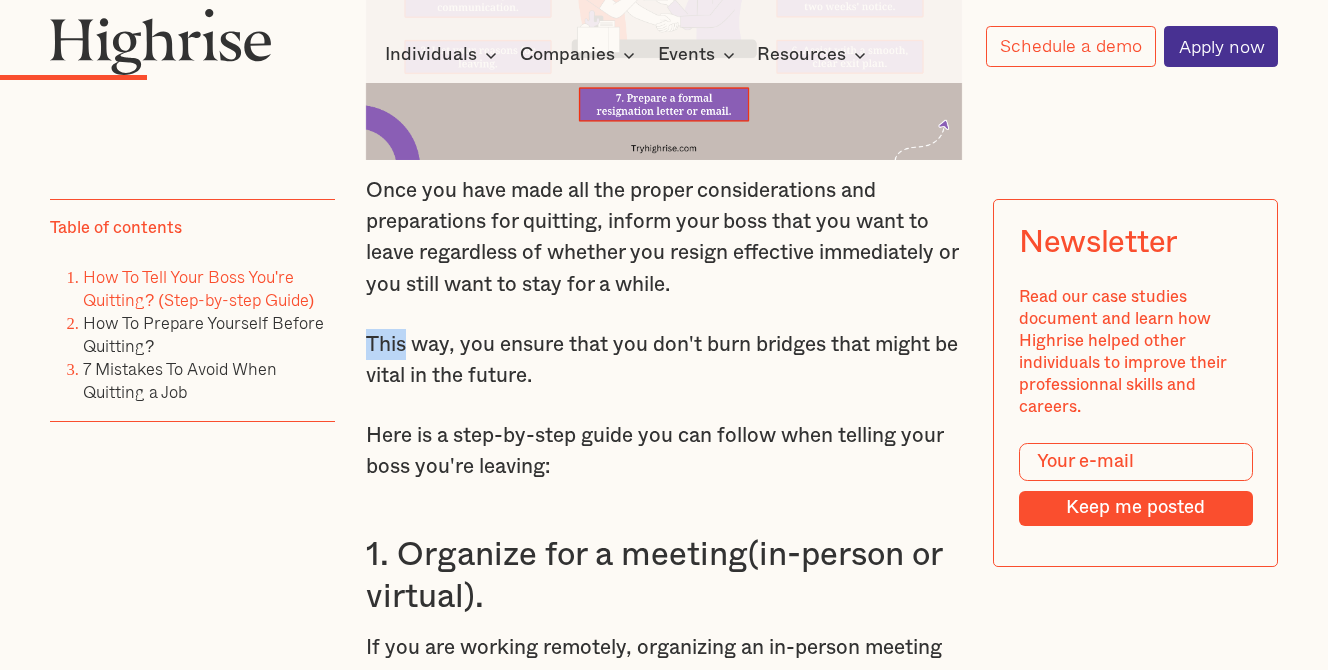click on "This way, you ensure that you don't burn bridges that might be vital in the future." at bounding box center (664, 360) 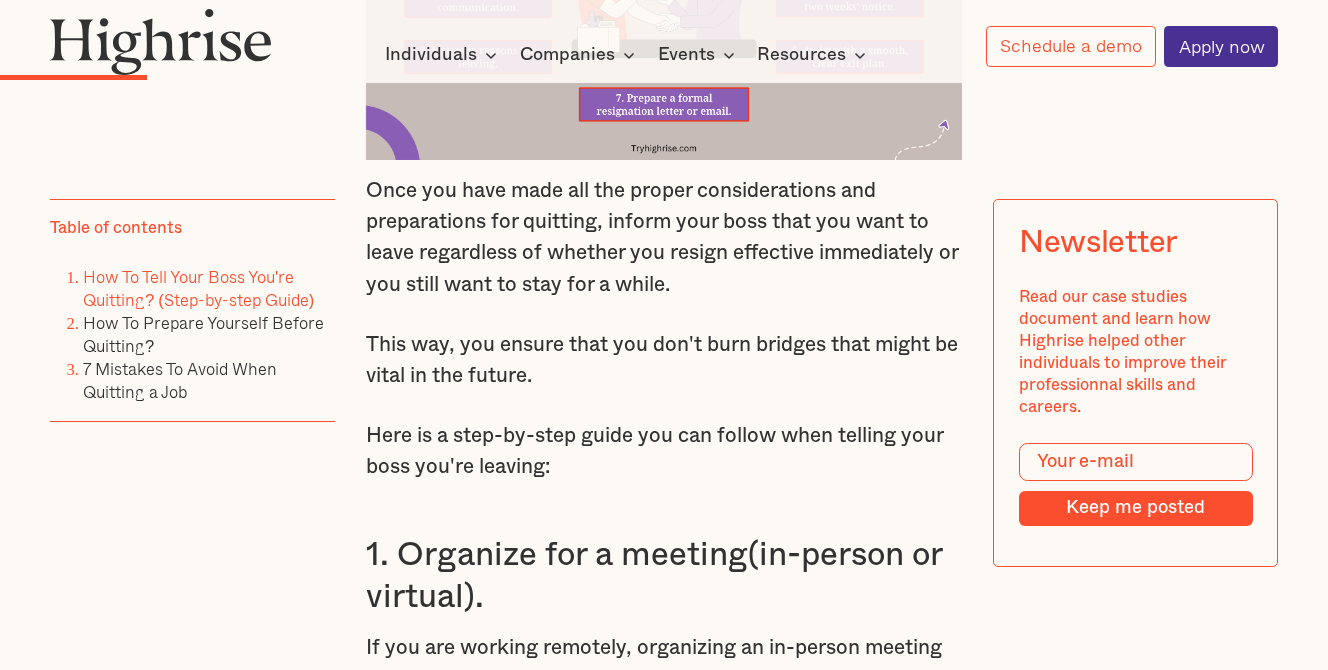 click on "This way, you ensure that you don't burn bridges that might be vital in the future." at bounding box center [664, 360] 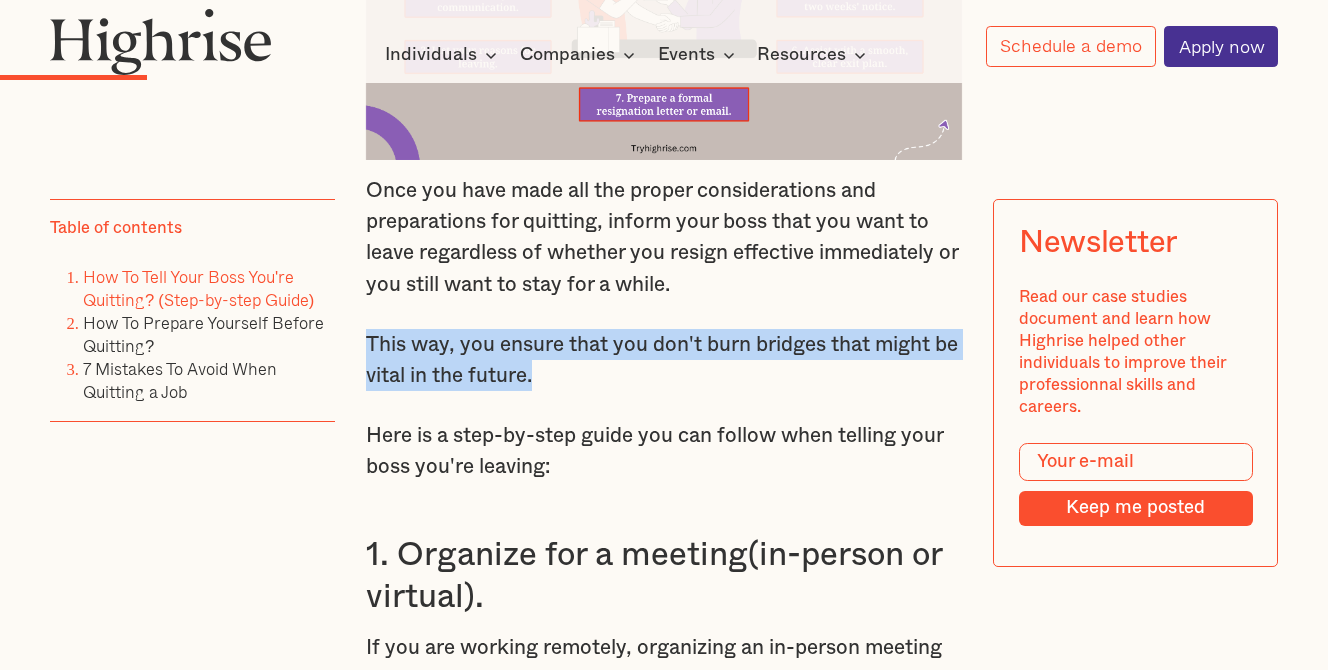 drag, startPoint x: 563, startPoint y: 368, endPoint x: 361, endPoint y: 325, distance: 206.52603 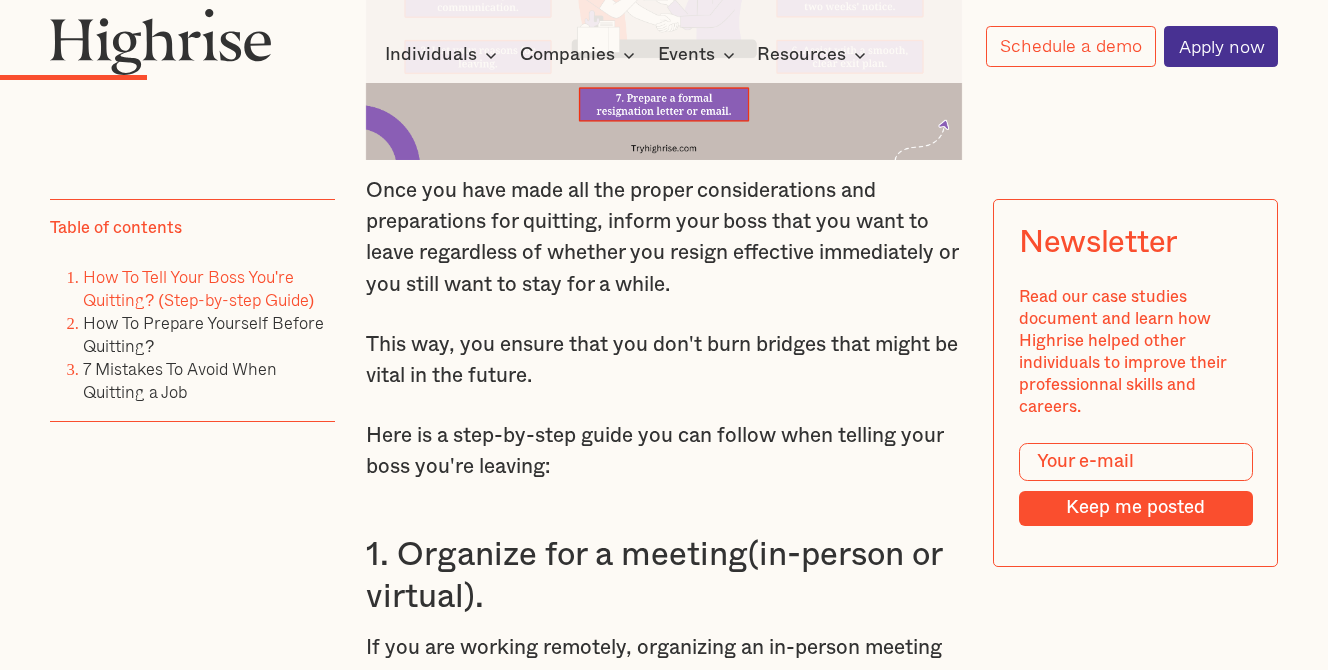 click on "This way, you ensure that you don't burn bridges that might be vital in the future." at bounding box center (664, 360) 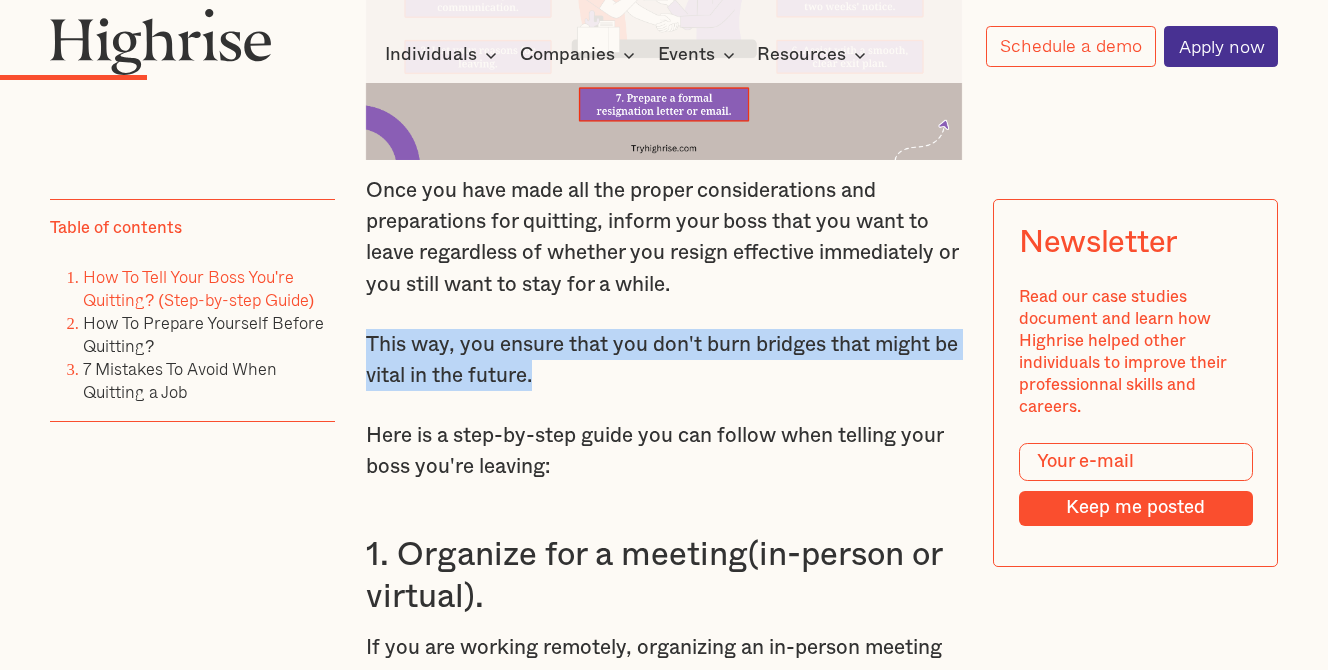 drag, startPoint x: 564, startPoint y: 361, endPoint x: 364, endPoint y: 325, distance: 203.21417 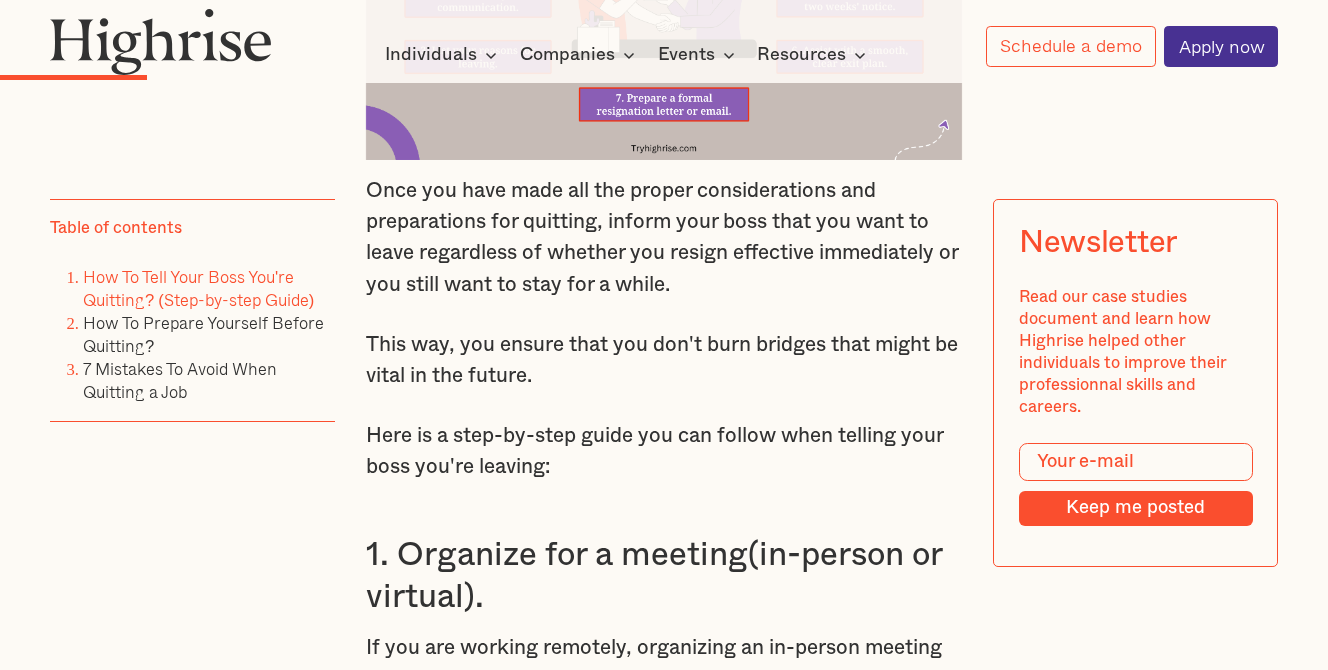 click on "This way, you ensure that you don't burn bridges that might be vital in the future." at bounding box center (664, 360) 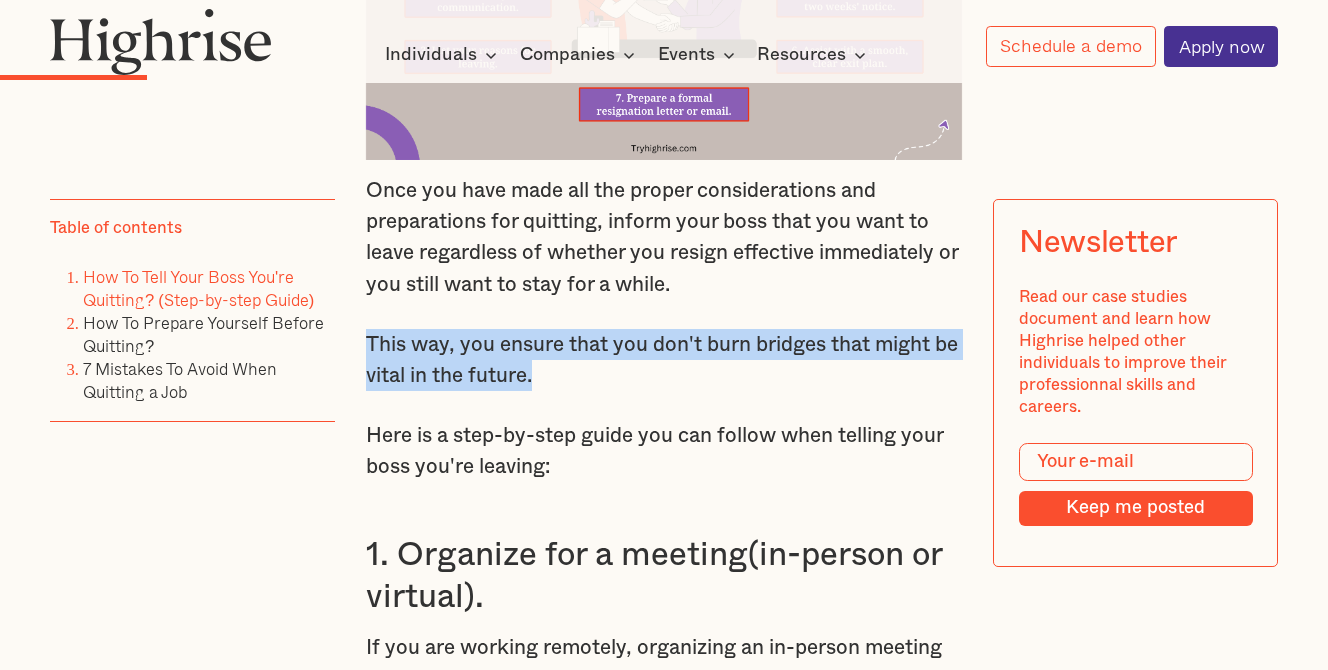 drag, startPoint x: 568, startPoint y: 362, endPoint x: 352, endPoint y: 330, distance: 218.3575 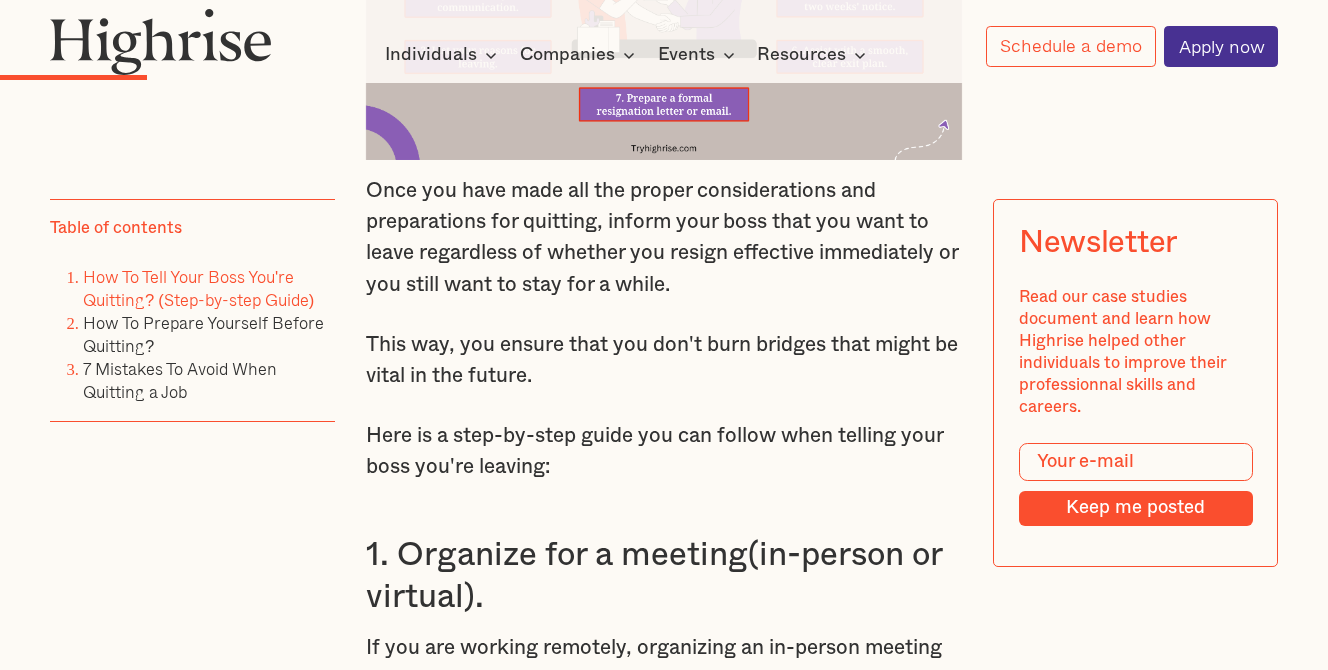 click on "This way, you ensure that you don't burn bridges that might be vital in the future." at bounding box center (664, 360) 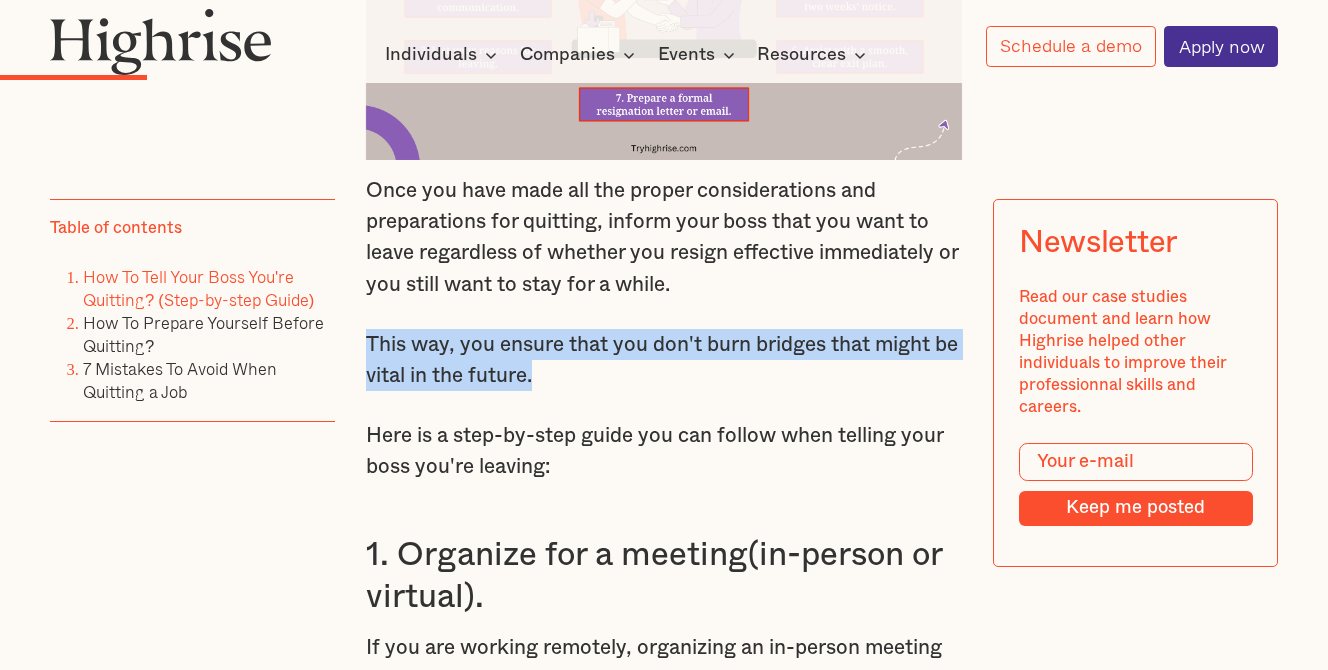 drag, startPoint x: 567, startPoint y: 369, endPoint x: 366, endPoint y: 331, distance: 204.5605 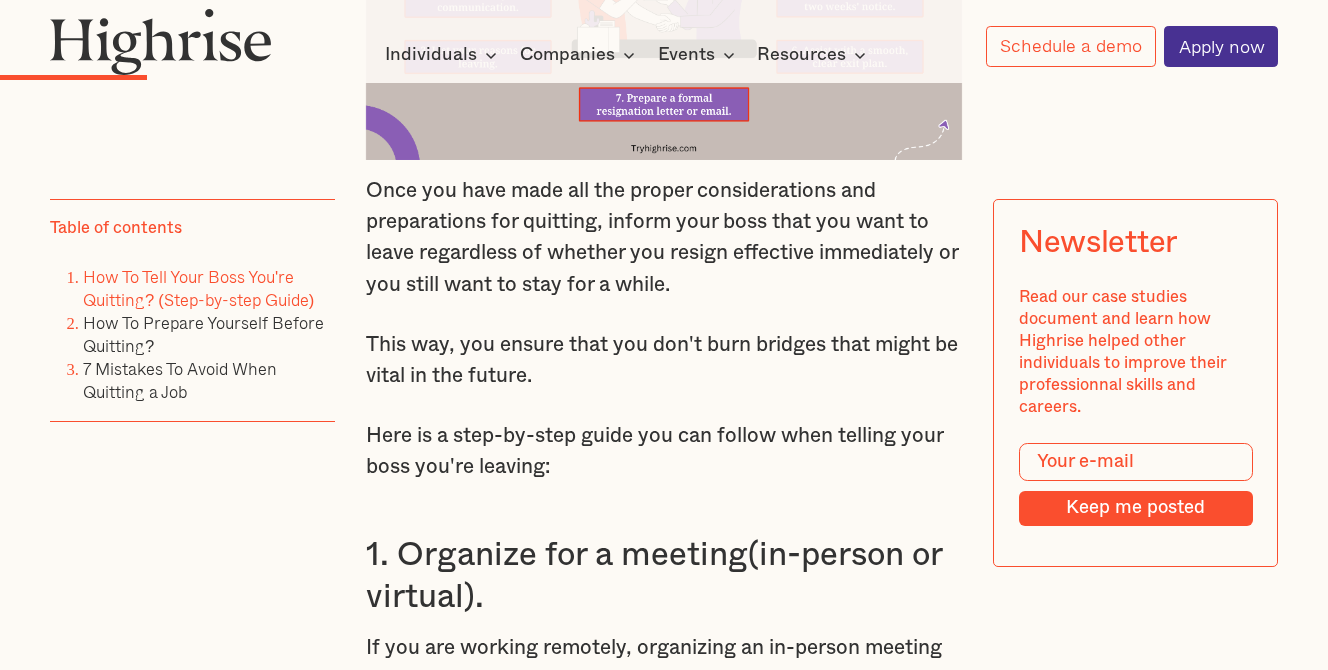 click on "This way, you ensure that you don't burn bridges that might be vital in the future." at bounding box center (664, 360) 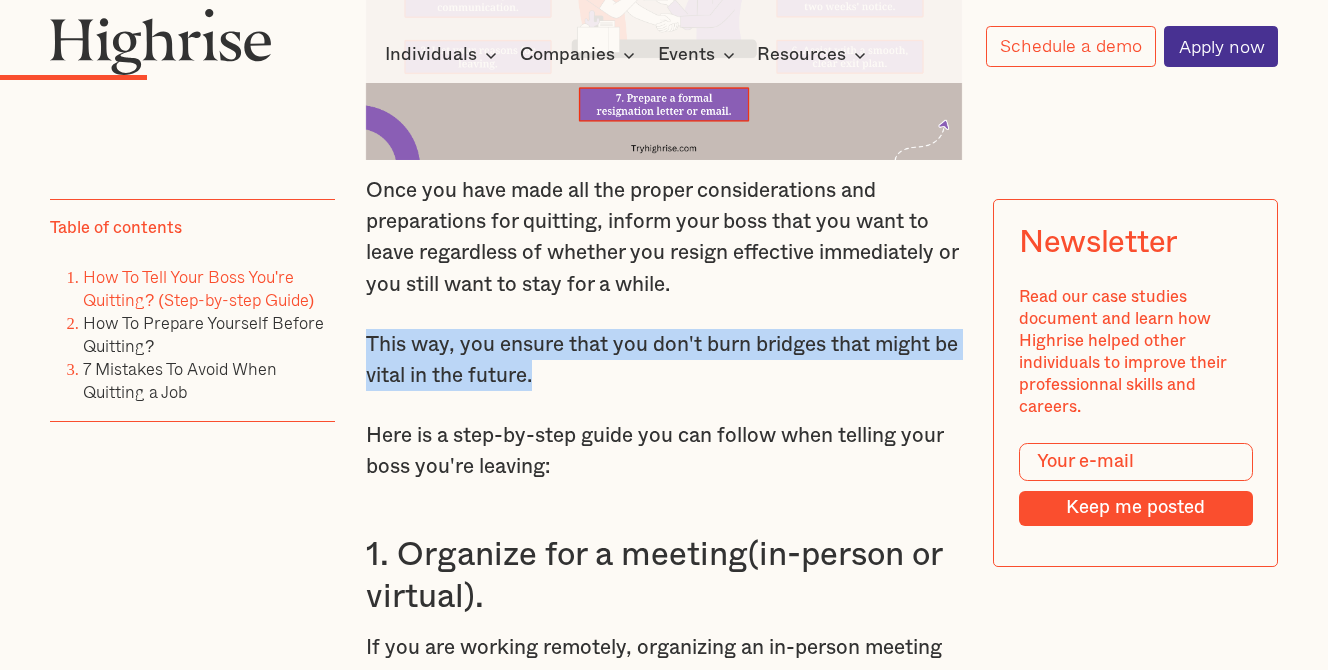 drag, startPoint x: 568, startPoint y: 362, endPoint x: 364, endPoint y: 341, distance: 205.07803 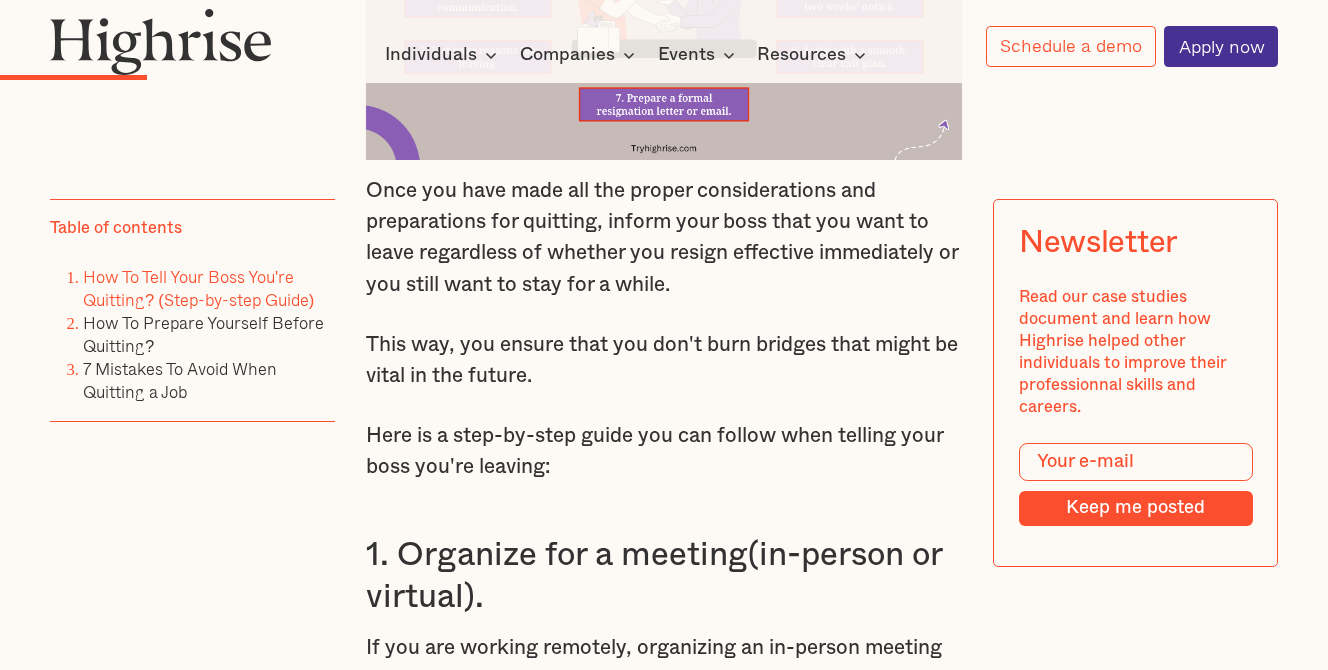 click on "This way, you ensure that you don't burn bridges that might be vital in the future." at bounding box center [664, 360] 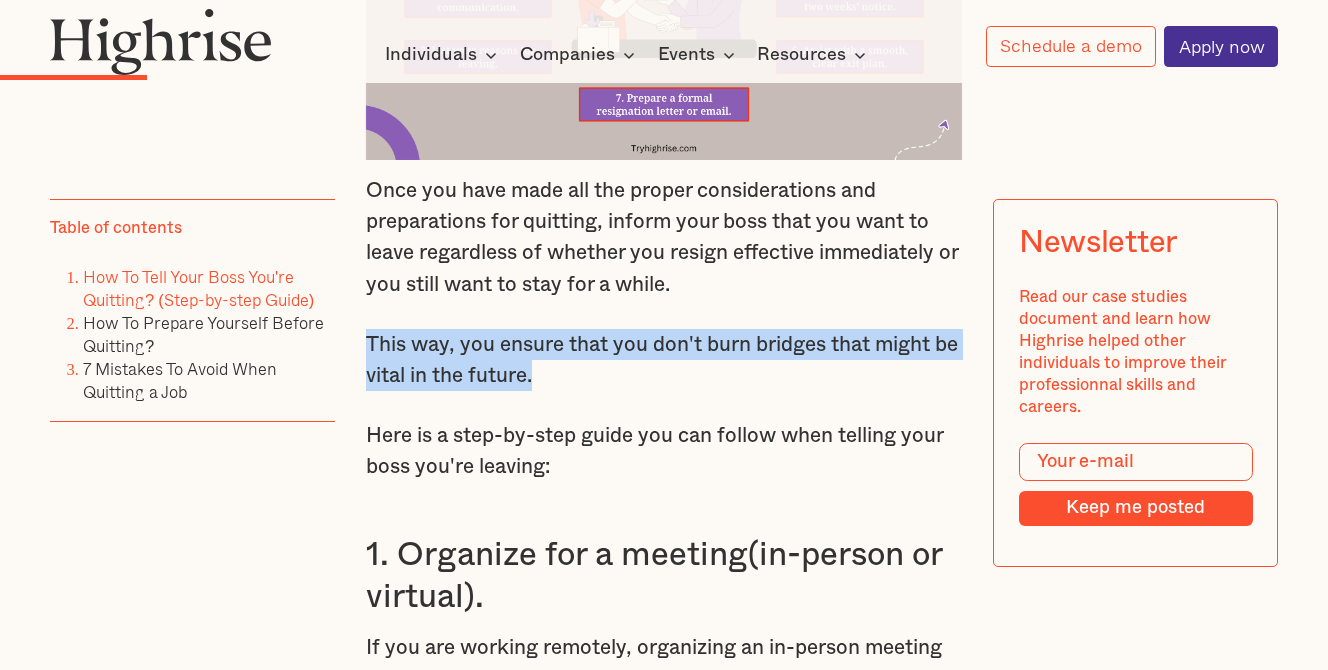 drag, startPoint x: 561, startPoint y: 366, endPoint x: 351, endPoint y: 337, distance: 211.99292 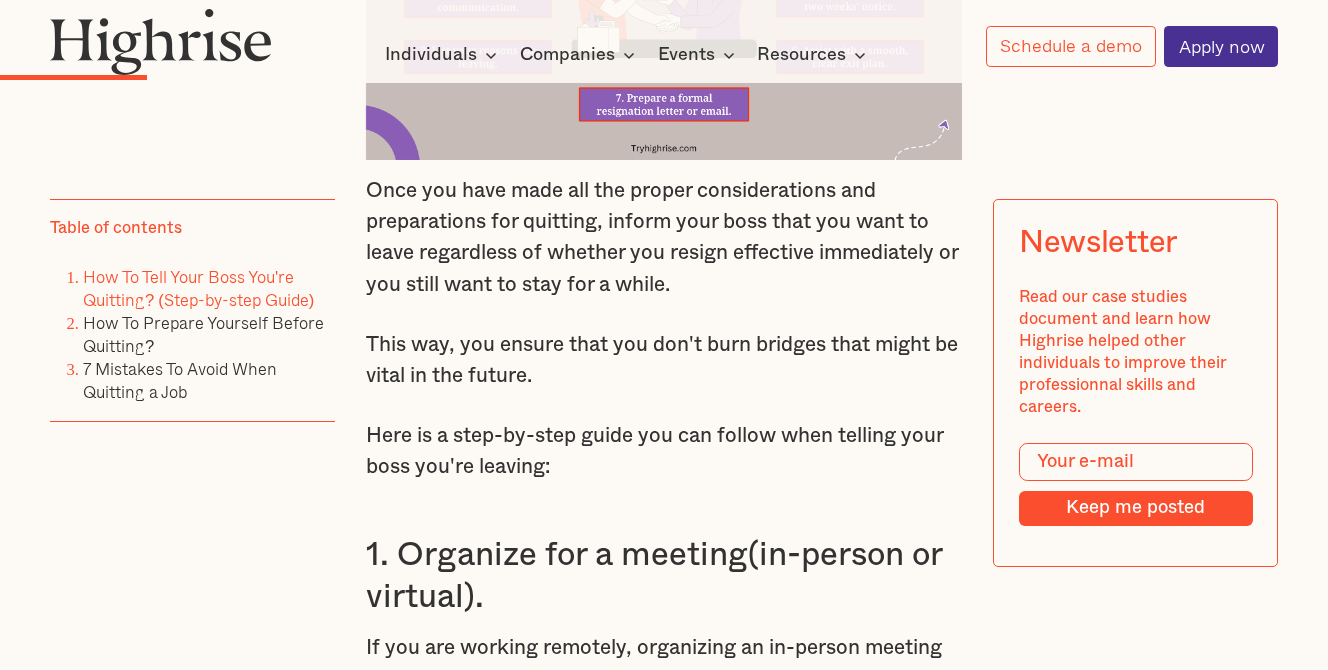 click on "Here is a step-by-step guide you can follow when telling your boss you're leaving:" at bounding box center [664, 451] 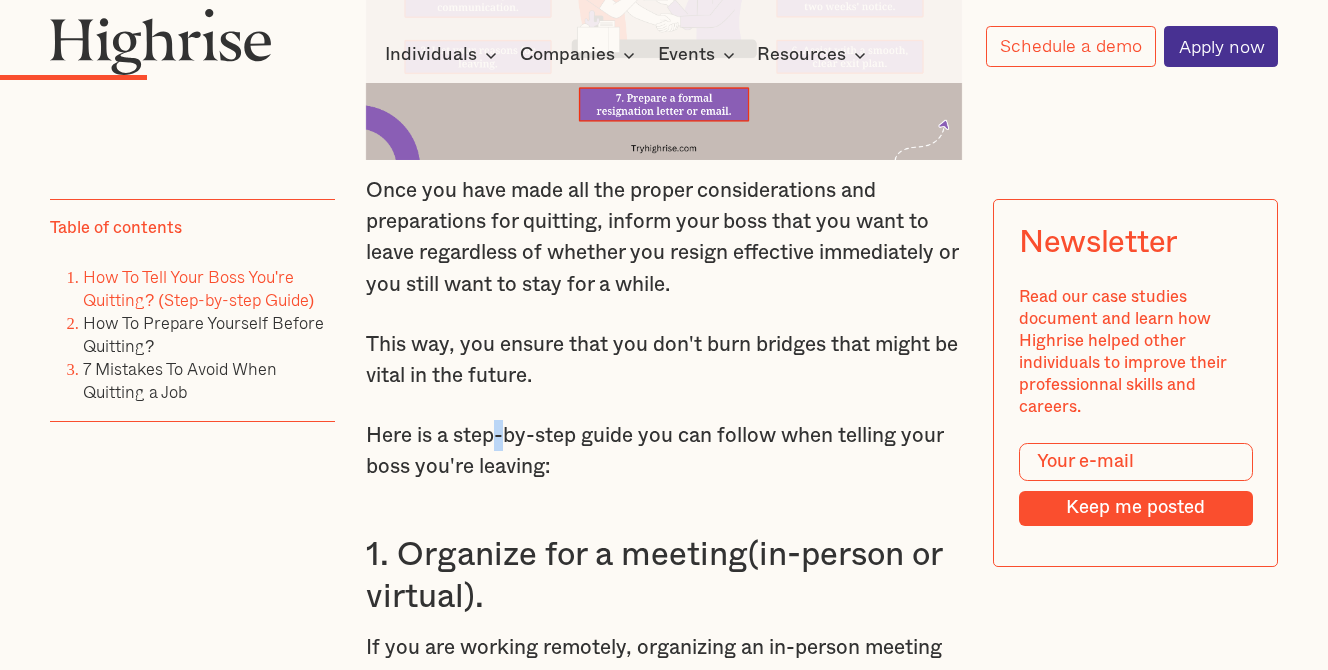 click on "Here is a step-by-step guide you can follow when telling your boss you're leaving:" at bounding box center [664, 451] 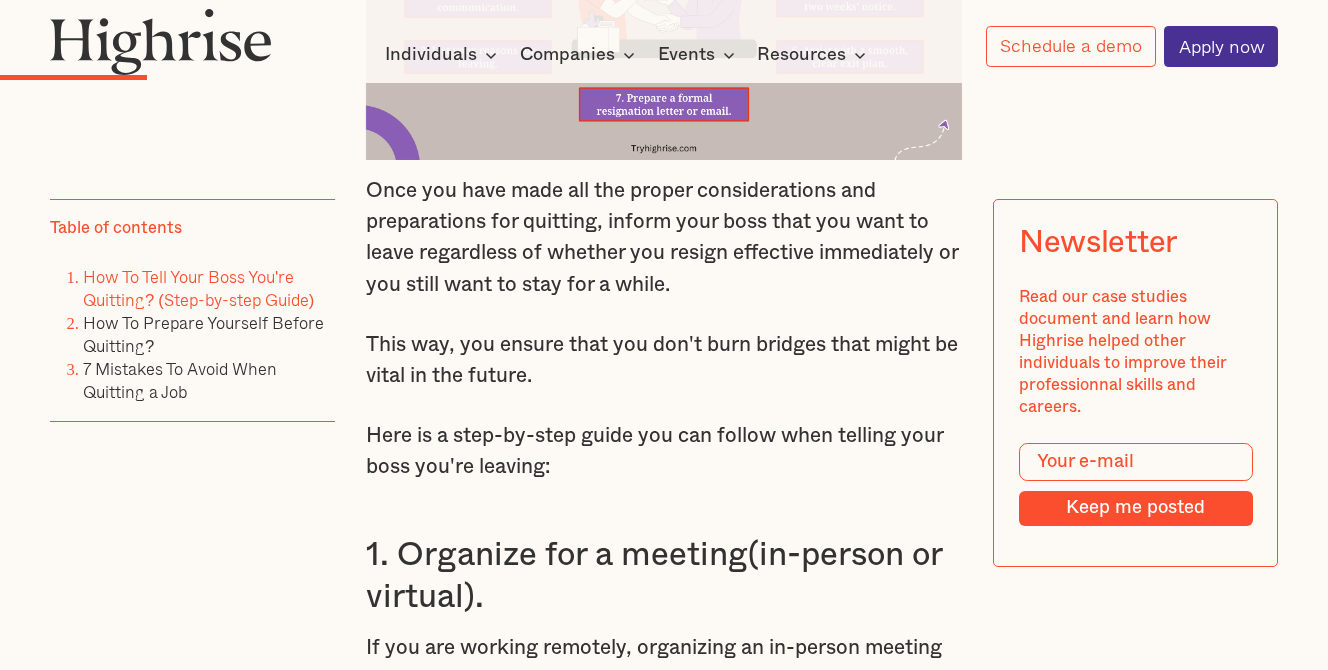 click on "Here is a step-by-step guide you can follow when telling your boss you're leaving:" at bounding box center [664, 451] 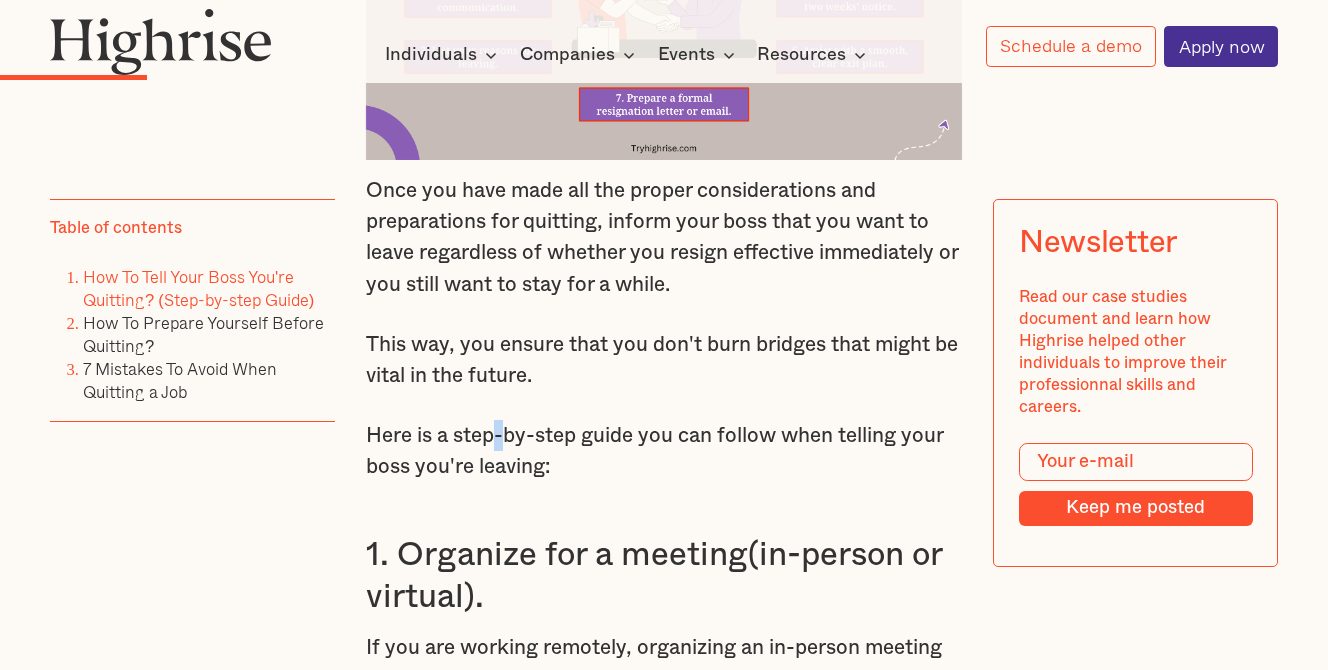 click on "Here is a step-by-step guide you can follow when telling your boss you're leaving:" at bounding box center (664, 451) 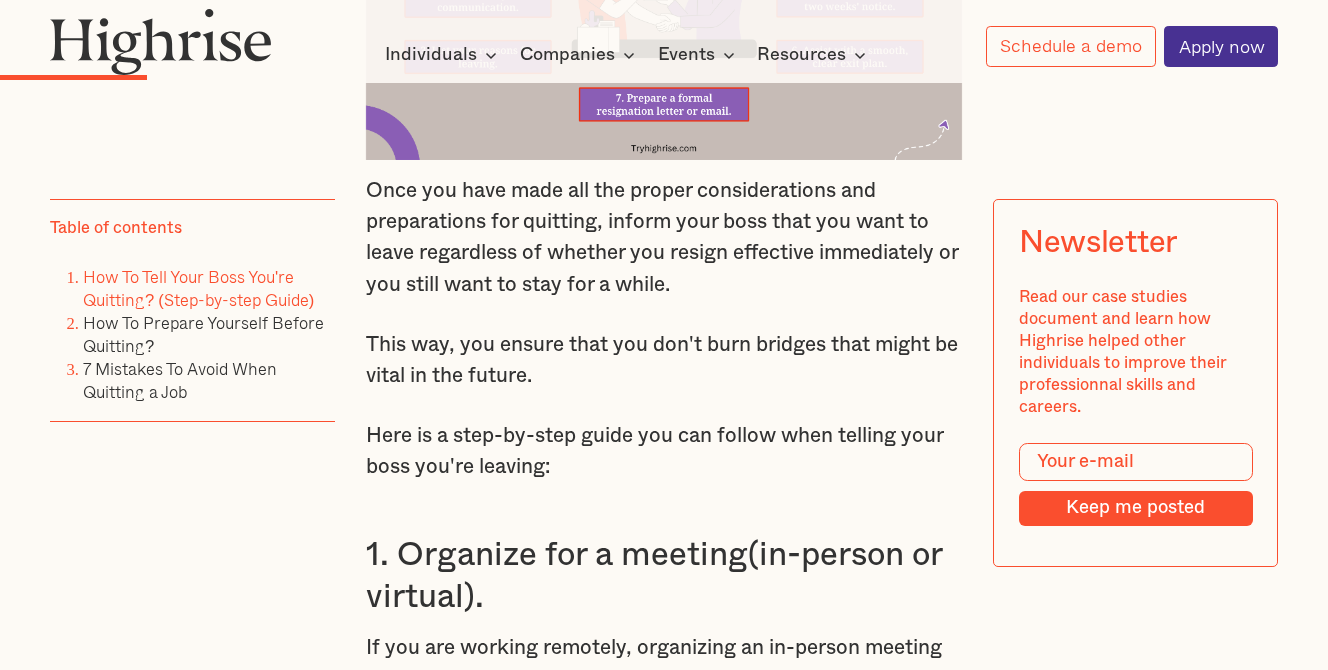 click on "Here is a step-by-step guide you can follow when telling your boss you're leaving:" at bounding box center (664, 451) 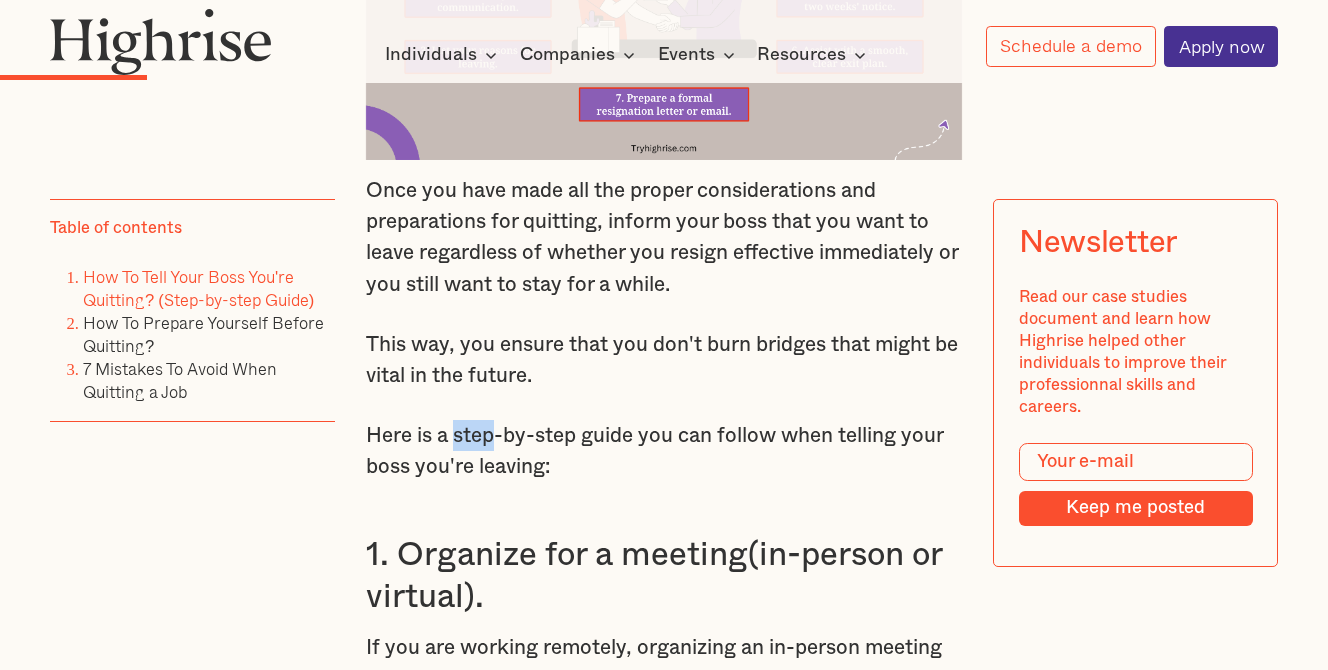 click on "Here is a step-by-step guide you can follow when telling your boss you're leaving:" at bounding box center [664, 451] 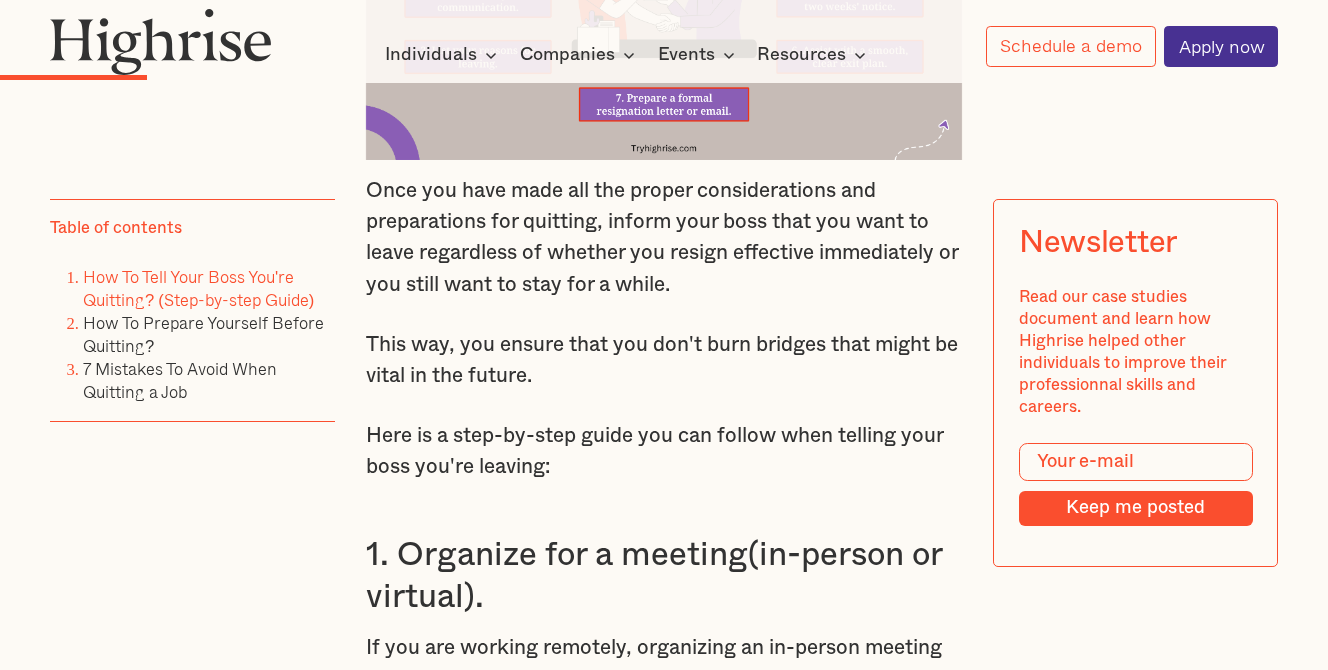 click on "Here is a step-by-step guide you can follow when telling your boss you're leaving:" at bounding box center (664, 451) 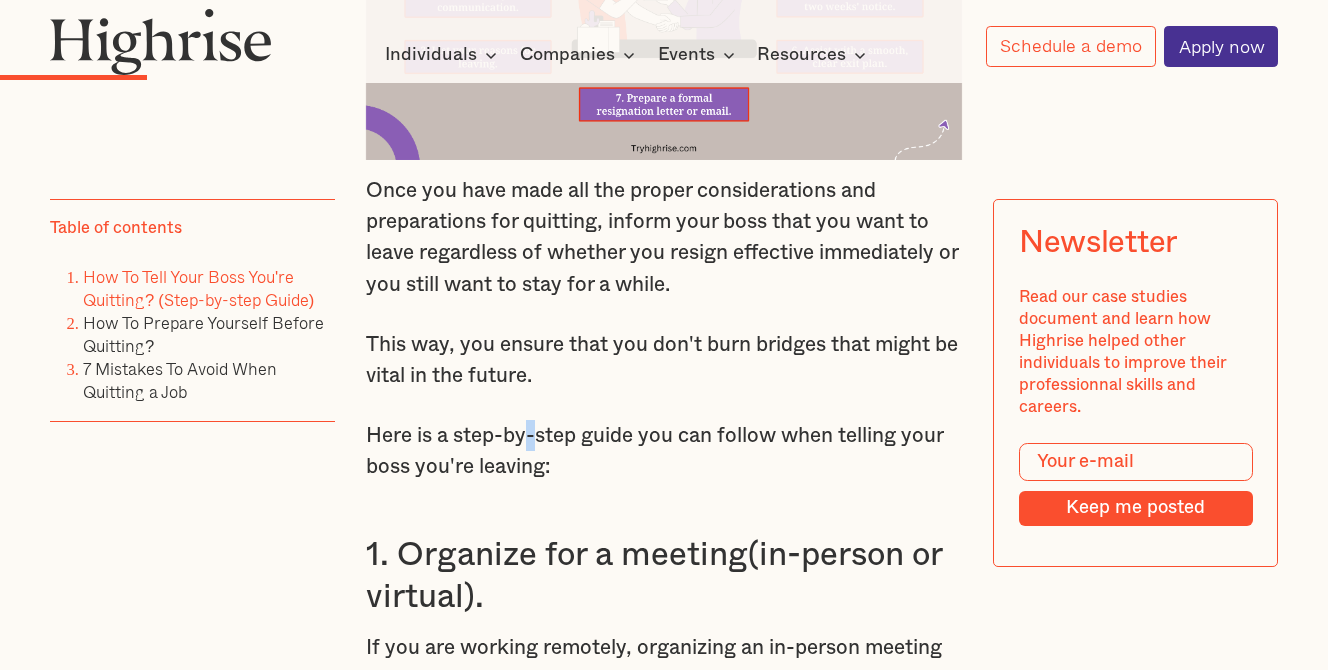 click on "Here is a step-by-step guide you can follow when telling your boss you're leaving:" at bounding box center (664, 451) 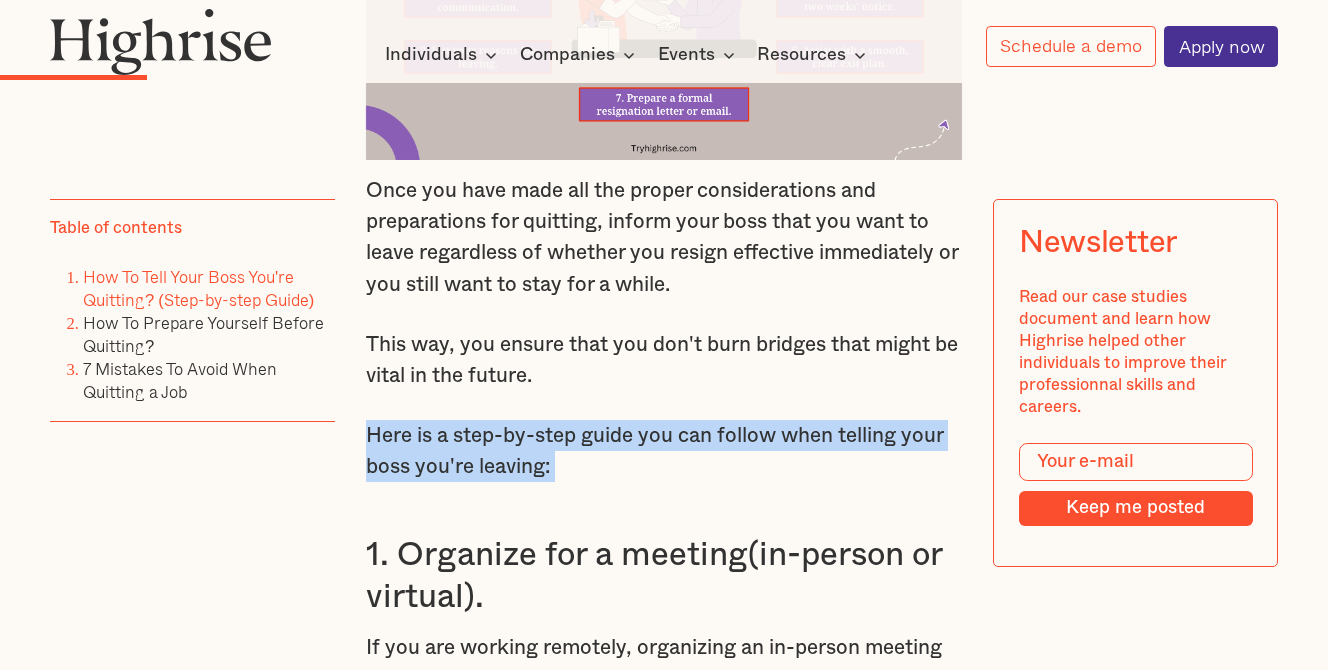 click on "Here is a step-by-step guide you can follow when telling your boss you're leaving:" at bounding box center [664, 451] 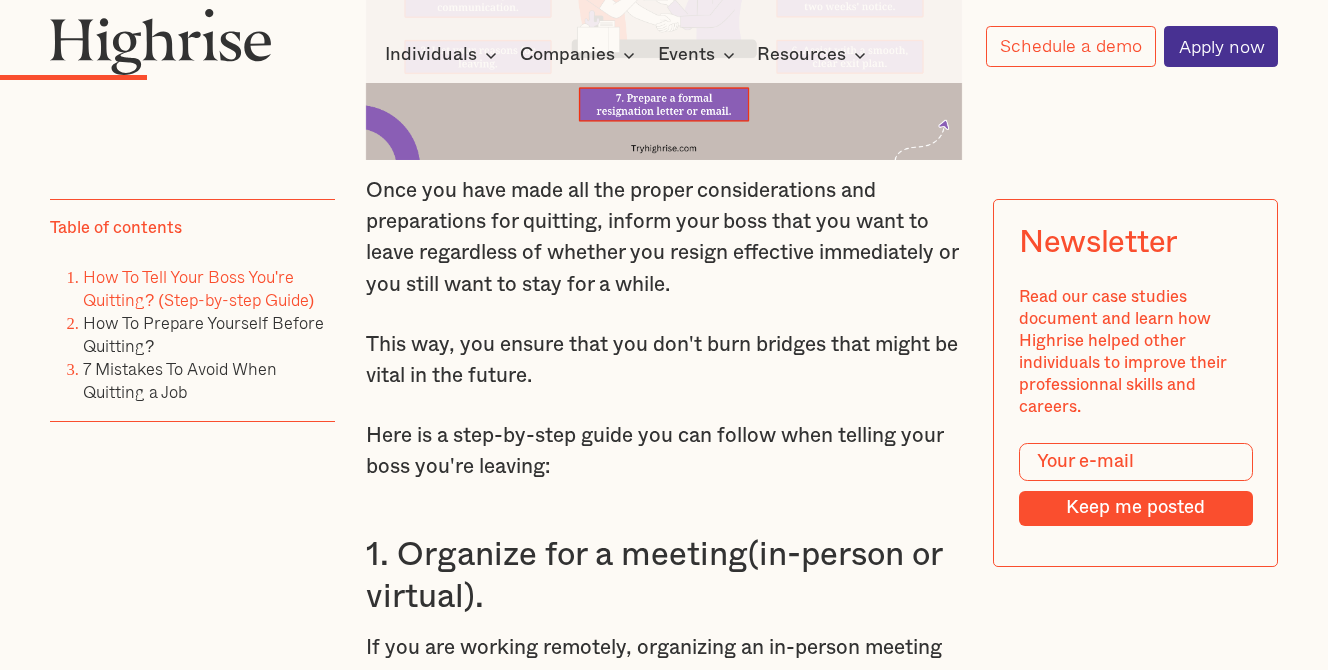 click on "Here is a step-by-step guide you can follow when telling your boss you're leaving:" at bounding box center [664, 451] 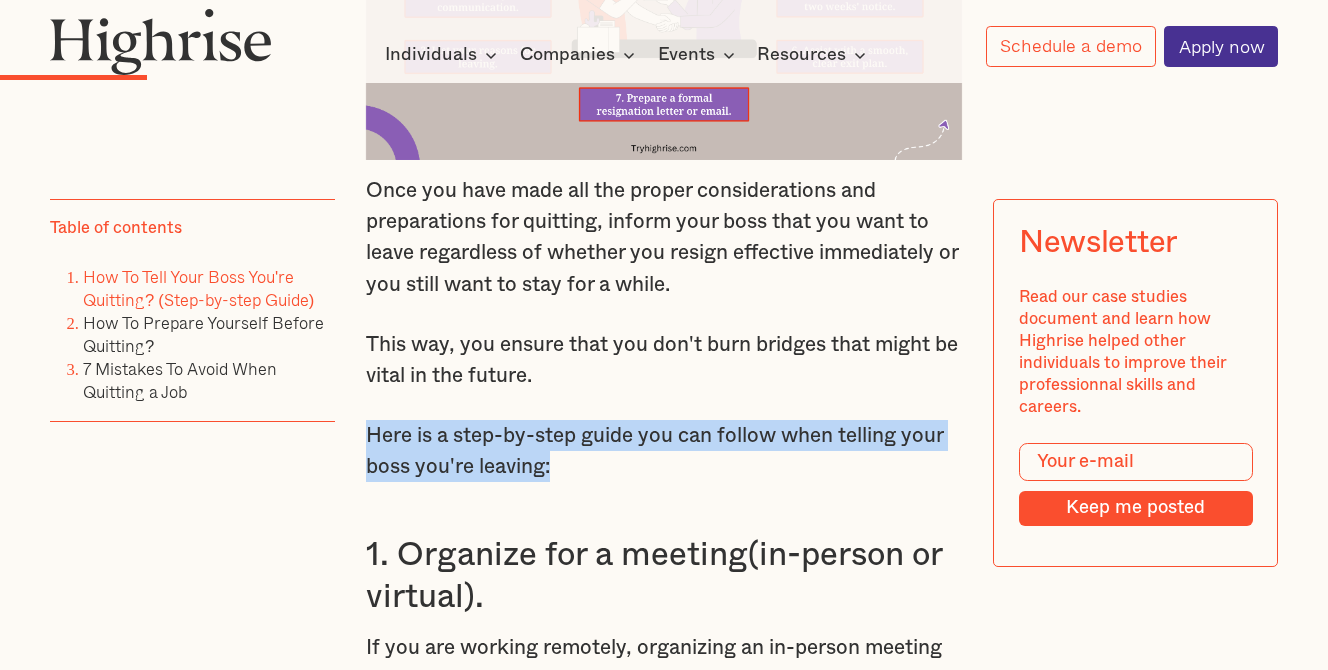 drag, startPoint x: 556, startPoint y: 457, endPoint x: 341, endPoint y: 430, distance: 216.68872 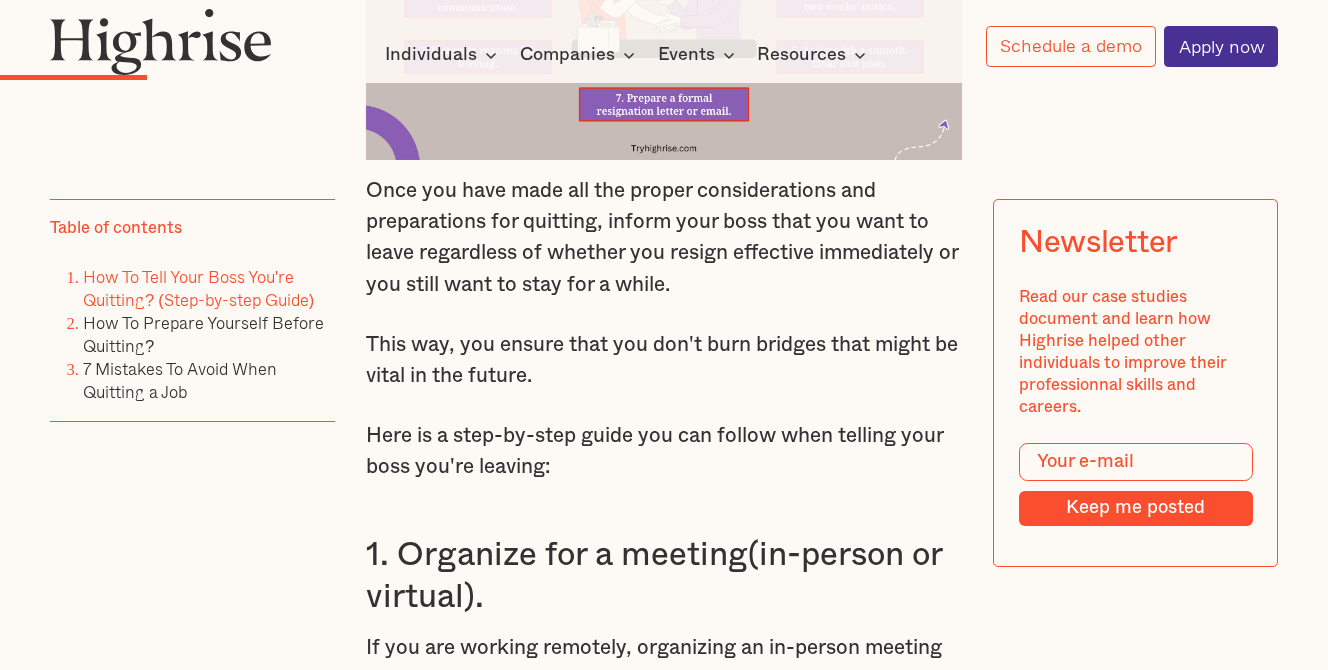 click on "Here is a step-by-step guide you can follow when telling your boss you're leaving:" at bounding box center [664, 451] 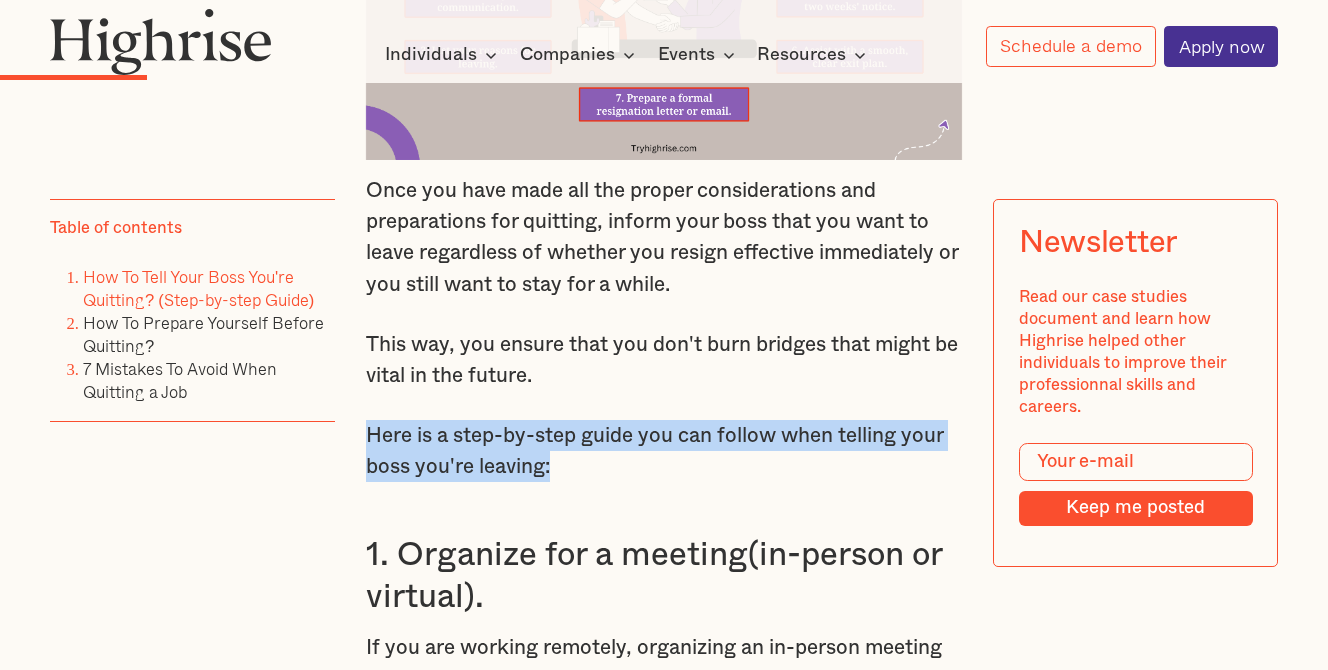 drag, startPoint x: 558, startPoint y: 452, endPoint x: 361, endPoint y: 419, distance: 199.74484 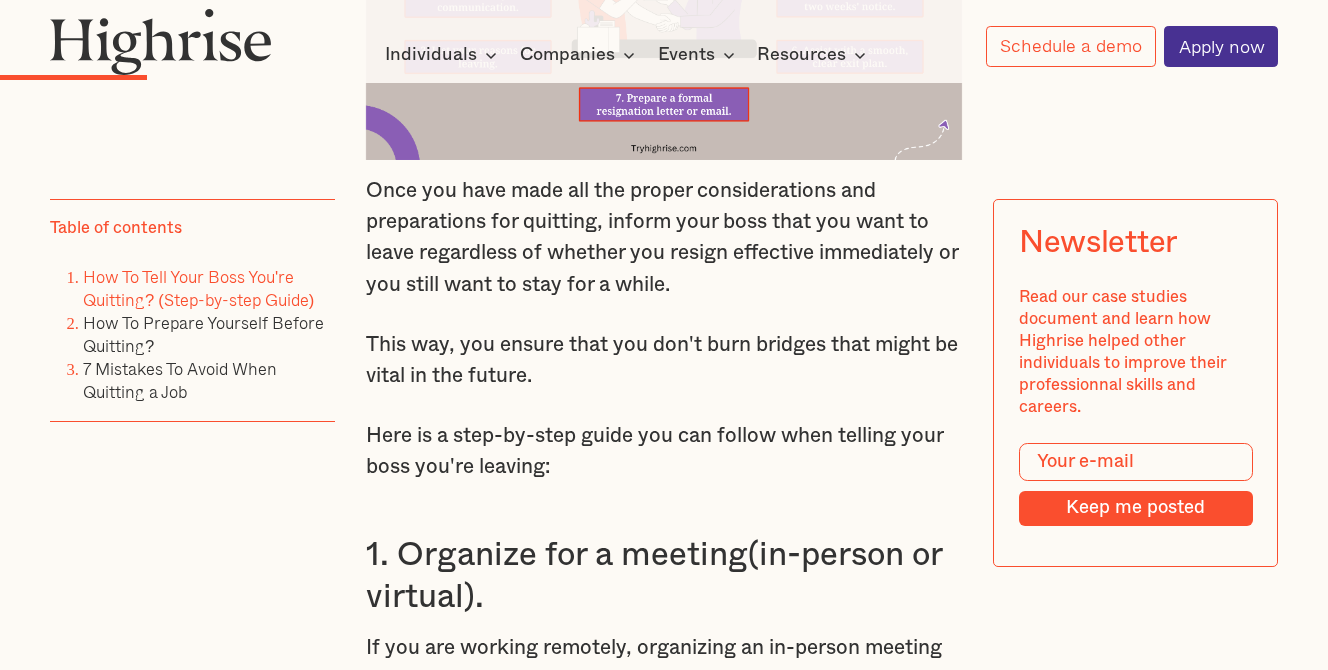 click on "How to Tell Your Boss You're Quitting (Step-by-Step Guide) Once you have made all the proper considerations and preparations for quitting, inform your boss that you want to leave regardless of whether you resign effective immediately or you still want to stay for a while. This way, you ensure that you don't burn bridges that might be vital in the future. Here is a step-by-step guide you can follow when telling your boss you're leaving: 1. Organize for a meeting(in-person or virtual). If you are working remotely, organizing an in-person meeting can be challenging, but you can meet virtually. But if you're working in an office setting, you can schedule a one-on-one appointment with your boss in person. If you wish to dedicate a meeting solely to discussing your resignation, scheduling a separate appointment apart from your regular one-on-one sessions is advisable. This is in line with  organizing an effective meeting . 2. Be direct in your communication. be as direct as possible Other reasons could include  6." at bounding box center [664, 2583] 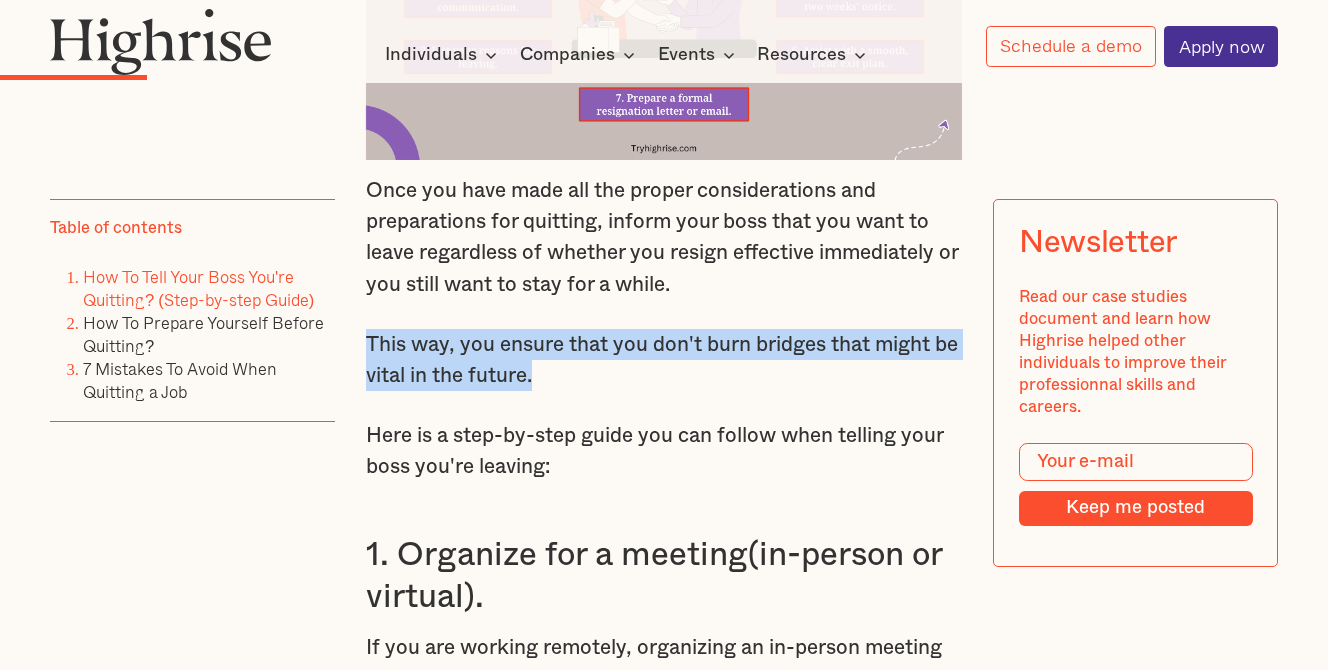 drag, startPoint x: 573, startPoint y: 362, endPoint x: 370, endPoint y: 335, distance: 204.78769 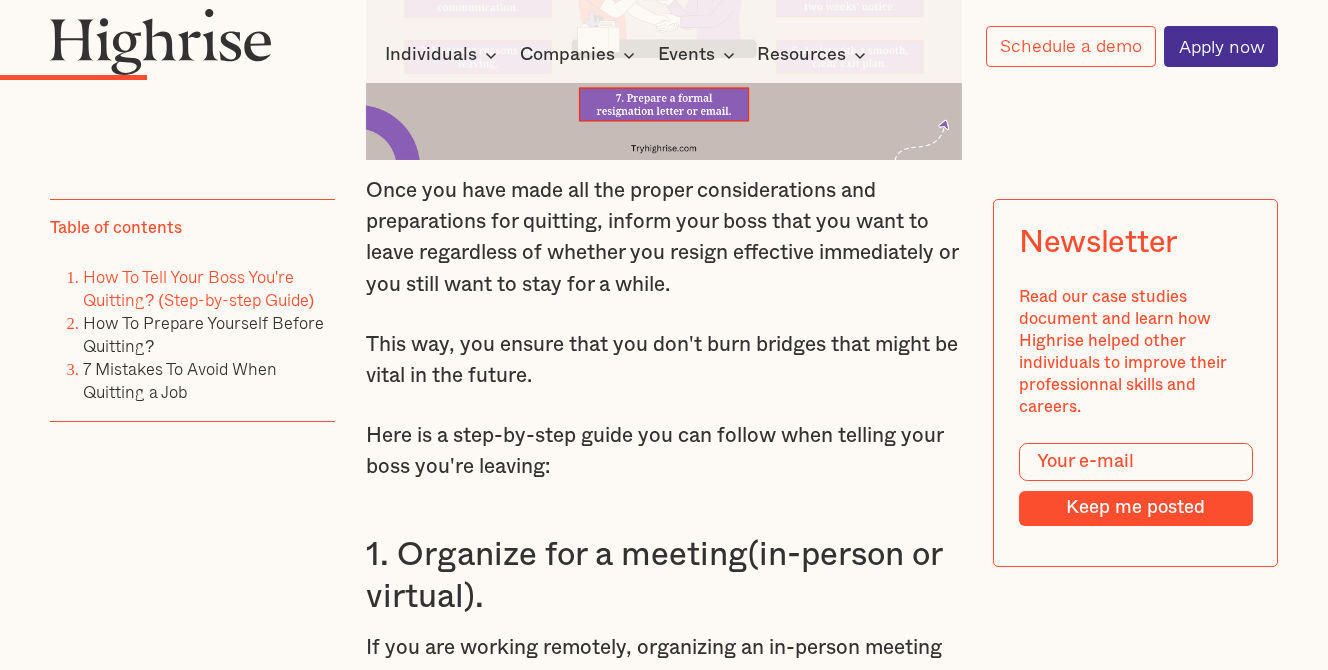 click on "Here is a step-by-step guide you can follow when telling your boss you're leaving:" at bounding box center [664, 451] 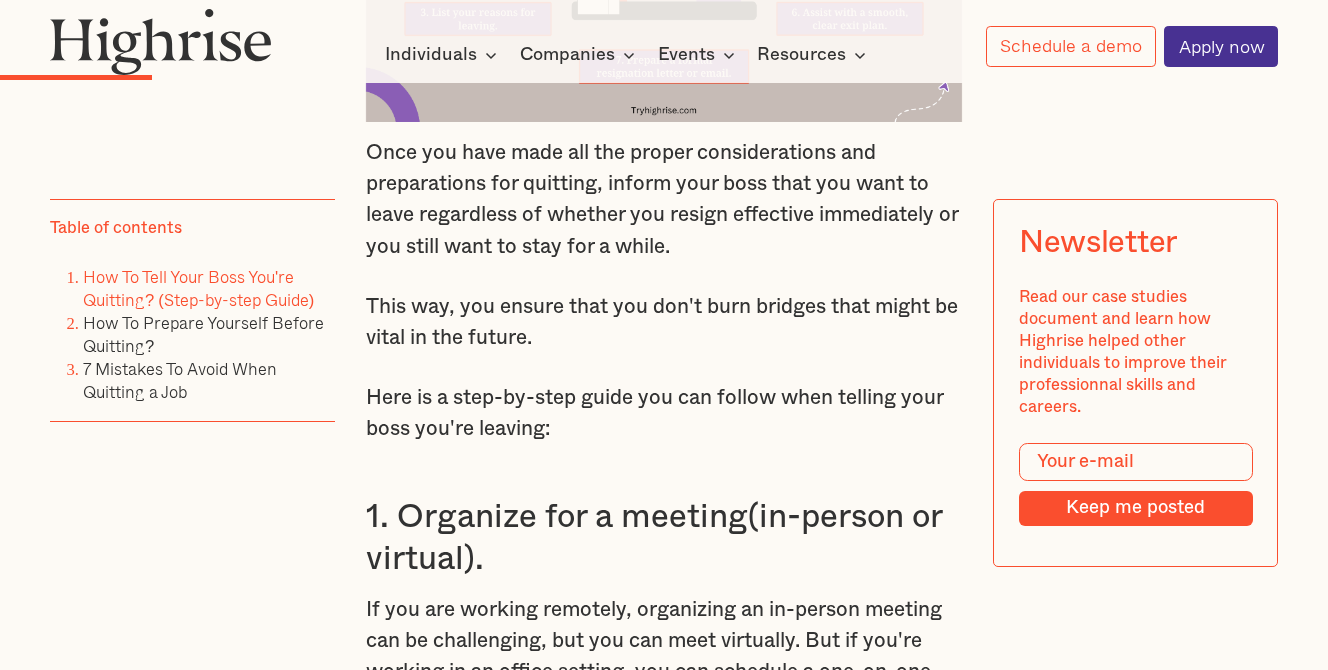 scroll, scrollTop: 2797, scrollLeft: 0, axis: vertical 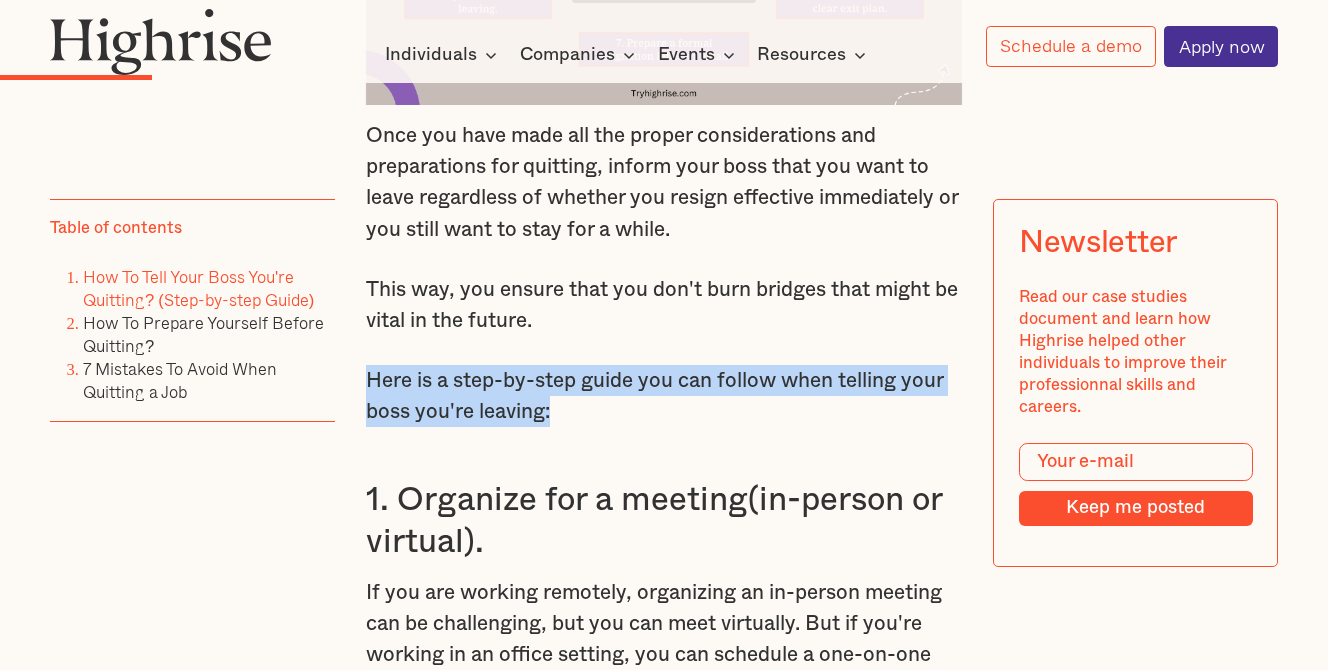 drag, startPoint x: 558, startPoint y: 395, endPoint x: 367, endPoint y: 368, distance: 192.89894 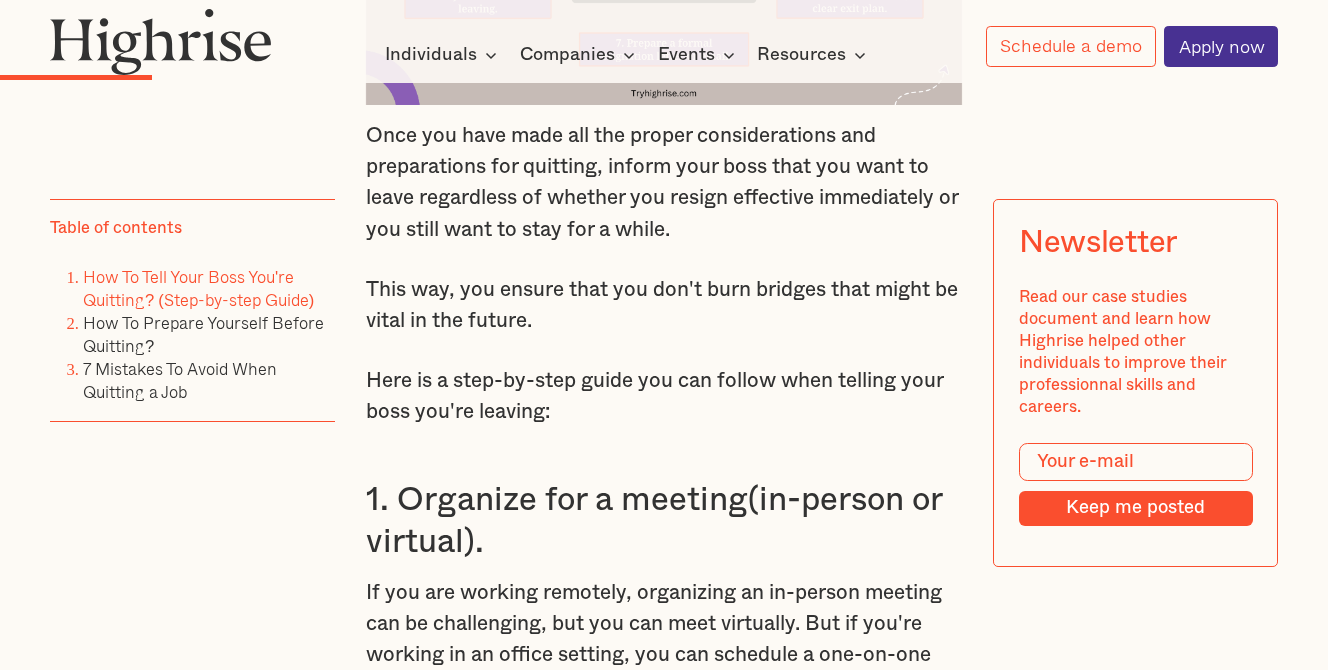 click on "Here is a step-by-step guide you can follow when telling your boss you're leaving:" at bounding box center (664, 396) 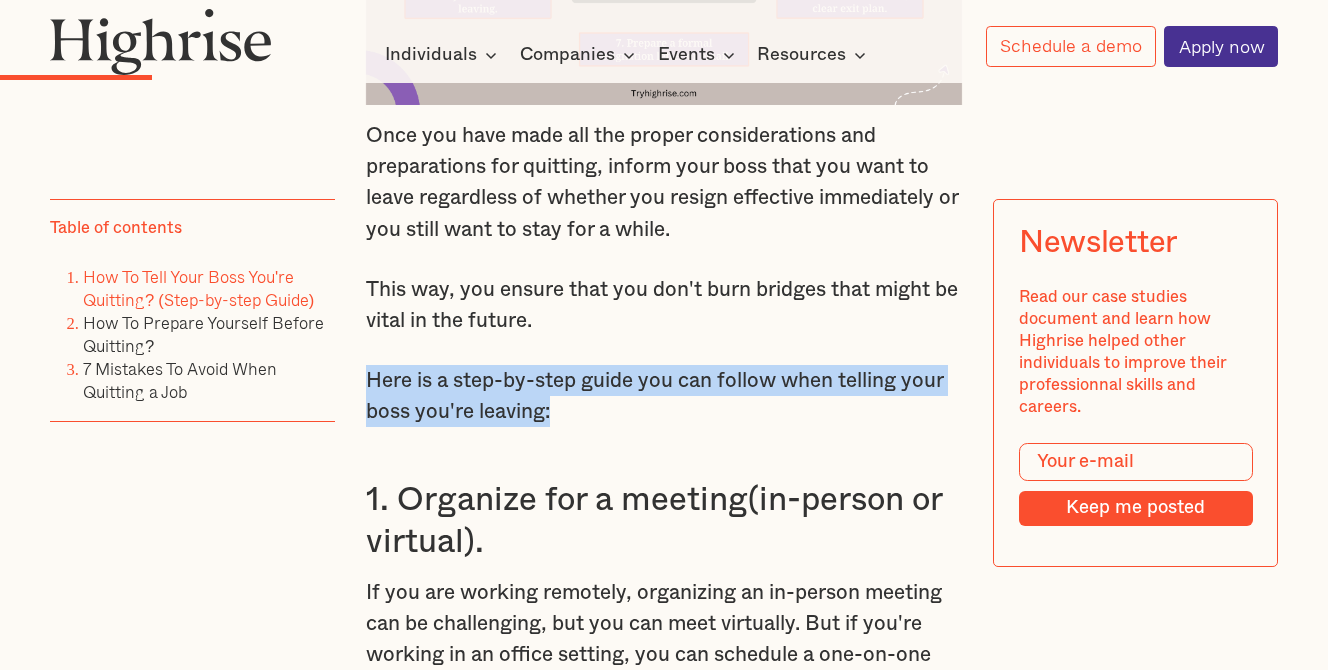 drag, startPoint x: 563, startPoint y: 397, endPoint x: 372, endPoint y: 358, distance: 194.94101 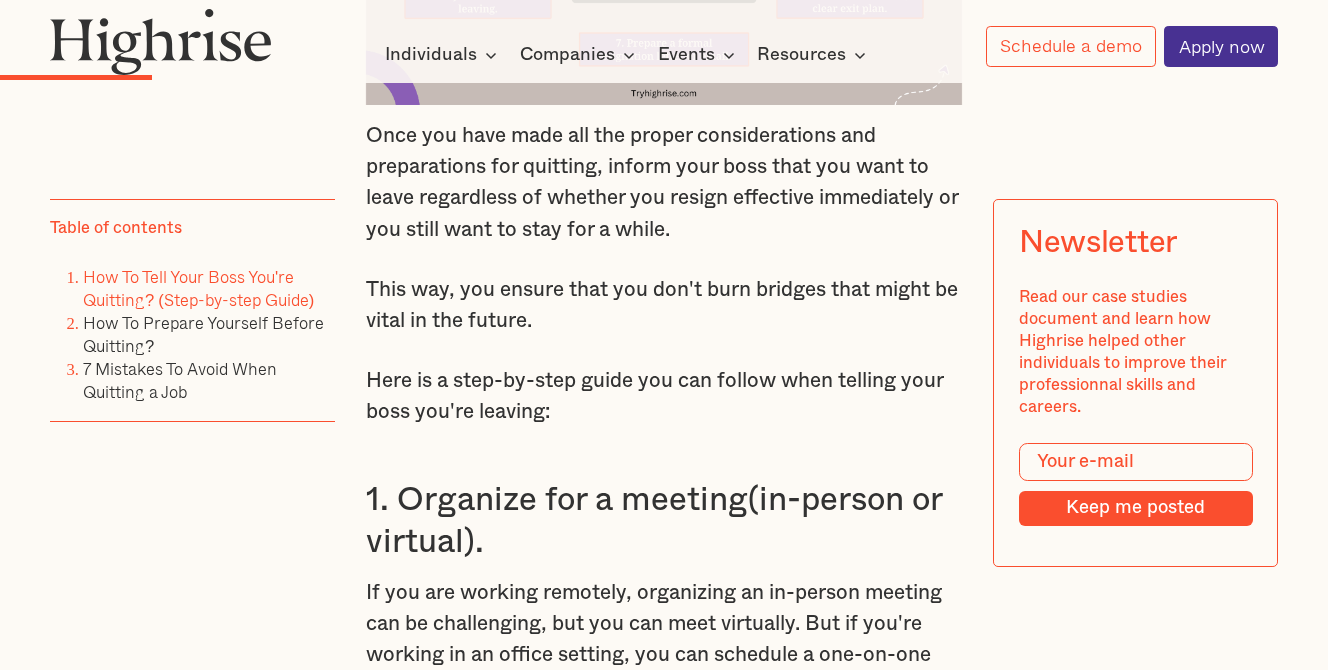 click on "Here is a step-by-step guide you can follow when telling your boss you're leaving:" at bounding box center (664, 396) 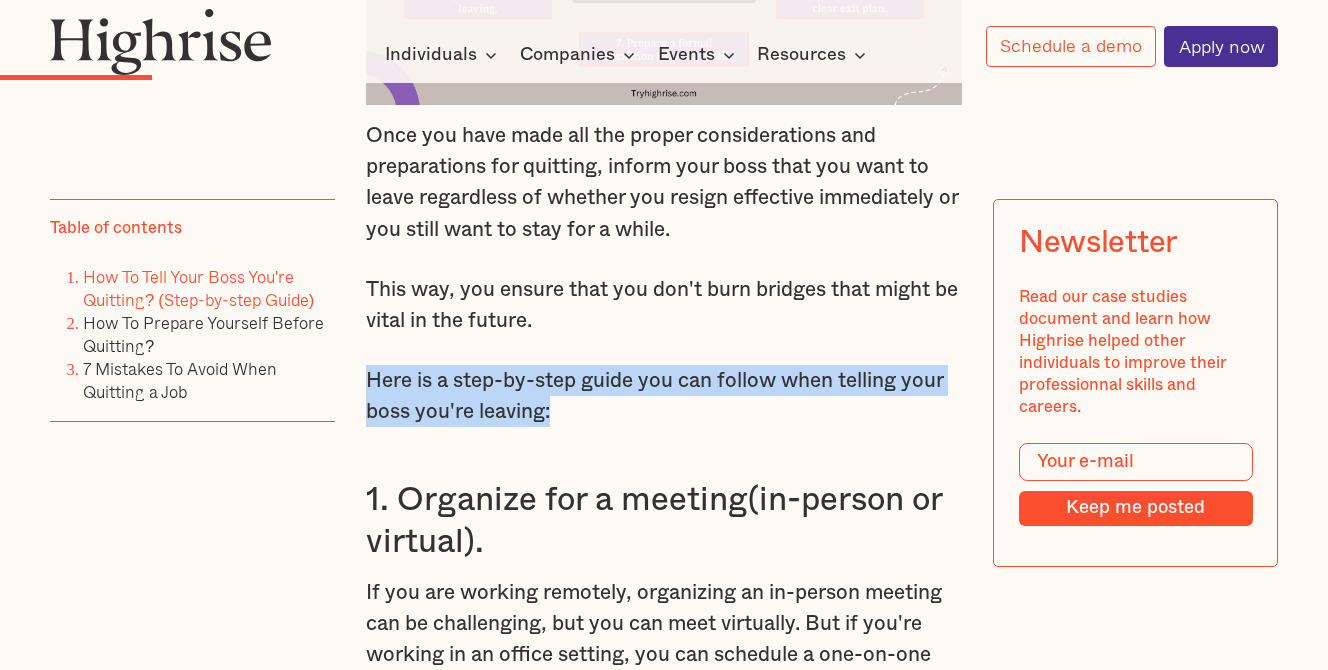 drag, startPoint x: 560, startPoint y: 401, endPoint x: 371, endPoint y: 363, distance: 192.78226 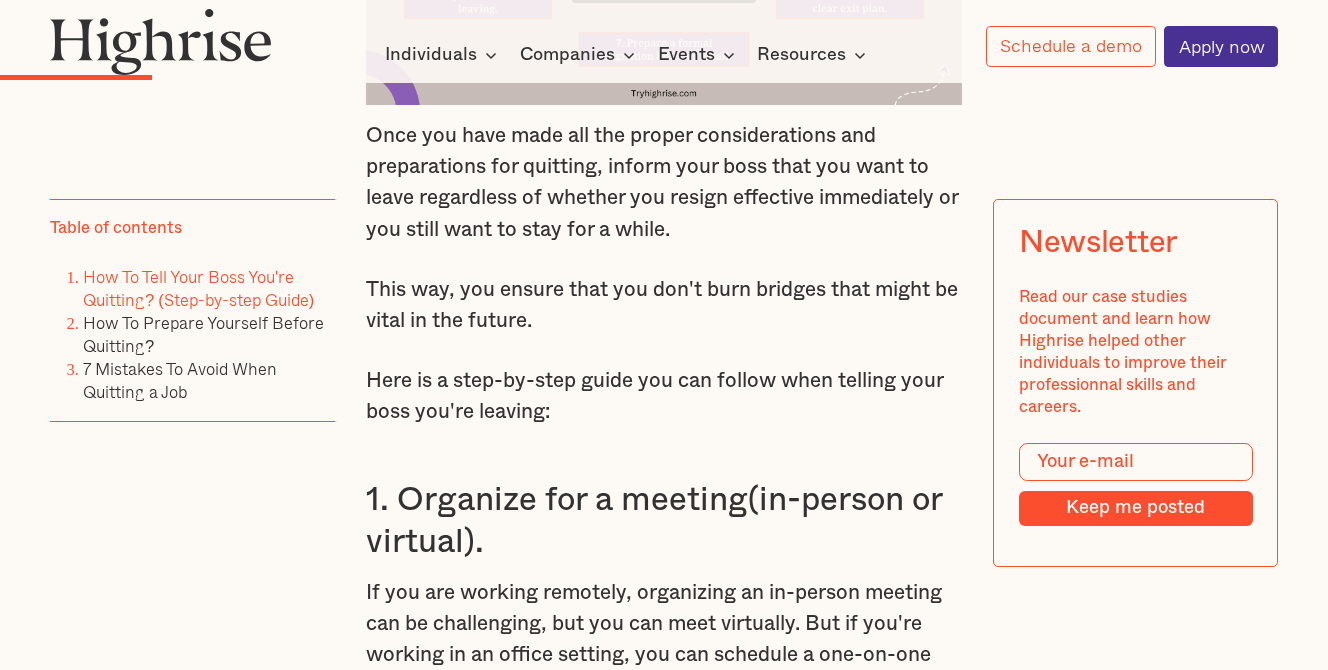 click on "Here is a step-by-step guide you can follow when telling your boss you're leaving:" at bounding box center (664, 396) 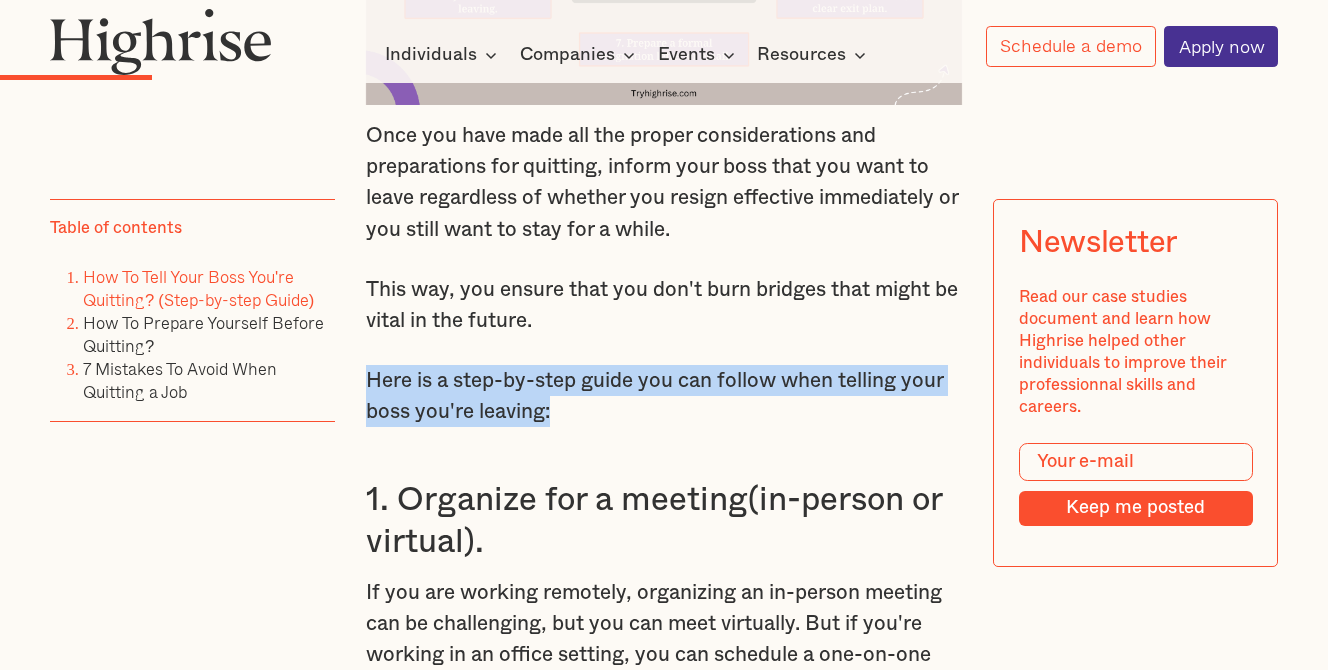 drag, startPoint x: 550, startPoint y: 402, endPoint x: 367, endPoint y: 361, distance: 187.53667 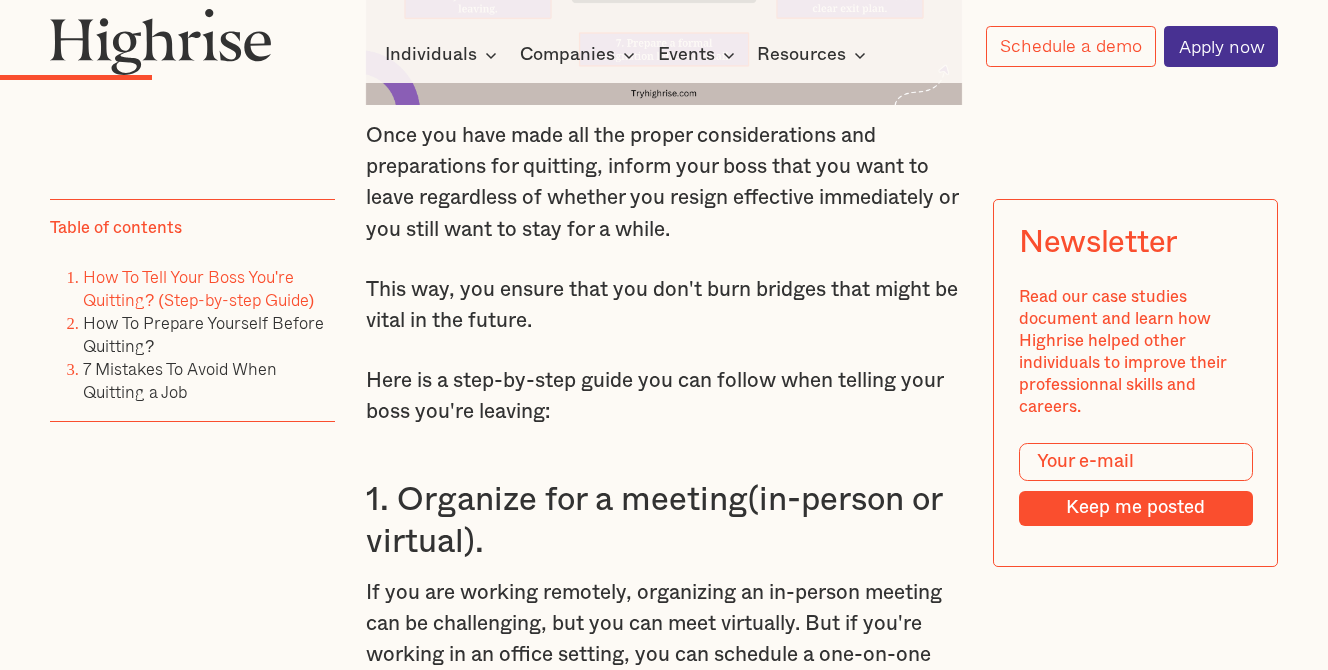 click on "How to Tell Your Boss You're Quitting (Step-by-Step Guide) Once you have made all the proper considerations and preparations for quitting, inform your boss that you want to leave regardless of whether you resign effective immediately or you still want to stay for a while. This way, you ensure that you don't burn bridges that might be vital in the future. Here is a step-by-step guide you can follow when telling your boss you're leaving: 1. Organize for a meeting(in-person or virtual). If you are working remotely, organizing an in-person meeting can be challenging, but you can meet virtually. But if you're working in an office setting, you can schedule a one-on-one appointment with your boss in person. If you wish to dedicate a meeting solely to discussing your resignation, scheduling a separate appointment apart from your regular one-on-one sessions is advisable. This is in line with  organizing an effective meeting . 2. Be direct in your communication. be as direct as possible Other reasons could include  6." at bounding box center [664, 2528] 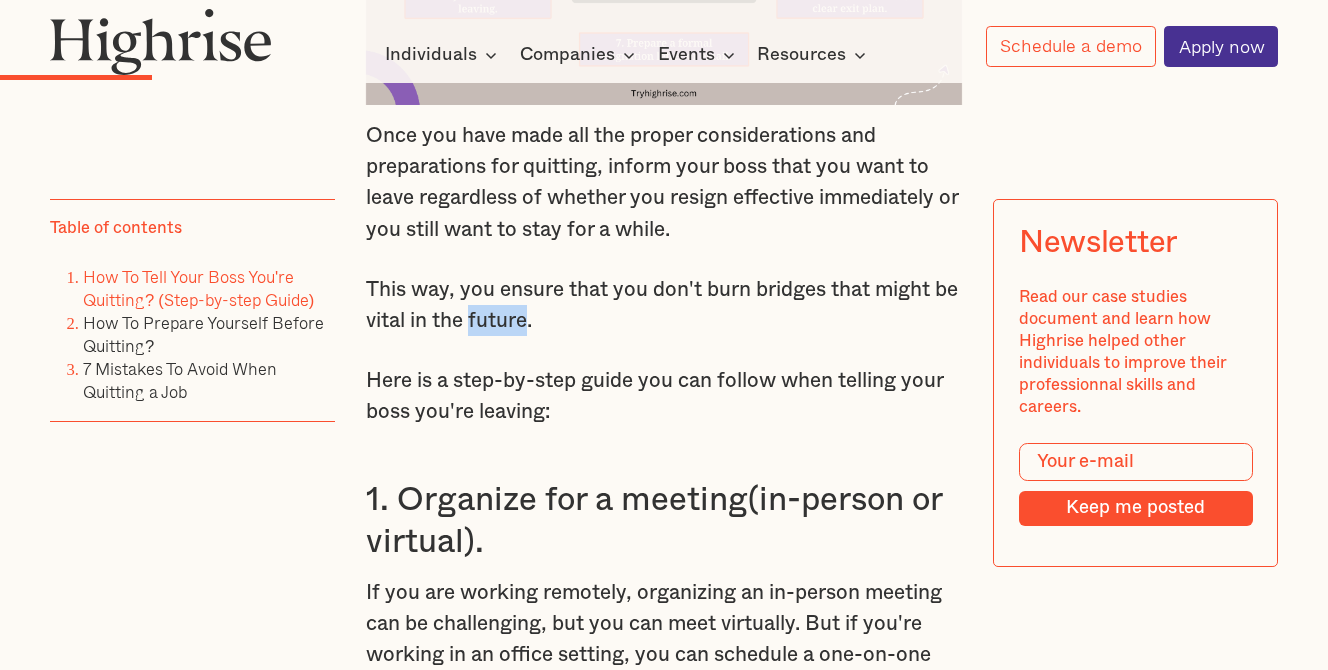 click on "This way, you ensure that you don't burn bridges that might be vital in the future." at bounding box center [664, 305] 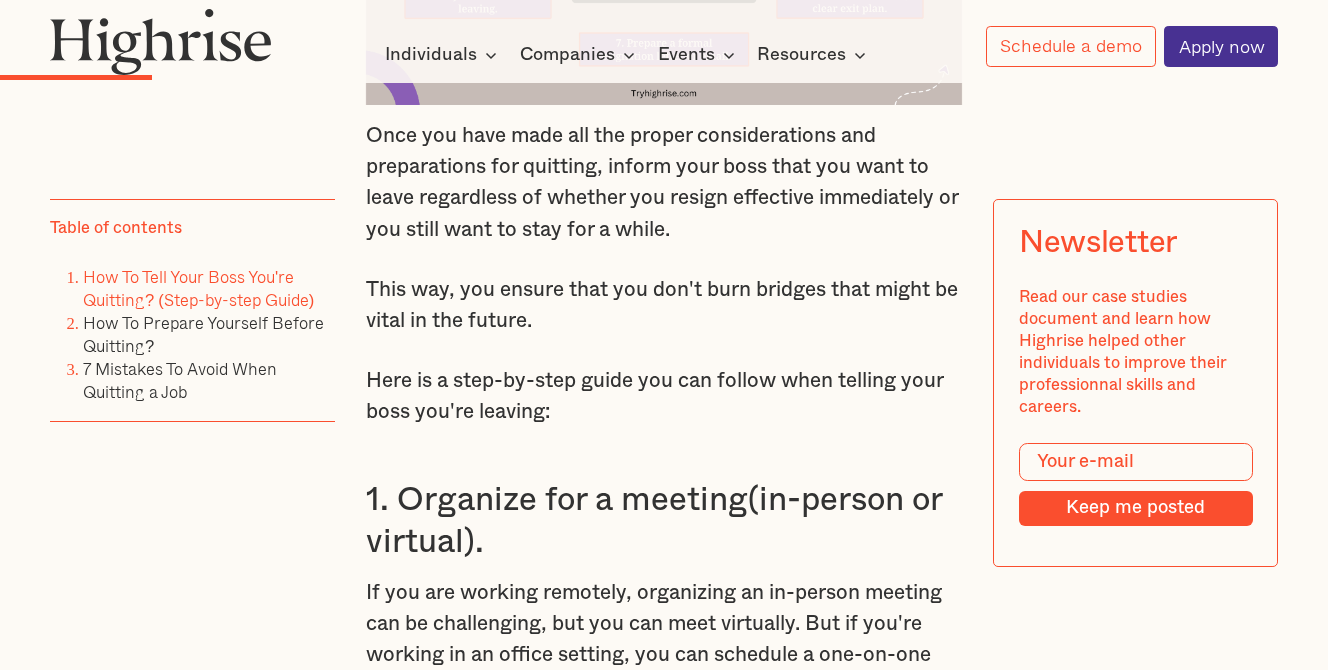 click on "This way, you ensure that you don't burn bridges that might be vital in the future." at bounding box center (664, 305) 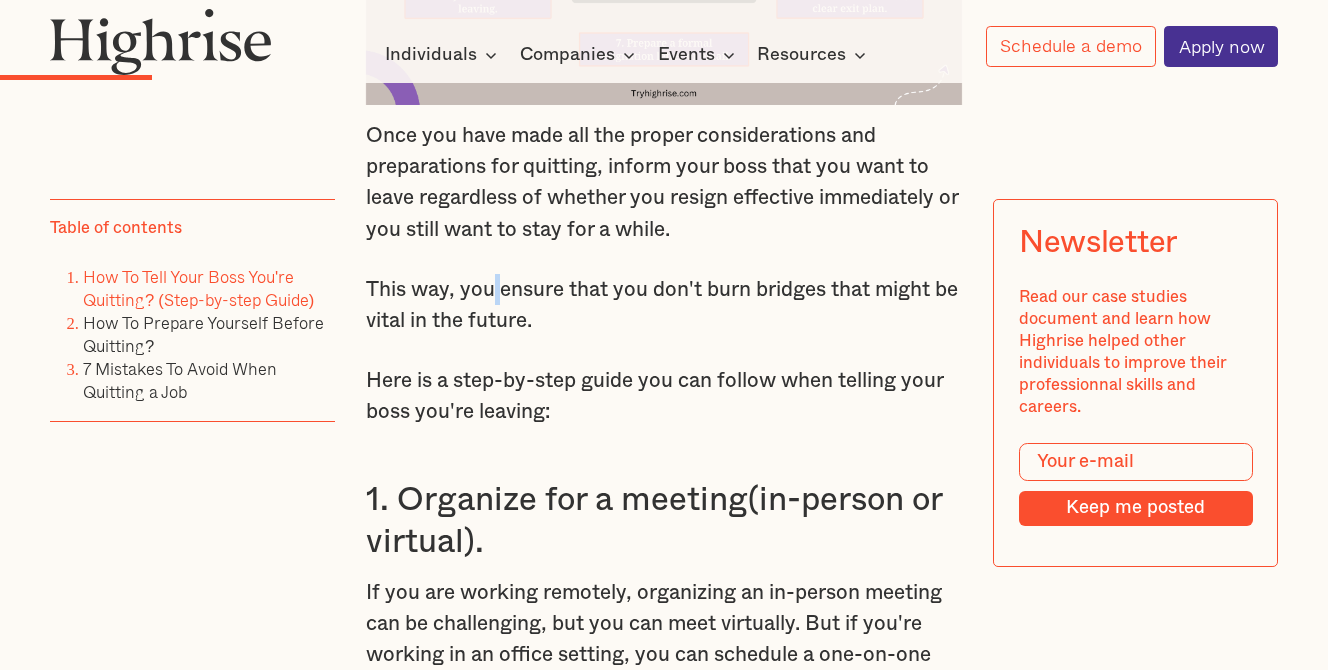 click on "This way, you ensure that you don't burn bridges that might be vital in the future." at bounding box center (664, 305) 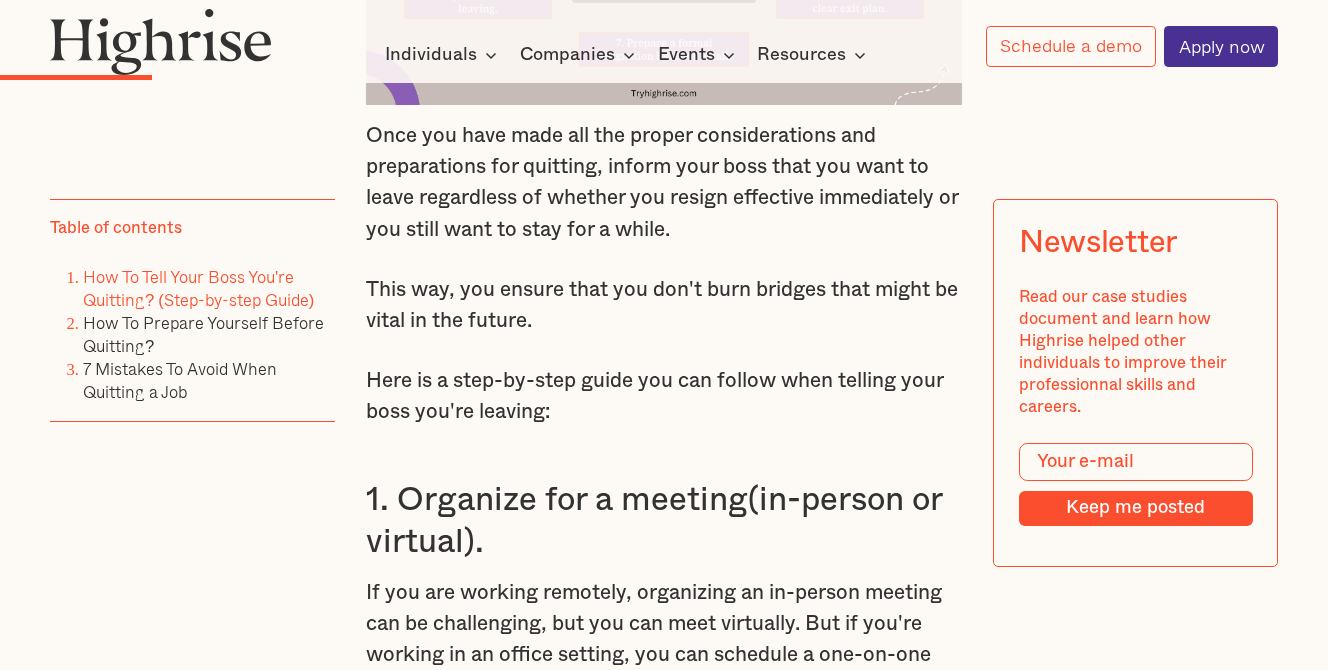 click on "This way, you ensure that you don't burn bridges that might be vital in the future." at bounding box center [664, 305] 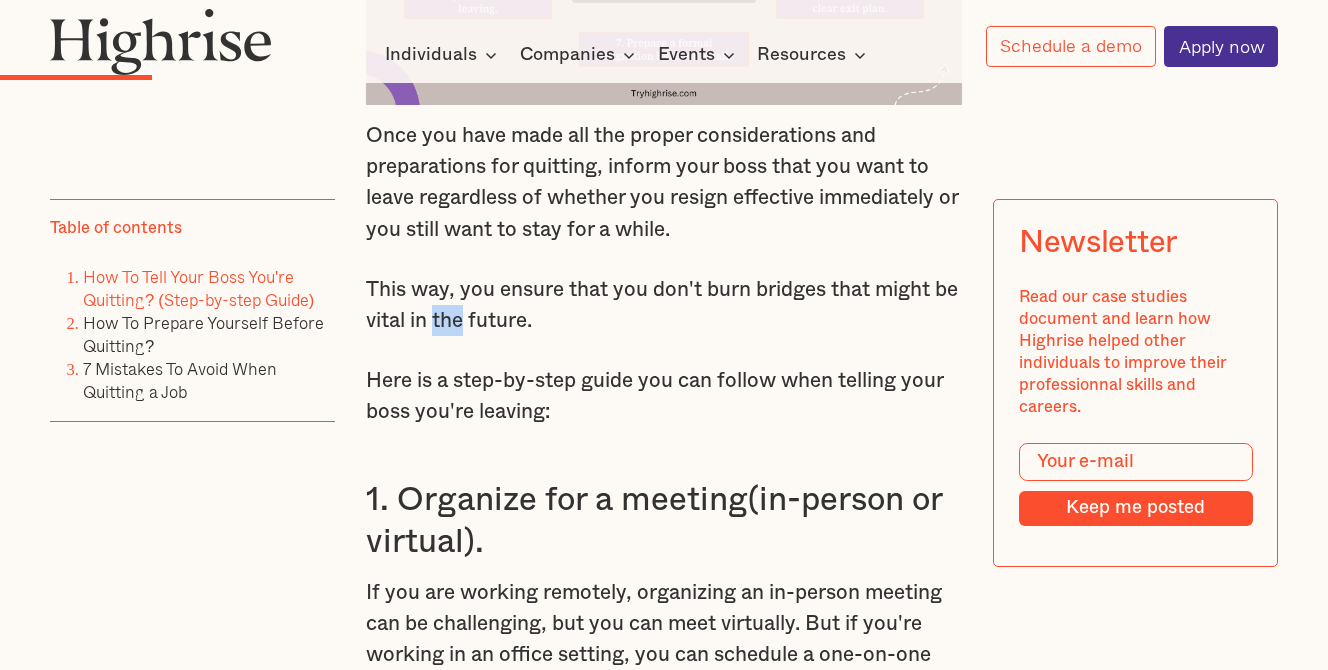 click on "This way, you ensure that you don't burn bridges that might be vital in the future." at bounding box center (664, 305) 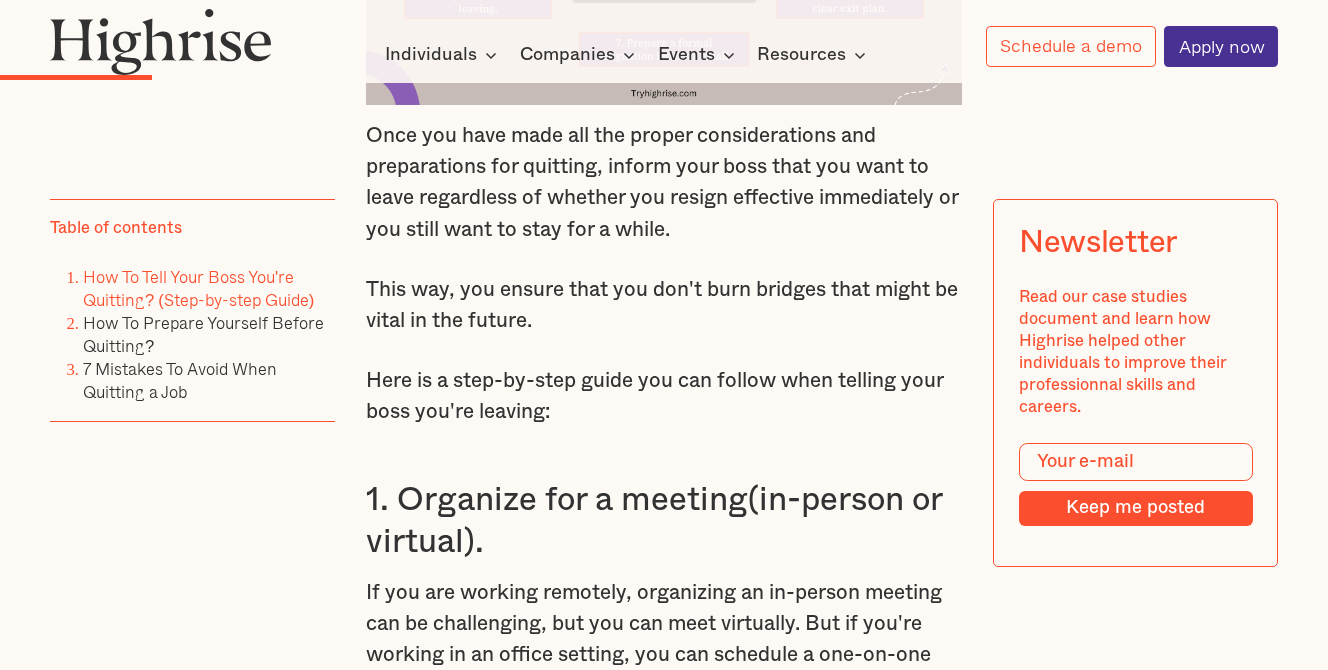 click on "This way, you ensure that you don't burn bridges that might be vital in the future." at bounding box center [664, 305] 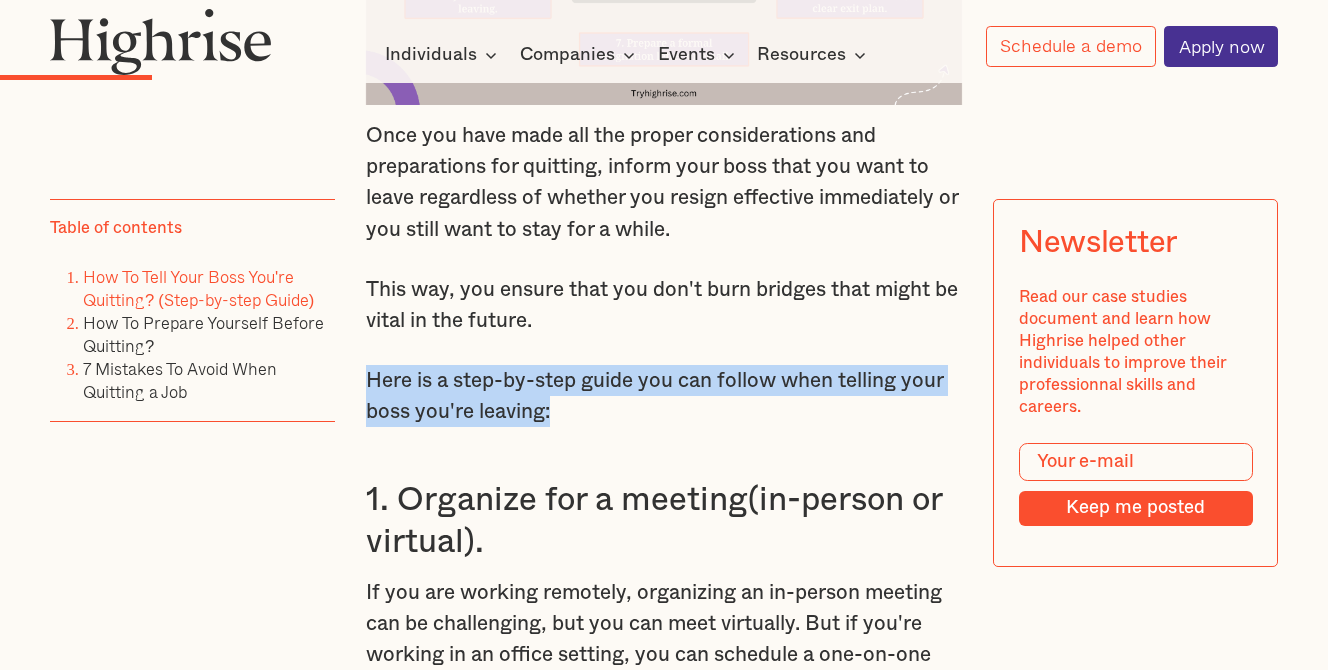 drag, startPoint x: 557, startPoint y: 394, endPoint x: 371, endPoint y: 357, distance: 189.64441 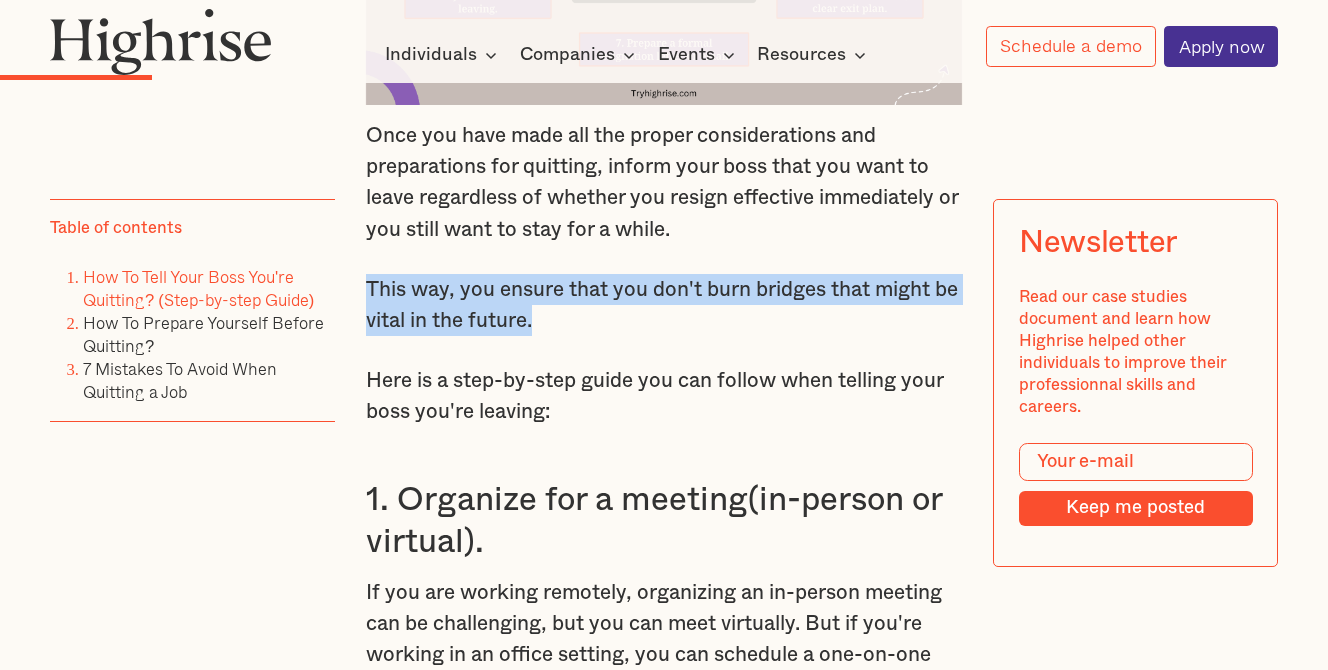 drag, startPoint x: 577, startPoint y: 295, endPoint x: 363, endPoint y: 276, distance: 214.8418 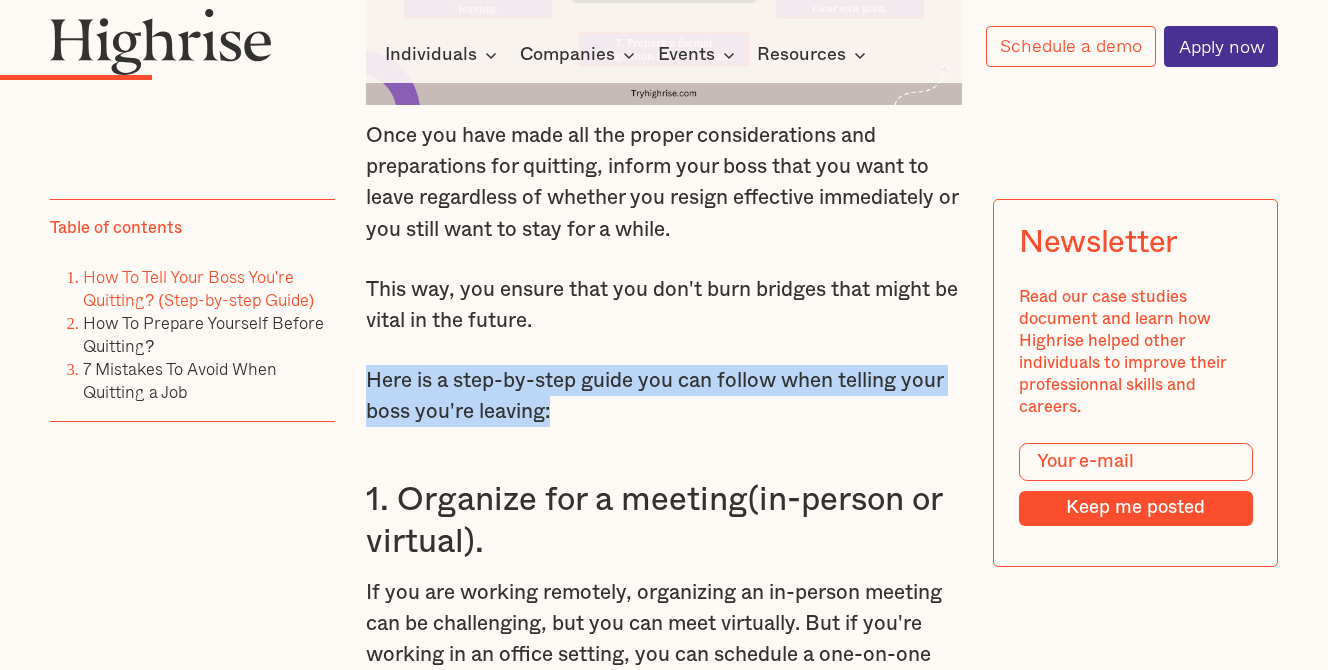drag, startPoint x: 552, startPoint y: 397, endPoint x: 345, endPoint y: 359, distance: 210.45901 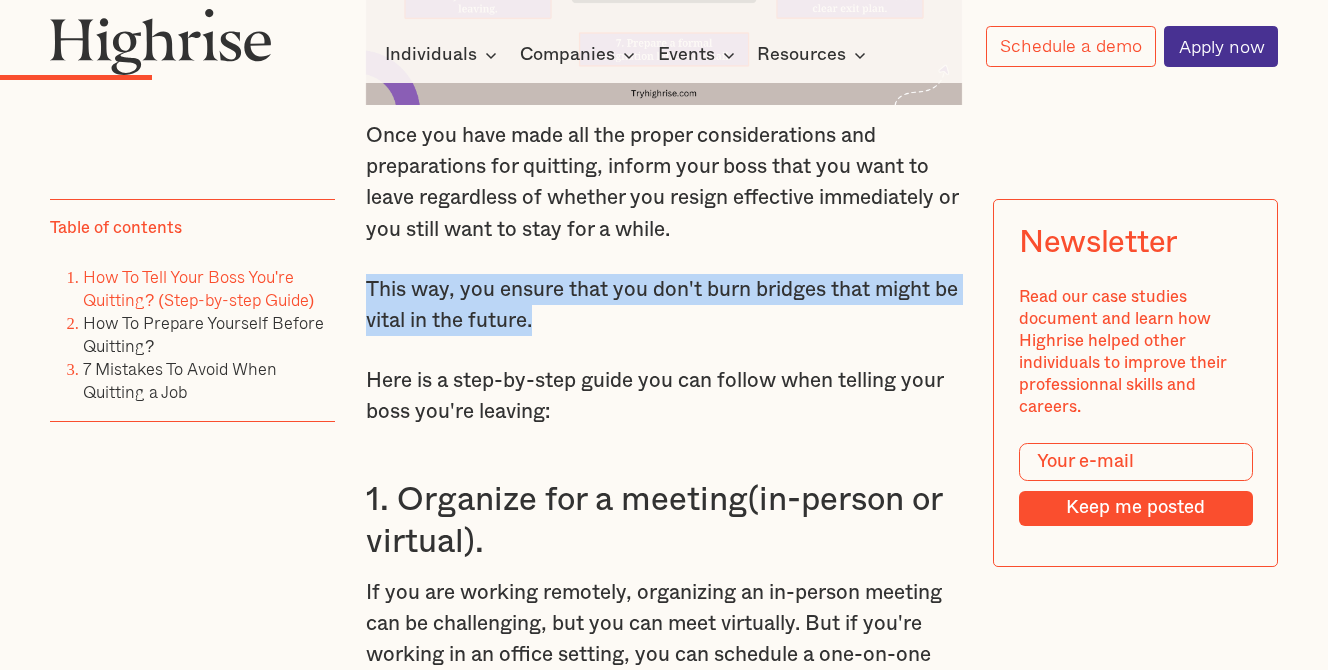drag, startPoint x: 564, startPoint y: 305, endPoint x: 361, endPoint y: 269, distance: 206.1674 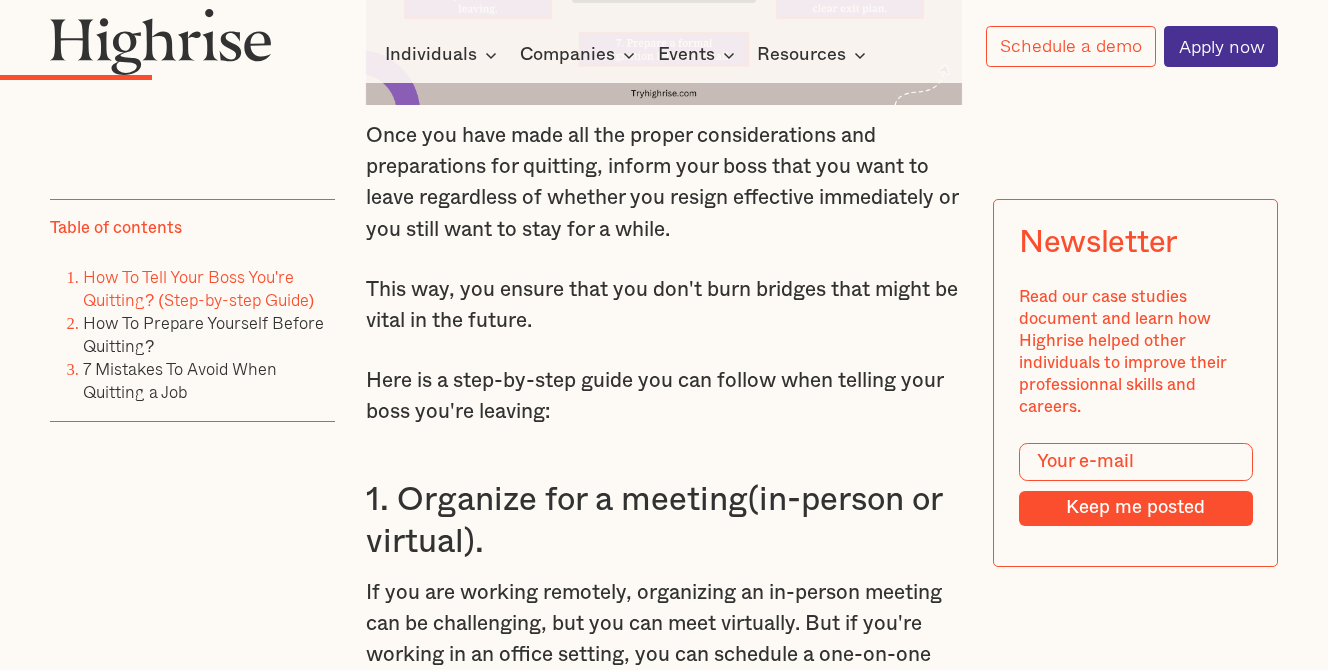 click on "Here is a step-by-step guide you can follow when telling your boss you're leaving:" at bounding box center (664, 396) 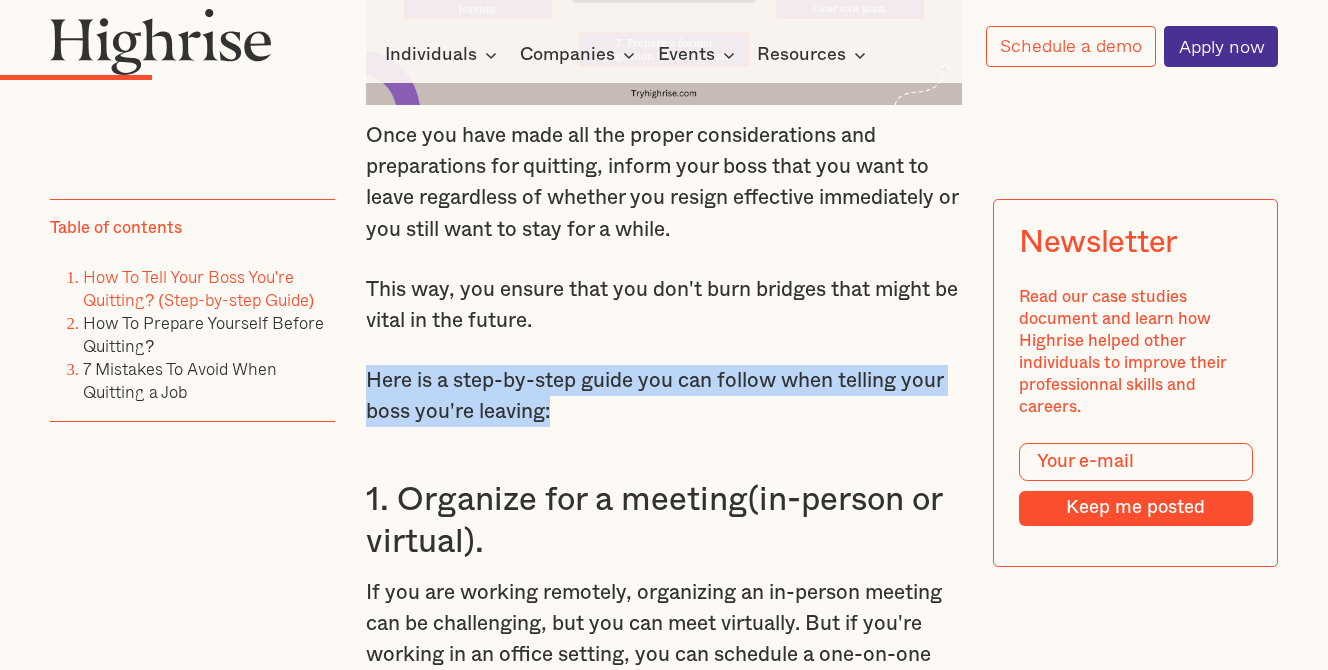drag, startPoint x: 551, startPoint y: 400, endPoint x: 354, endPoint y: 371, distance: 199.12308 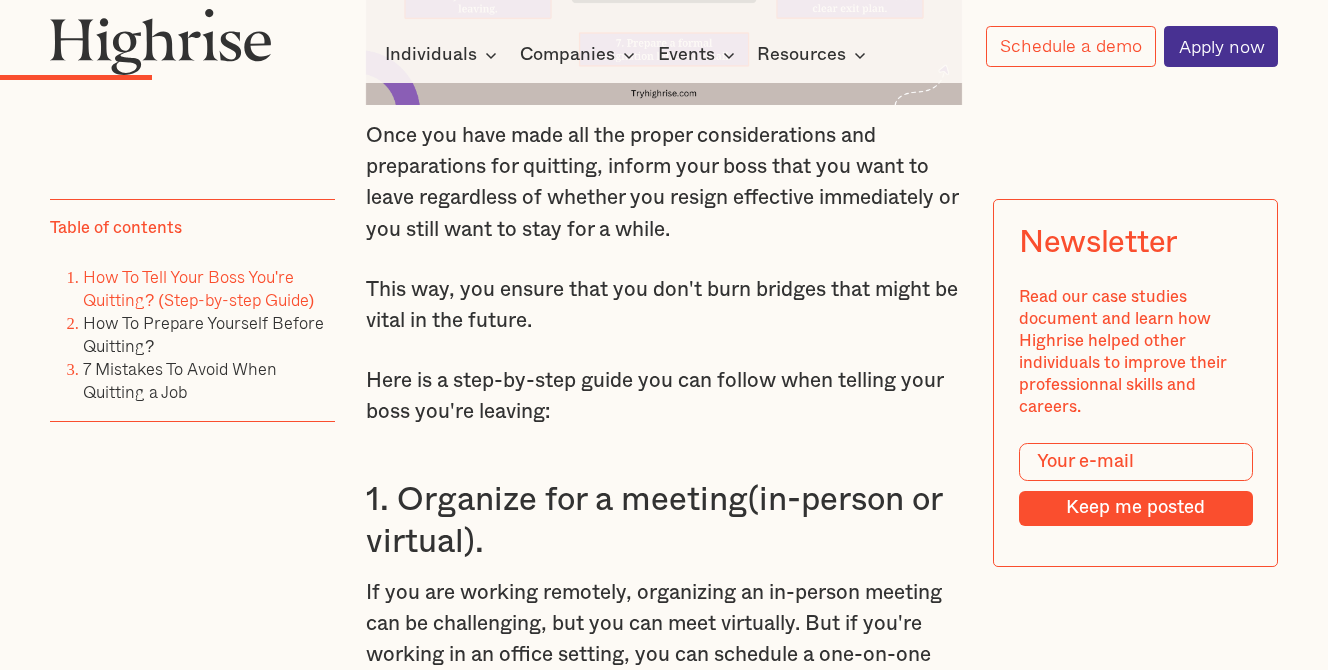 click on "Here is a step-by-step guide you can follow when telling your boss you're leaving:" at bounding box center (664, 396) 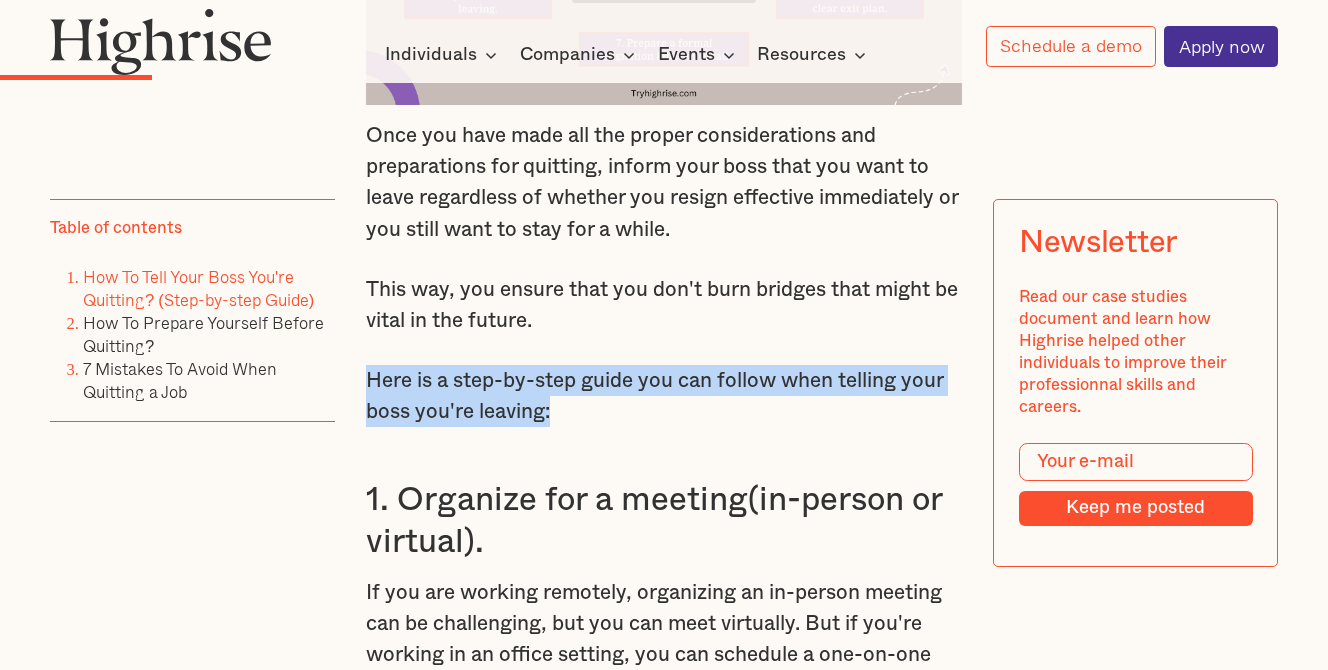drag, startPoint x: 559, startPoint y: 401, endPoint x: 370, endPoint y: 371, distance: 191.36613 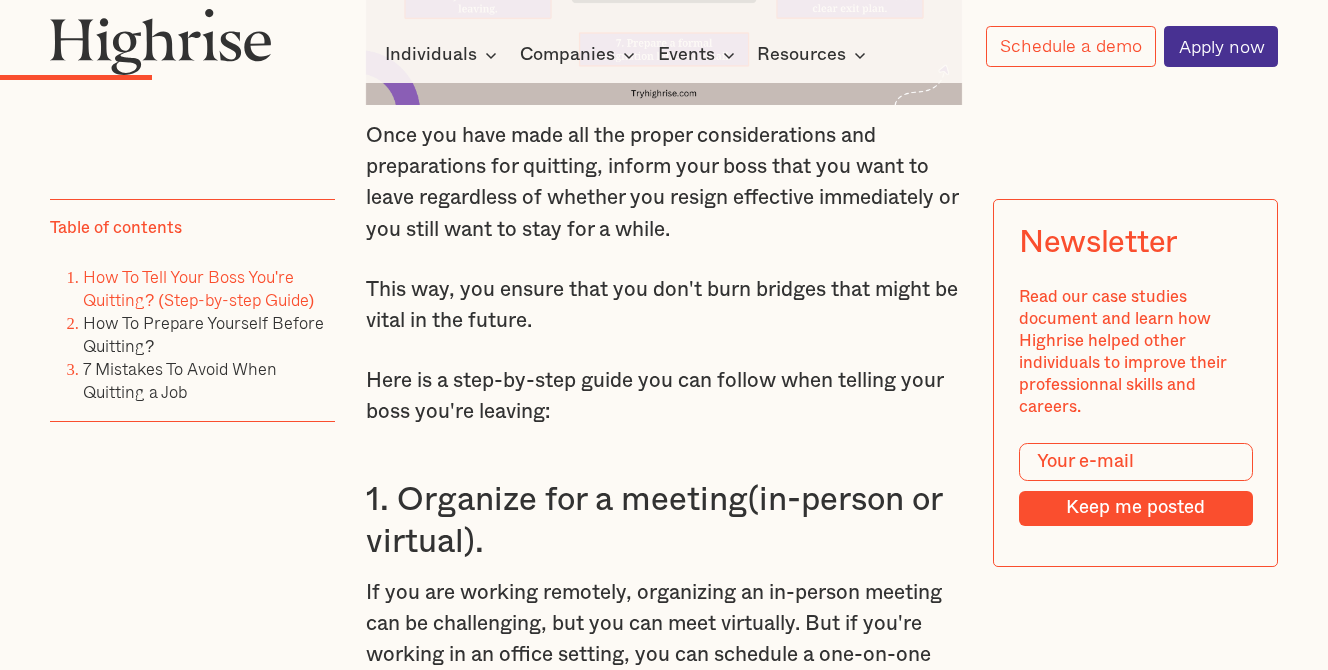click on "Here is a step-by-step guide you can follow when telling your boss you're leaving:" at bounding box center (664, 396) 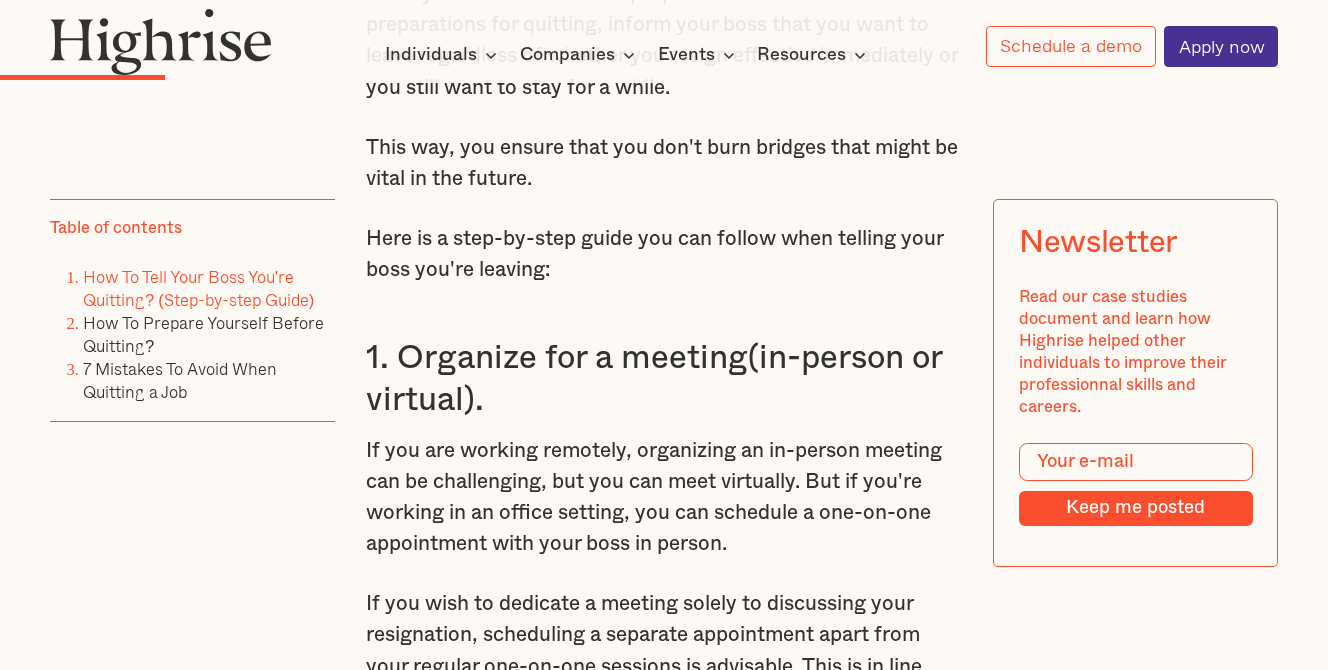 scroll, scrollTop: 2940, scrollLeft: 0, axis: vertical 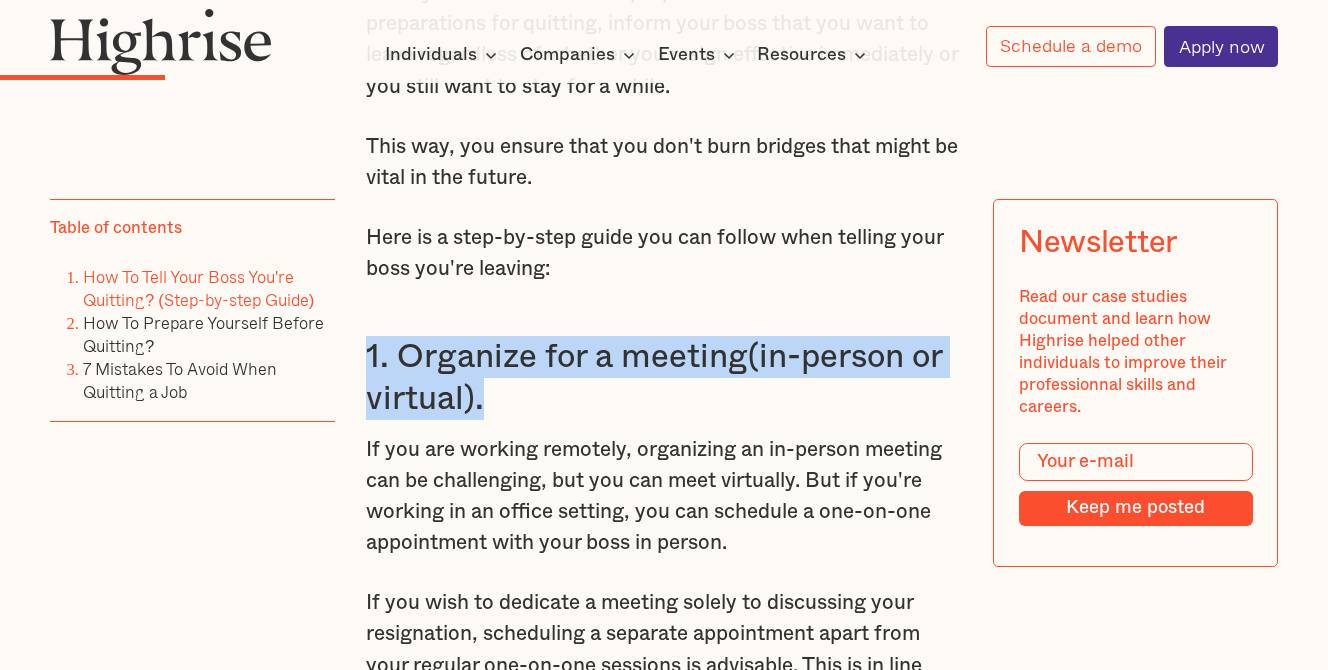 drag, startPoint x: 483, startPoint y: 391, endPoint x: 372, endPoint y: 344, distance: 120.54045 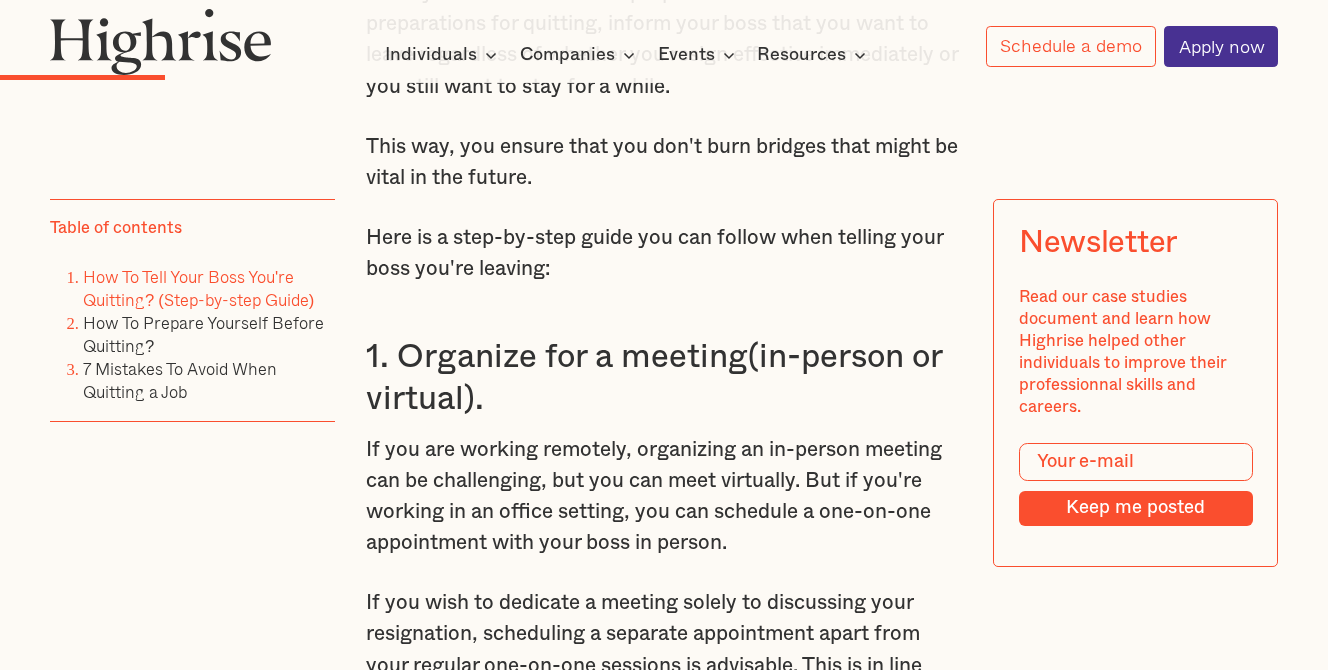 click on "If you are working remotely, organizing an in-person meeting can be challenging, but you can meet virtually. But if you're working in an office setting, you can schedule a one-on-one appointment with your boss in person." at bounding box center [664, 496] 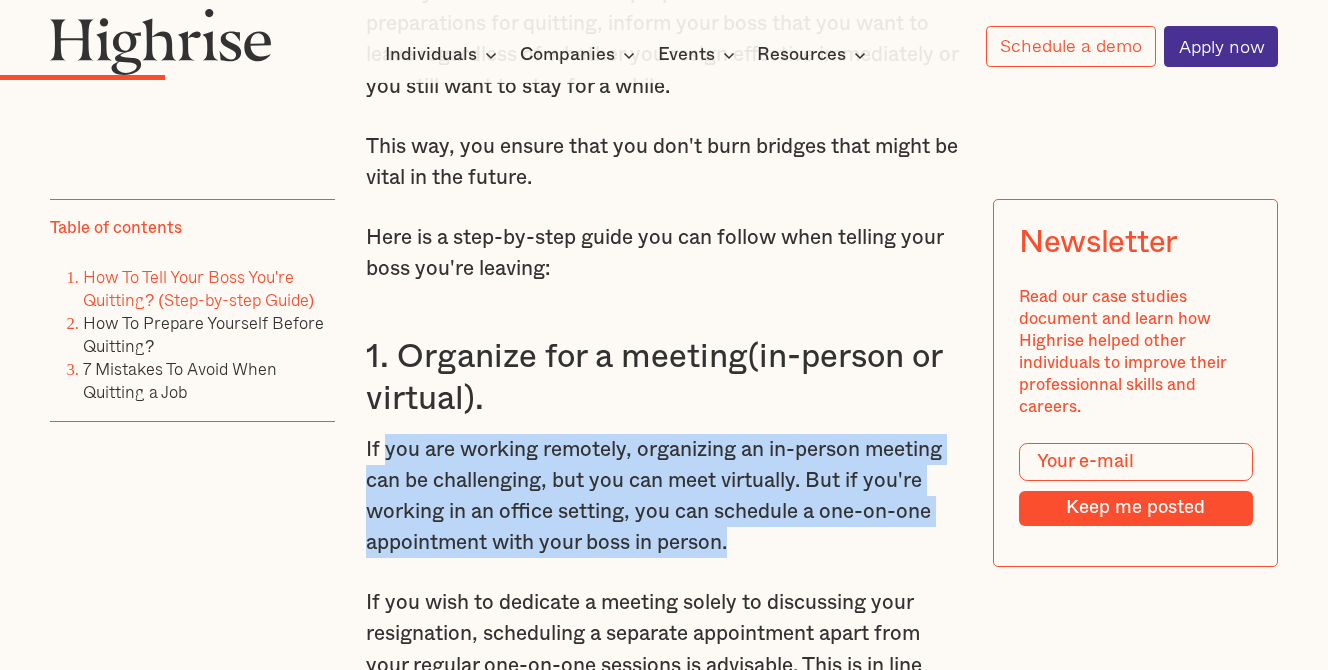 drag, startPoint x: 730, startPoint y: 530, endPoint x: 385, endPoint y: 431, distance: 358.9234 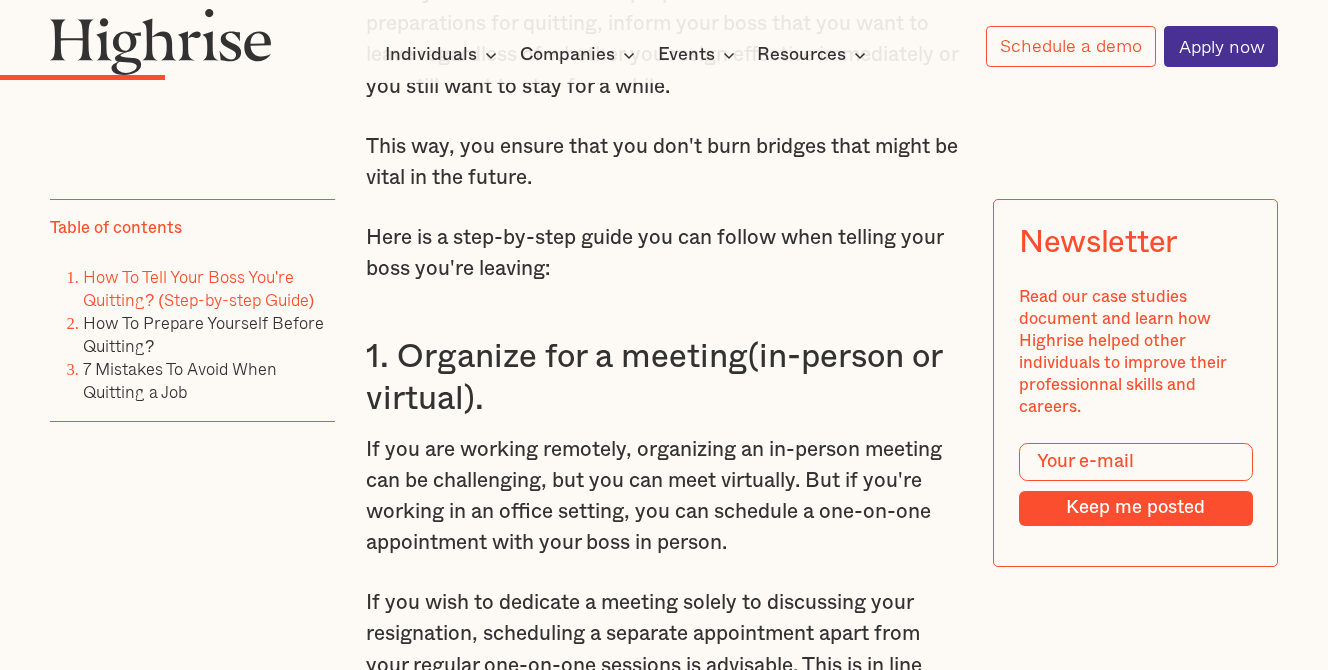 click on "If you are working remotely, organizing an in-person meeting can be challenging, but you can meet virtually. But if you're working in an office setting, you can schedule a one-on-one appointment with your boss in person." at bounding box center (664, 496) 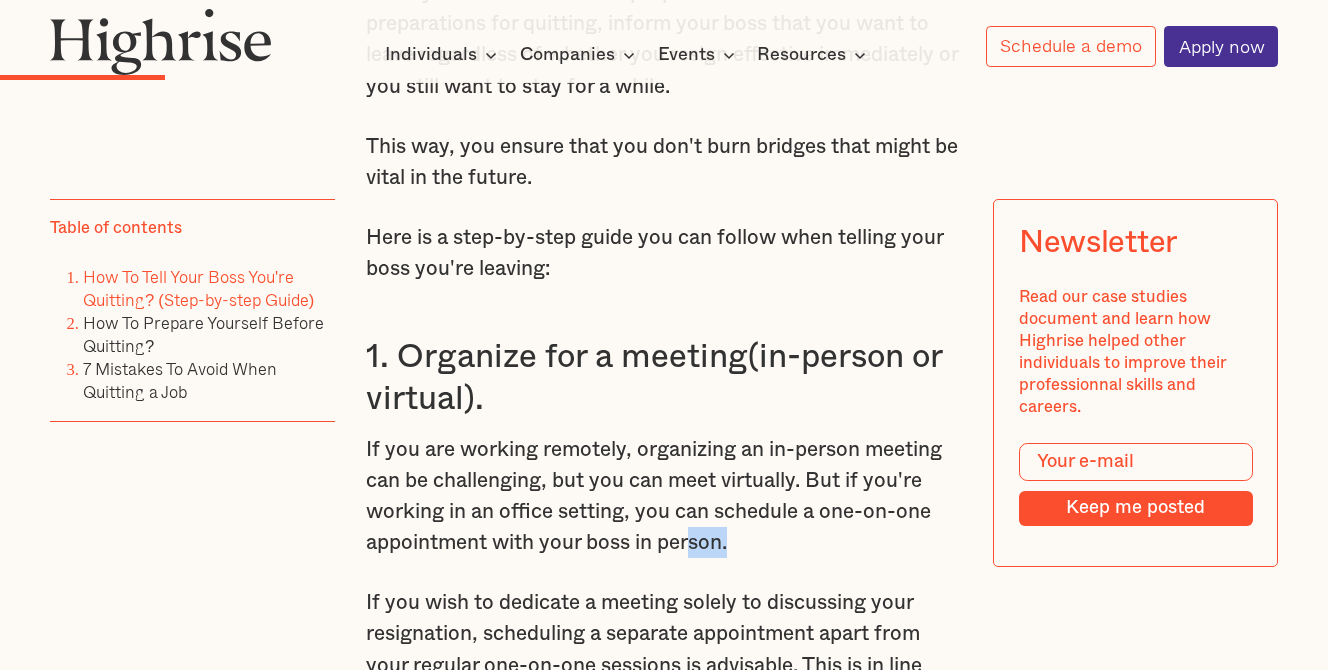 drag, startPoint x: 751, startPoint y: 536, endPoint x: 686, endPoint y: 531, distance: 65.192024 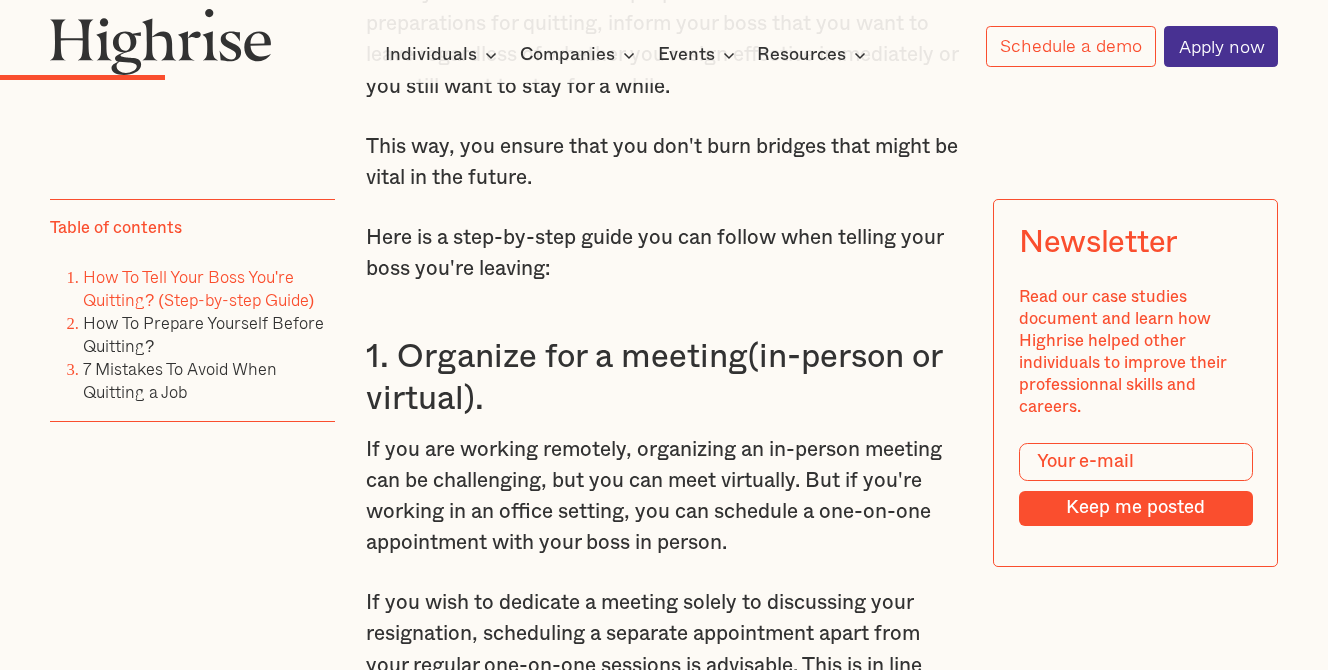 click on "If you are working remotely, organizing an in-person meeting can be challenging, but you can meet virtually. But if you're working in an office setting, you can schedule a one-on-one appointment with your boss in person." at bounding box center (664, 496) 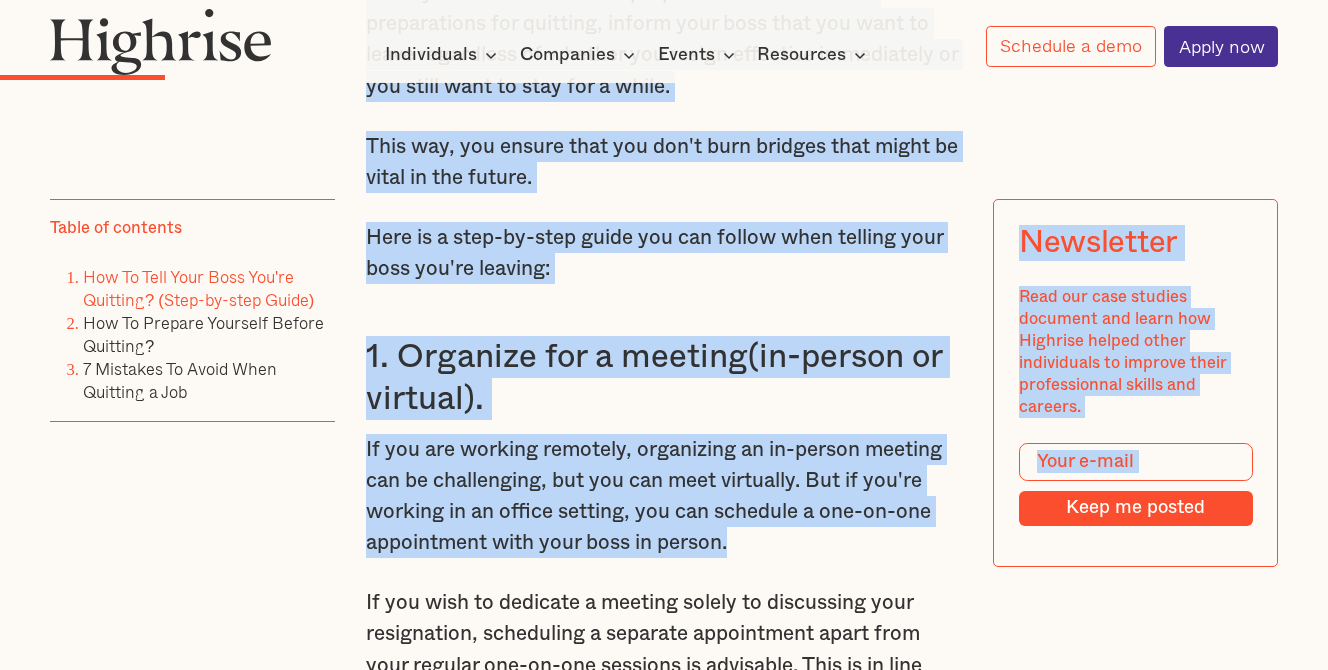 drag, startPoint x: 730, startPoint y: 535, endPoint x: 327, endPoint y: 418, distance: 419.64032 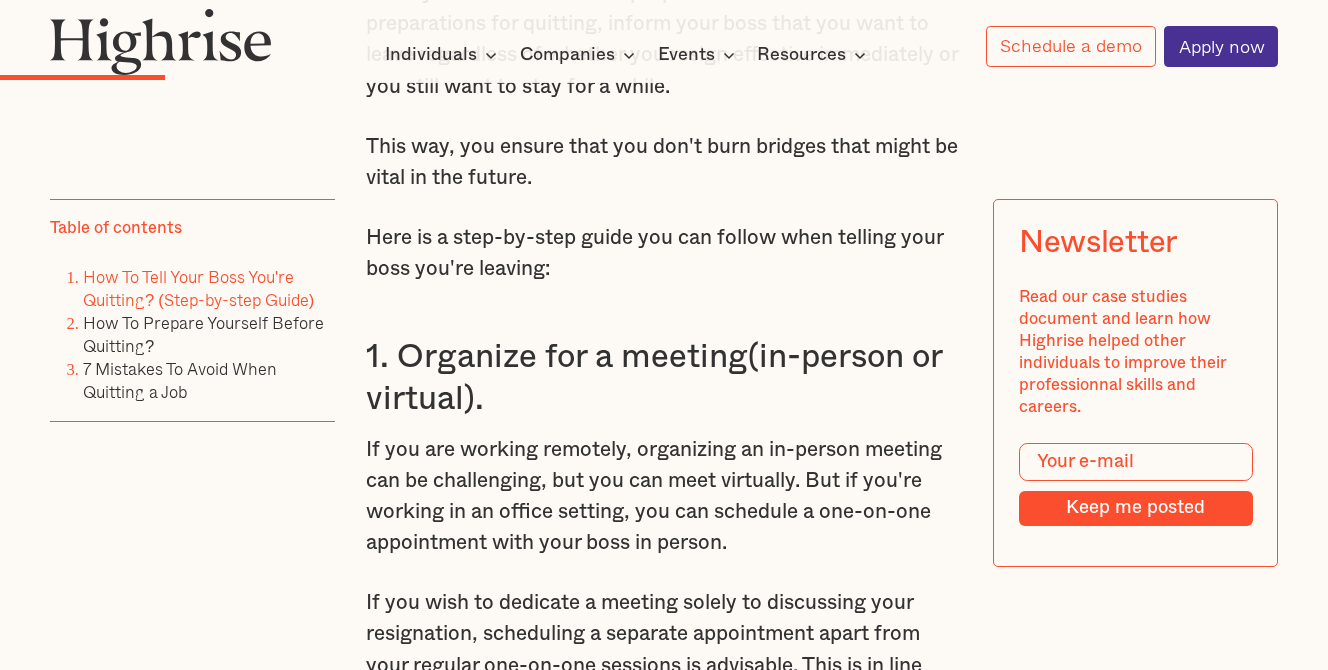 click on "If you are working remotely, organizing an in-person meeting can be challenging, but you can meet virtually. But if you're working in an office setting, you can schedule a one-on-one appointment with your boss in person." at bounding box center (664, 496) 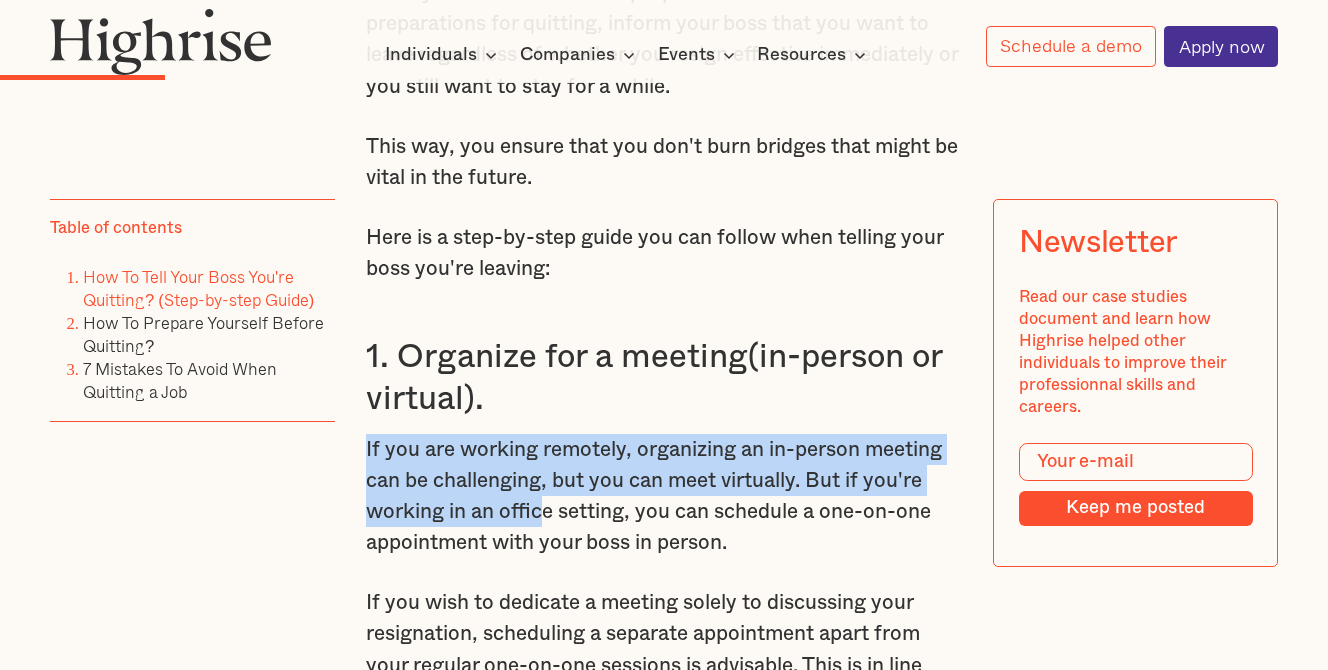 drag, startPoint x: 363, startPoint y: 430, endPoint x: 550, endPoint y: 502, distance: 200.38214 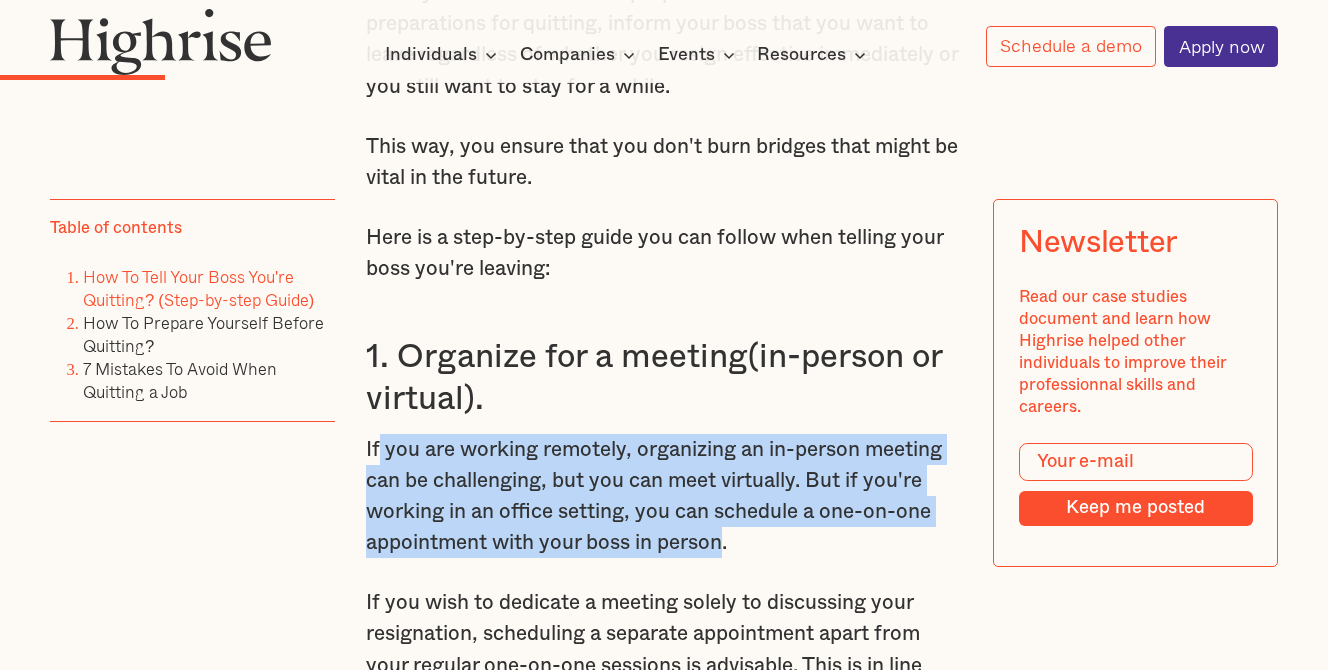 drag, startPoint x: 725, startPoint y: 536, endPoint x: 377, endPoint y: 440, distance: 360.99863 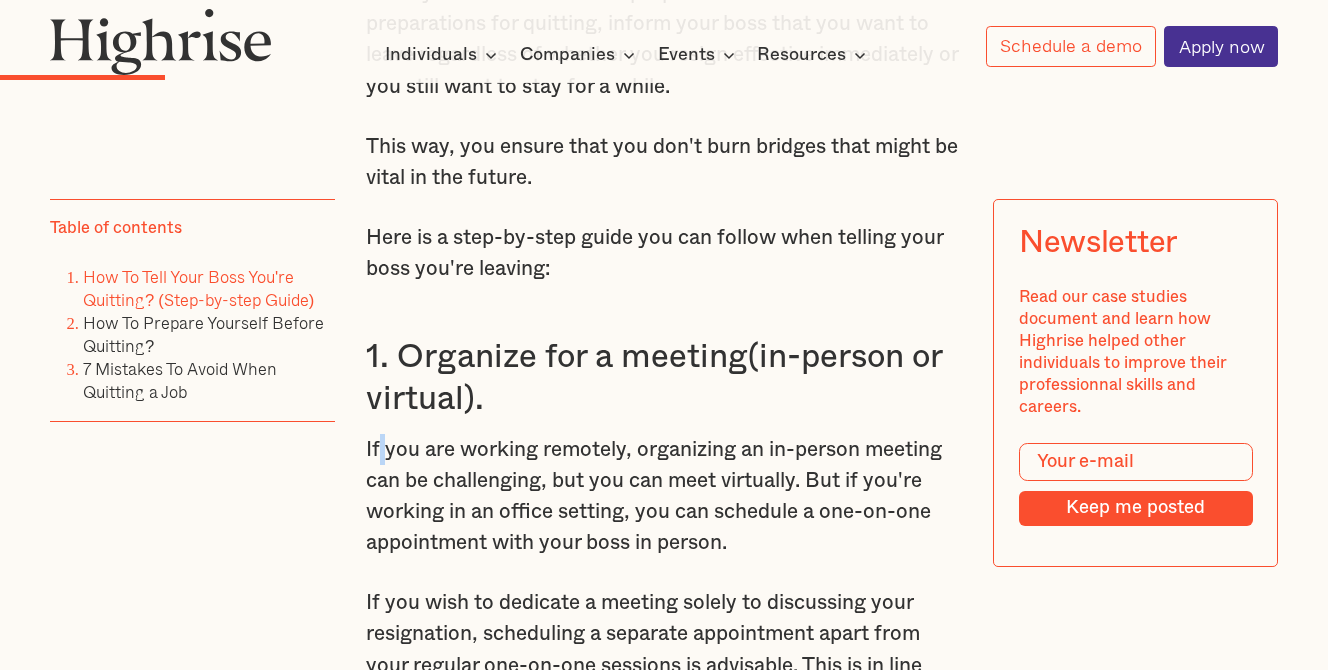 click on "If you are working remotely, organizing an in-person meeting can be challenging, but you can meet virtually. But if you're working in an office setting, you can schedule a one-on-one appointment with your boss in person." at bounding box center [664, 496] 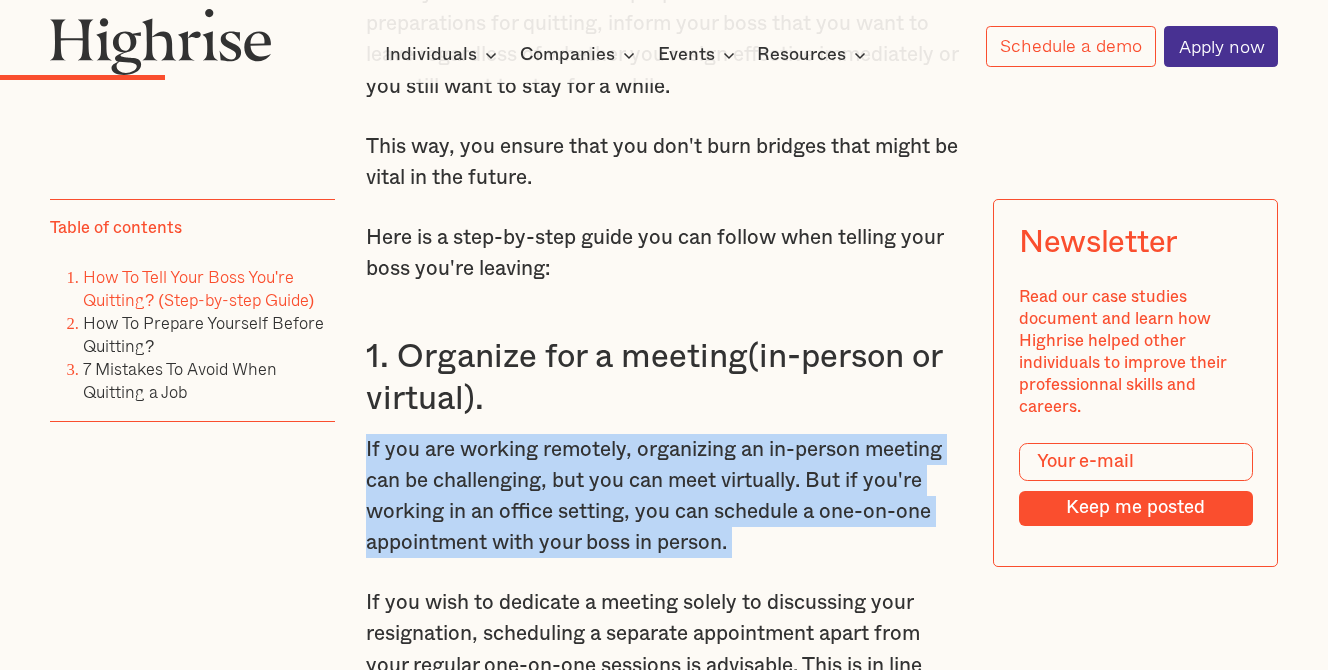 click on "If you are working remotely, organizing an in-person meeting can be challenging, but you can meet virtually. But if you're working in an office setting, you can schedule a one-on-one appointment with your boss in person." at bounding box center (664, 496) 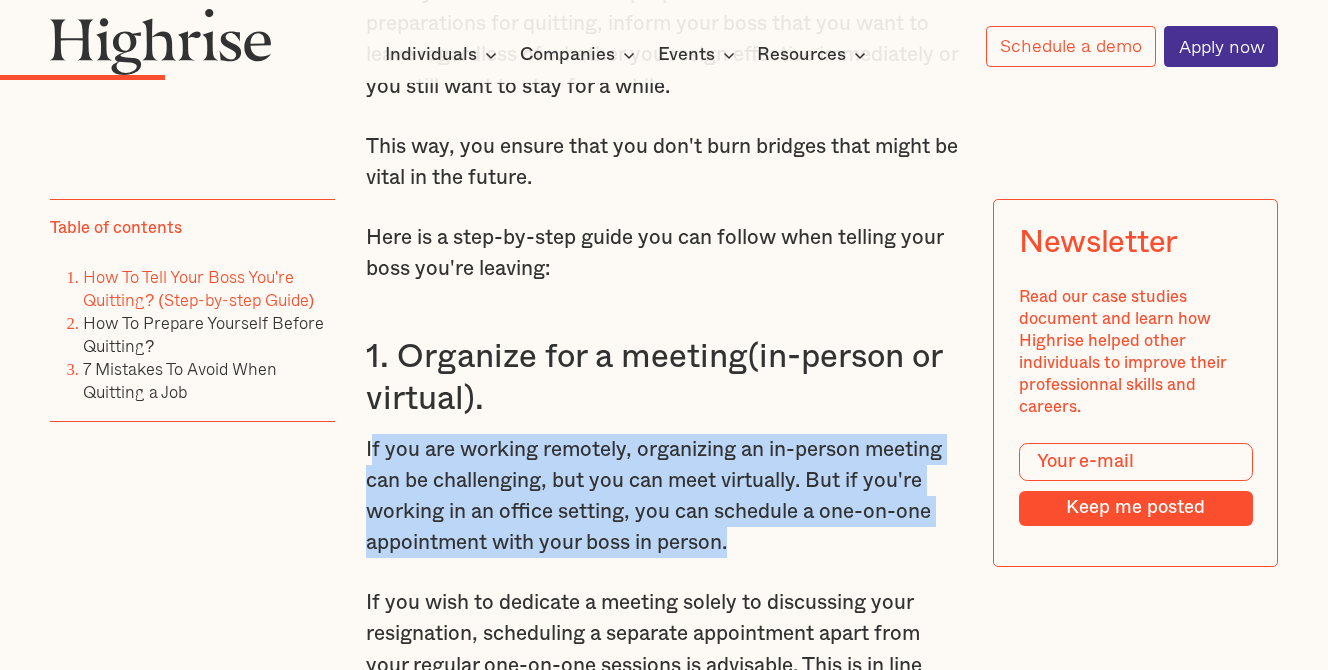 drag, startPoint x: 731, startPoint y: 532, endPoint x: 369, endPoint y: 429, distance: 376.36816 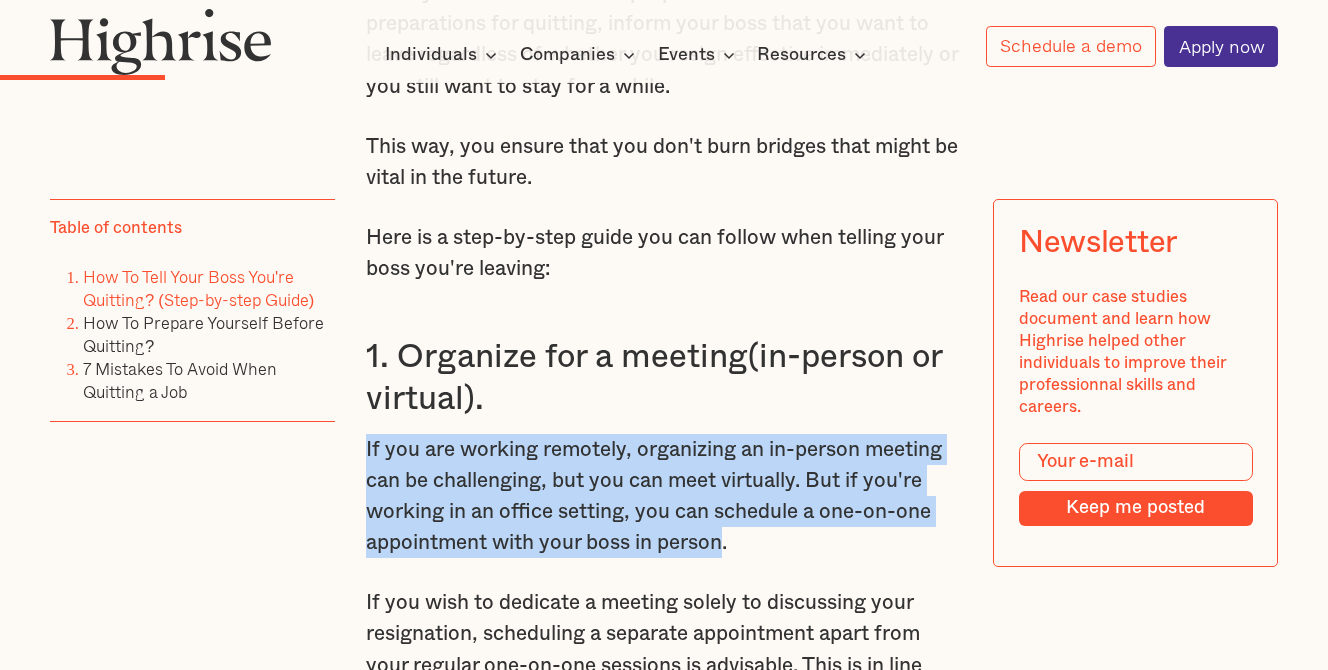 drag, startPoint x: 367, startPoint y: 429, endPoint x: 728, endPoint y: 533, distance: 375.68204 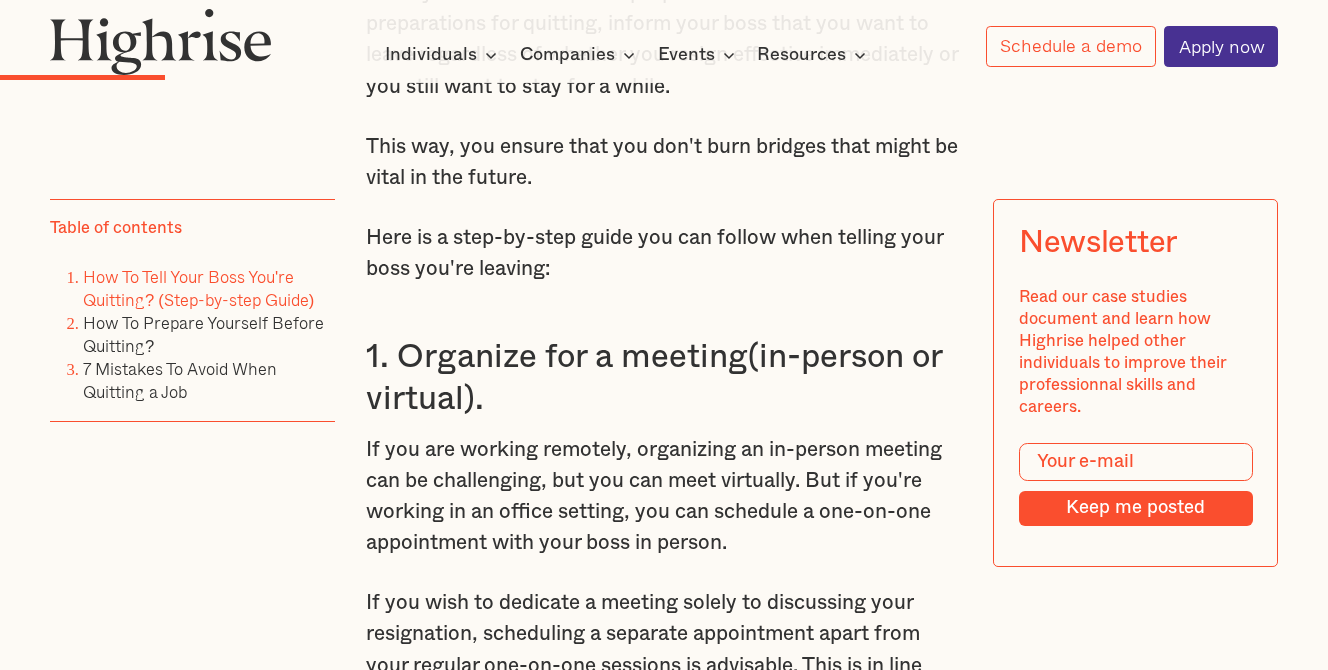 click on "If you are working remotely, organizing an in-person meeting can be challenging, but you can meet virtually. But if you're working in an office setting, you can schedule a one-on-one appointment with your boss in person." at bounding box center (664, 496) 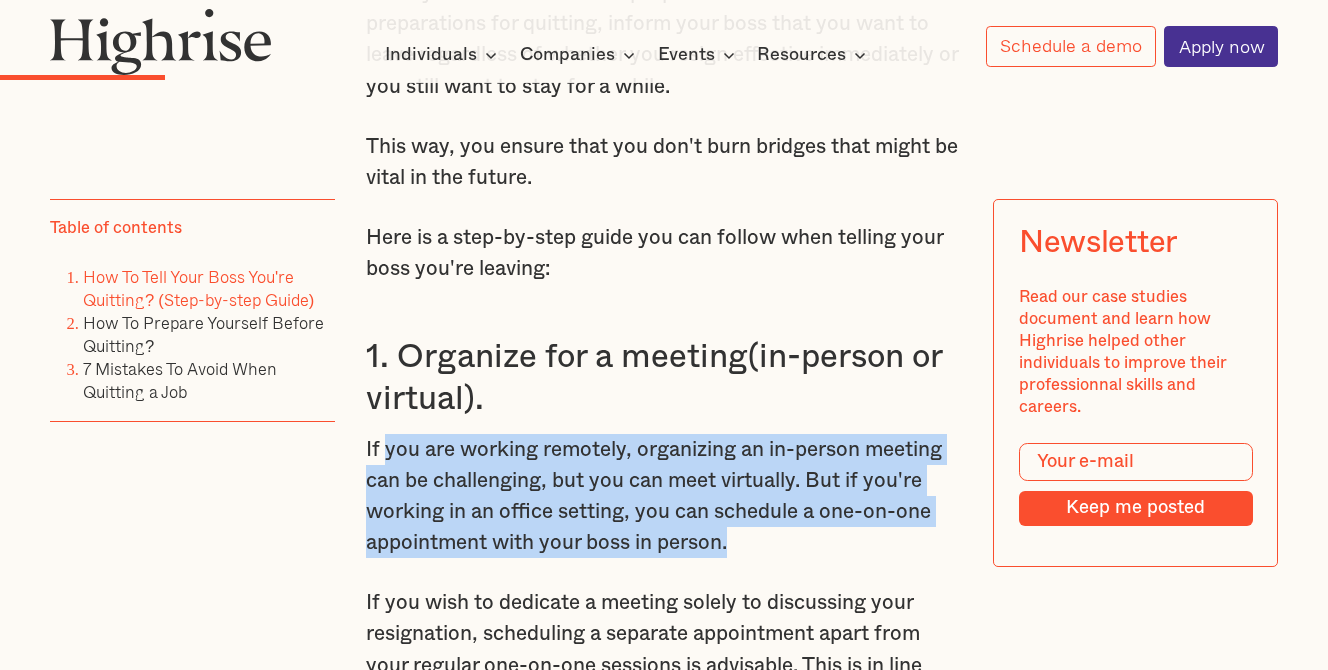 drag, startPoint x: 740, startPoint y: 532, endPoint x: 385, endPoint y: 421, distance: 371.9489 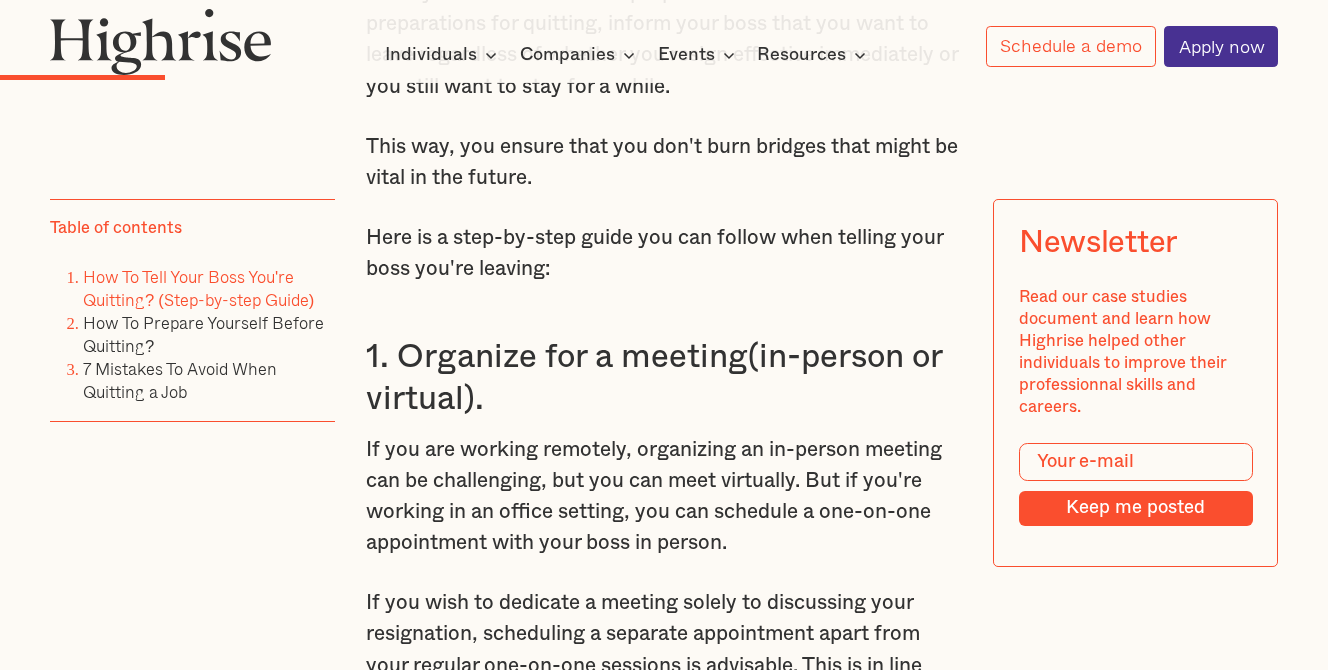 click on "If you are working remotely, organizing an in-person meeting can be challenging, but you can meet virtually. But if you're working in an office setting, you can schedule a one-on-one appointment with your boss in person." at bounding box center [664, 496] 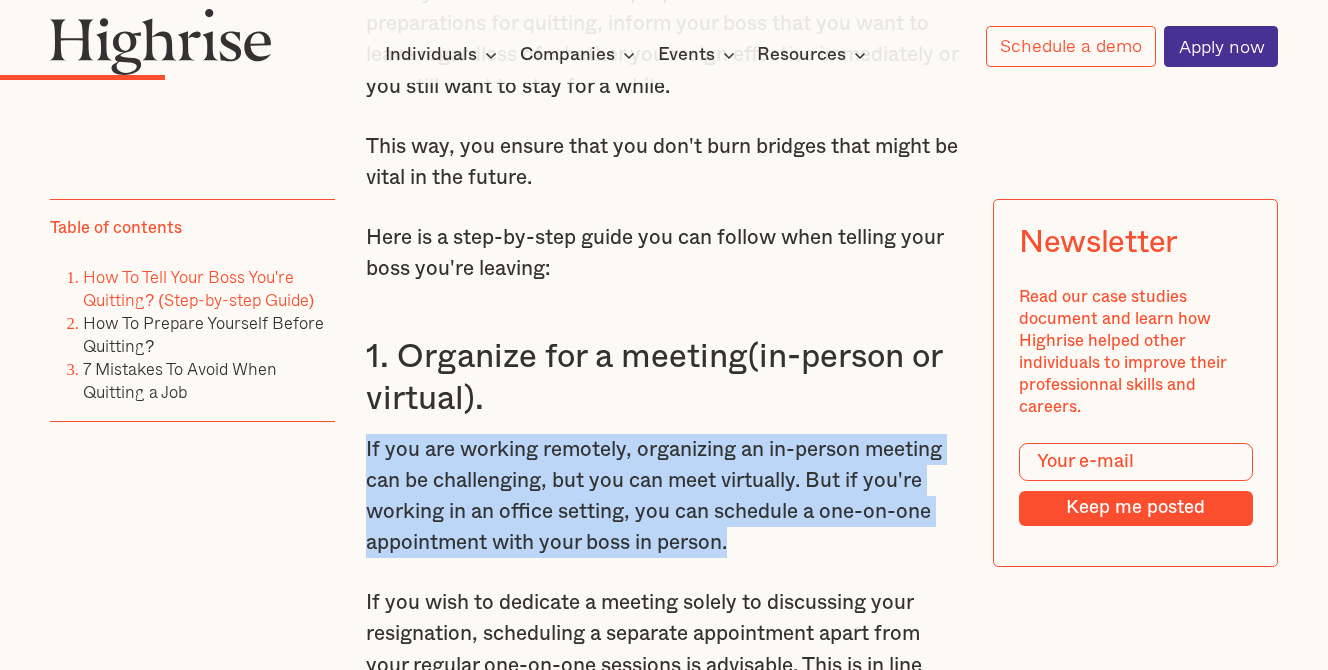 drag, startPoint x: 729, startPoint y: 530, endPoint x: 367, endPoint y: 424, distance: 377.20023 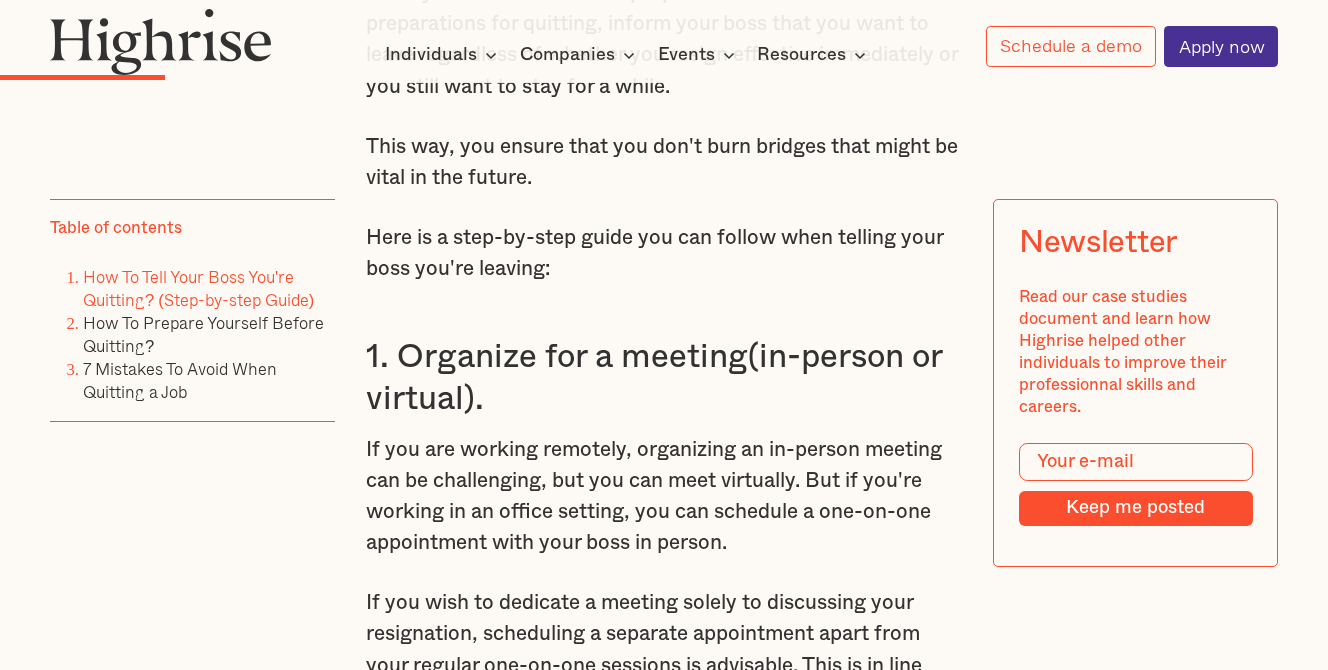 click on "If you are working remotely, organizing an in-person meeting can be challenging, but you can meet virtually. But if you're working in an office setting, you can schedule a one-on-one appointment with your boss in person." at bounding box center [664, 496] 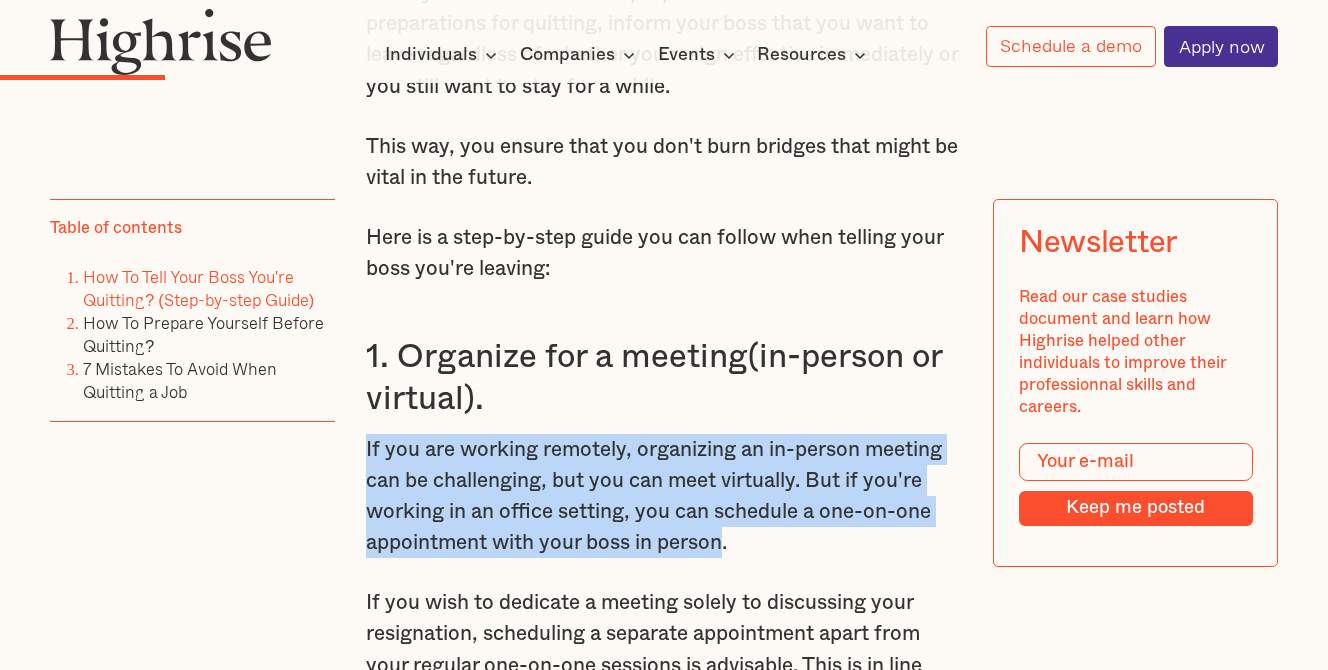drag, startPoint x: 365, startPoint y: 433, endPoint x: 727, endPoint y: 534, distance: 375.82574 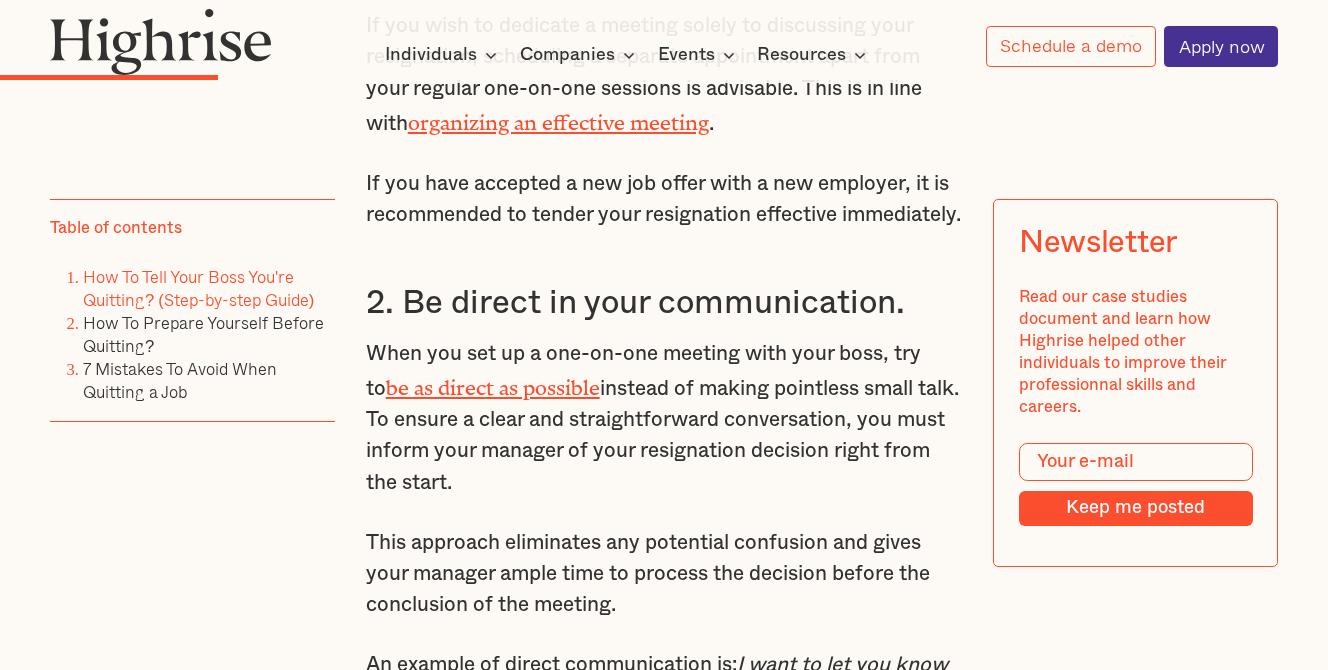 scroll, scrollTop: 3523, scrollLeft: 0, axis: vertical 